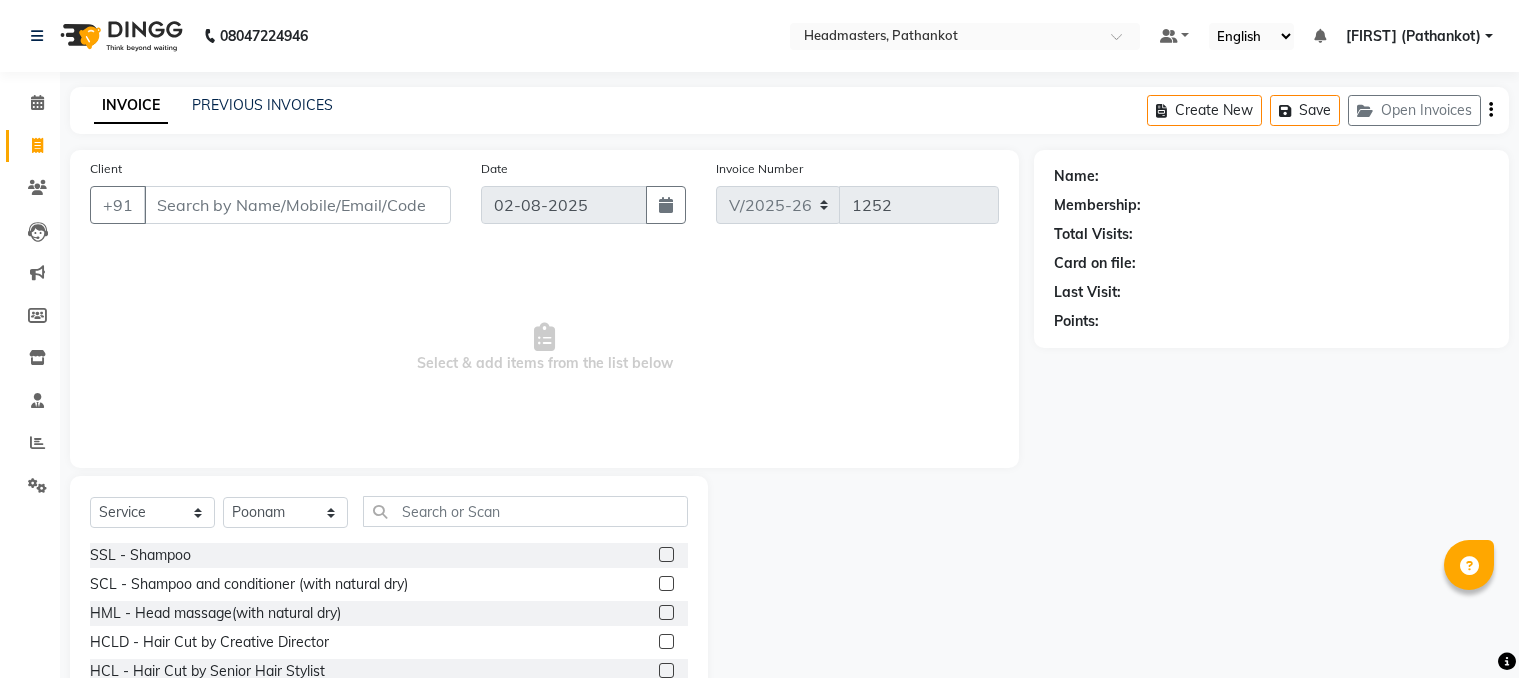 select on "service" 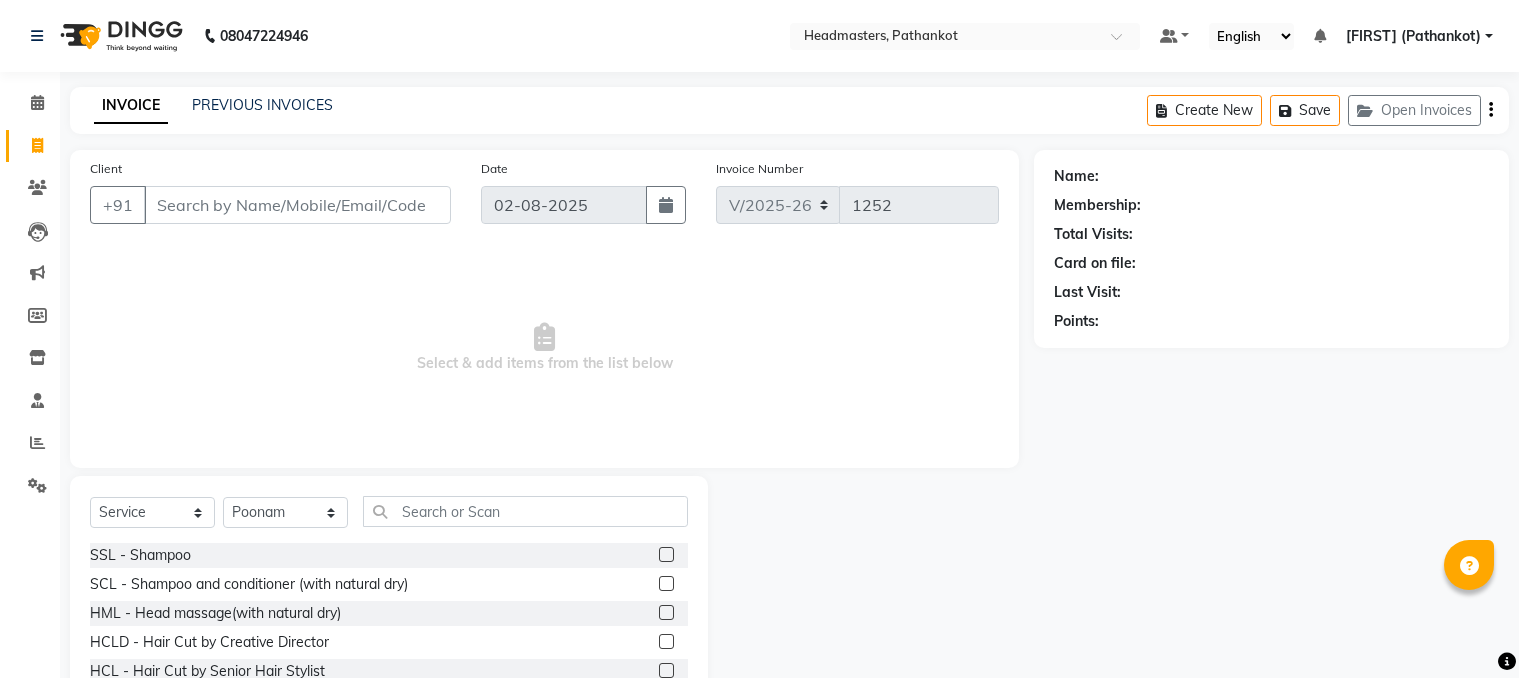 scroll, scrollTop: 123, scrollLeft: 0, axis: vertical 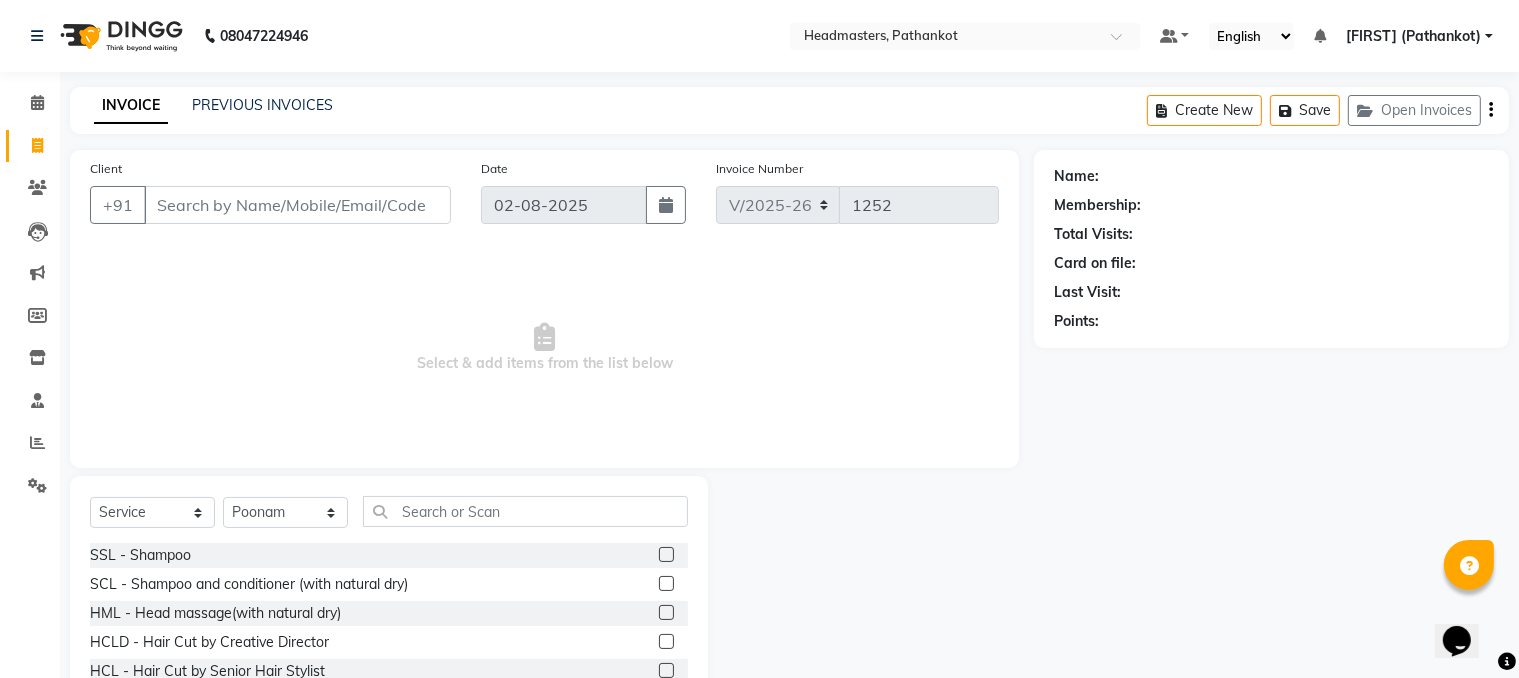 click on "Client" at bounding box center (297, 205) 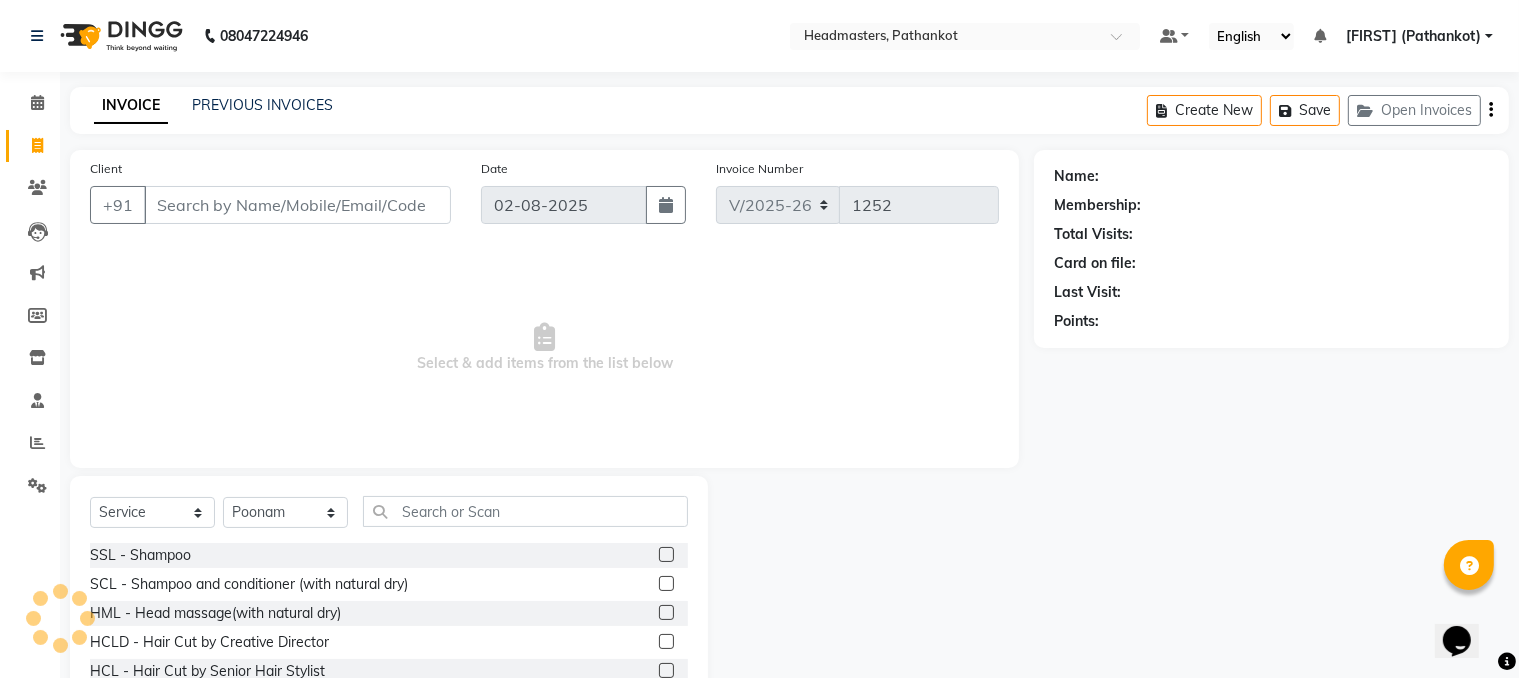click on "Client" at bounding box center [297, 205] 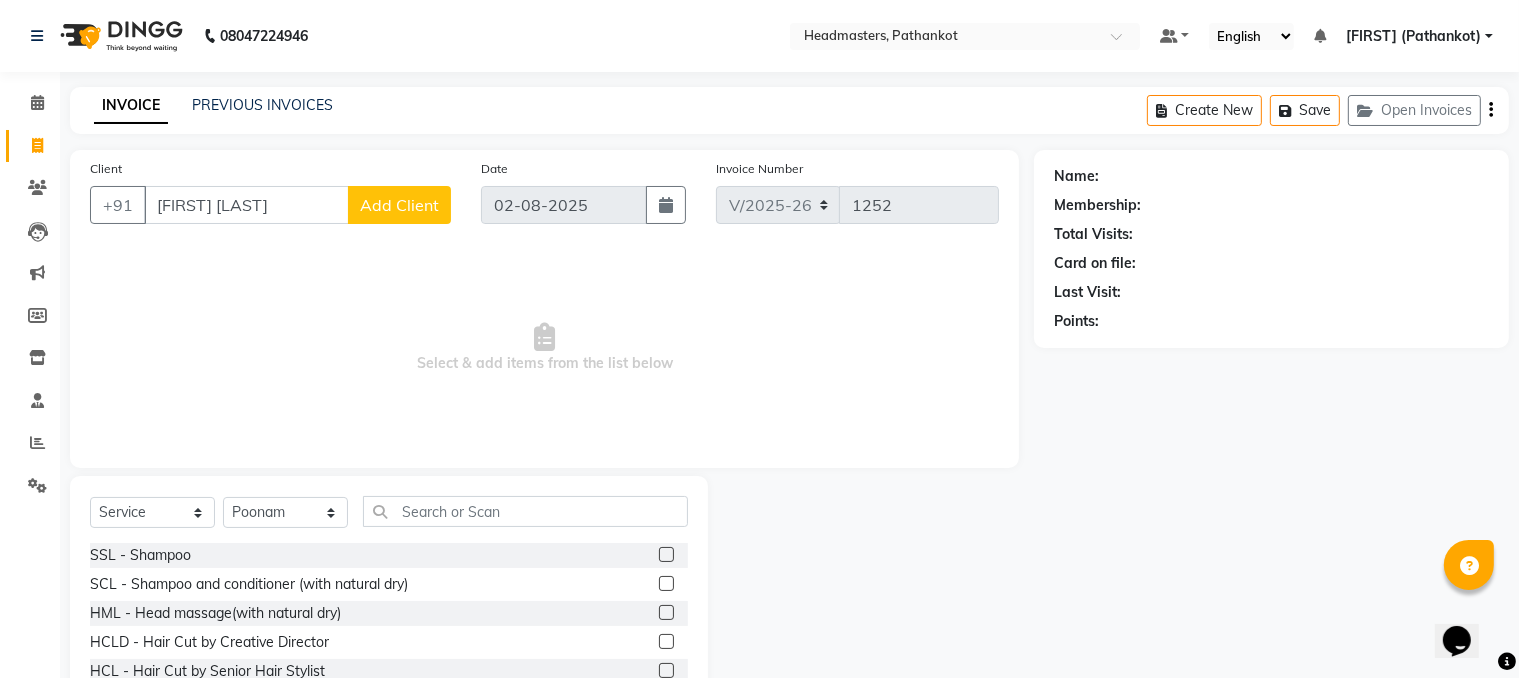 type on "[FIRST] [LAST]" 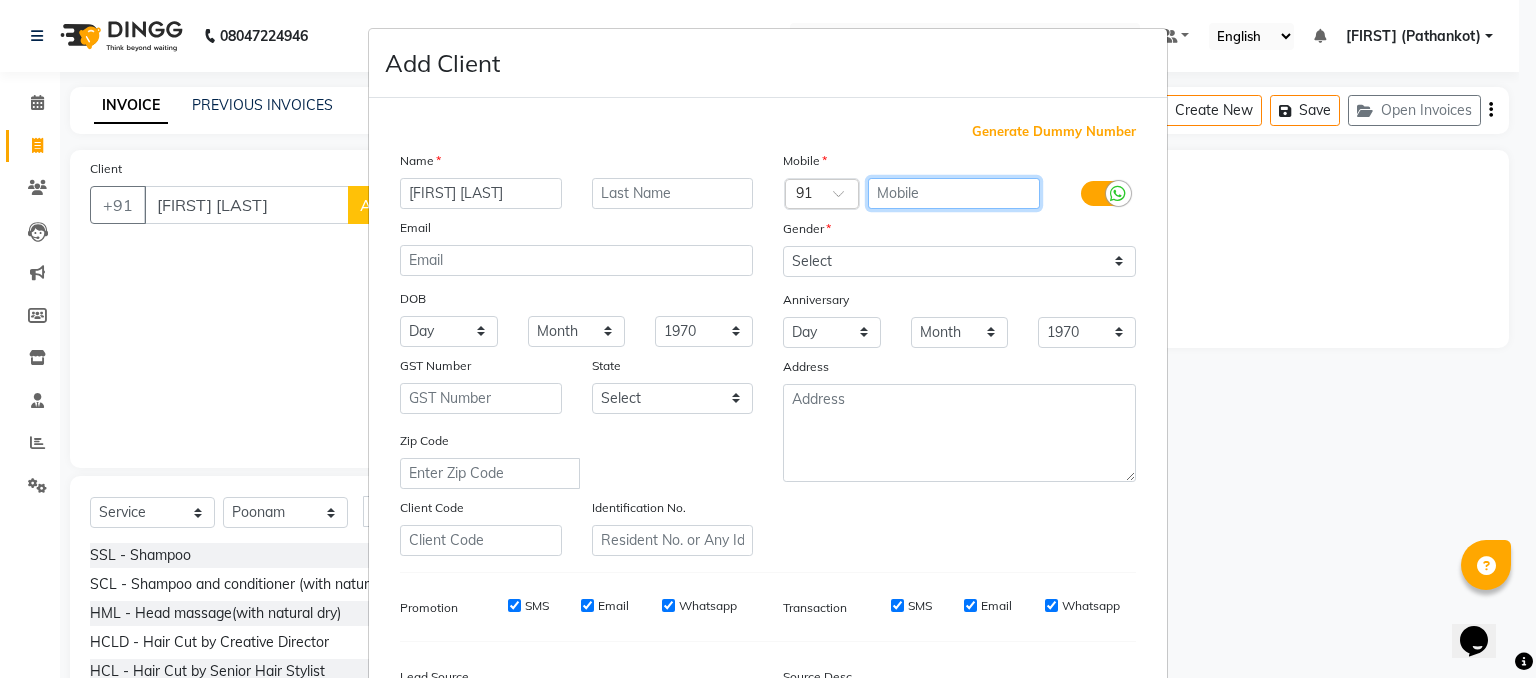 click at bounding box center [954, 193] 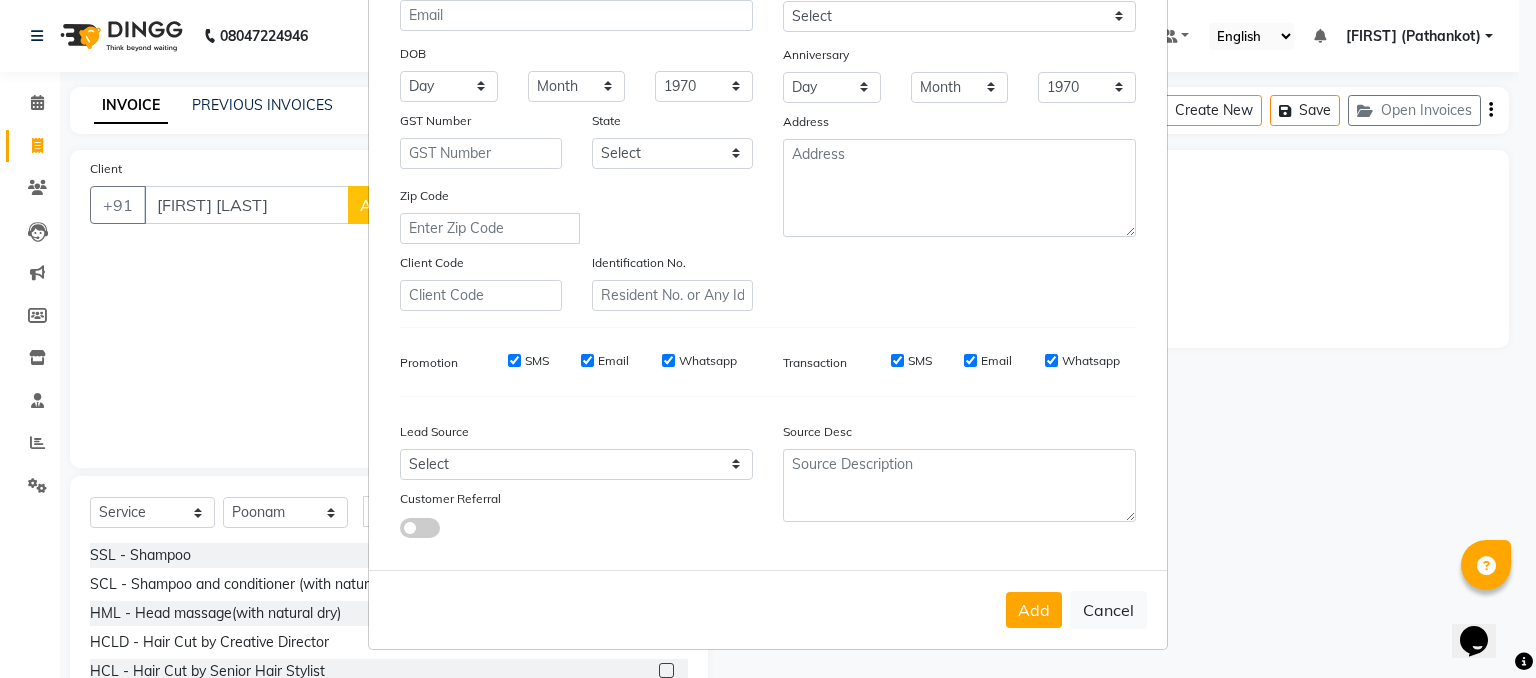 scroll, scrollTop: 254, scrollLeft: 0, axis: vertical 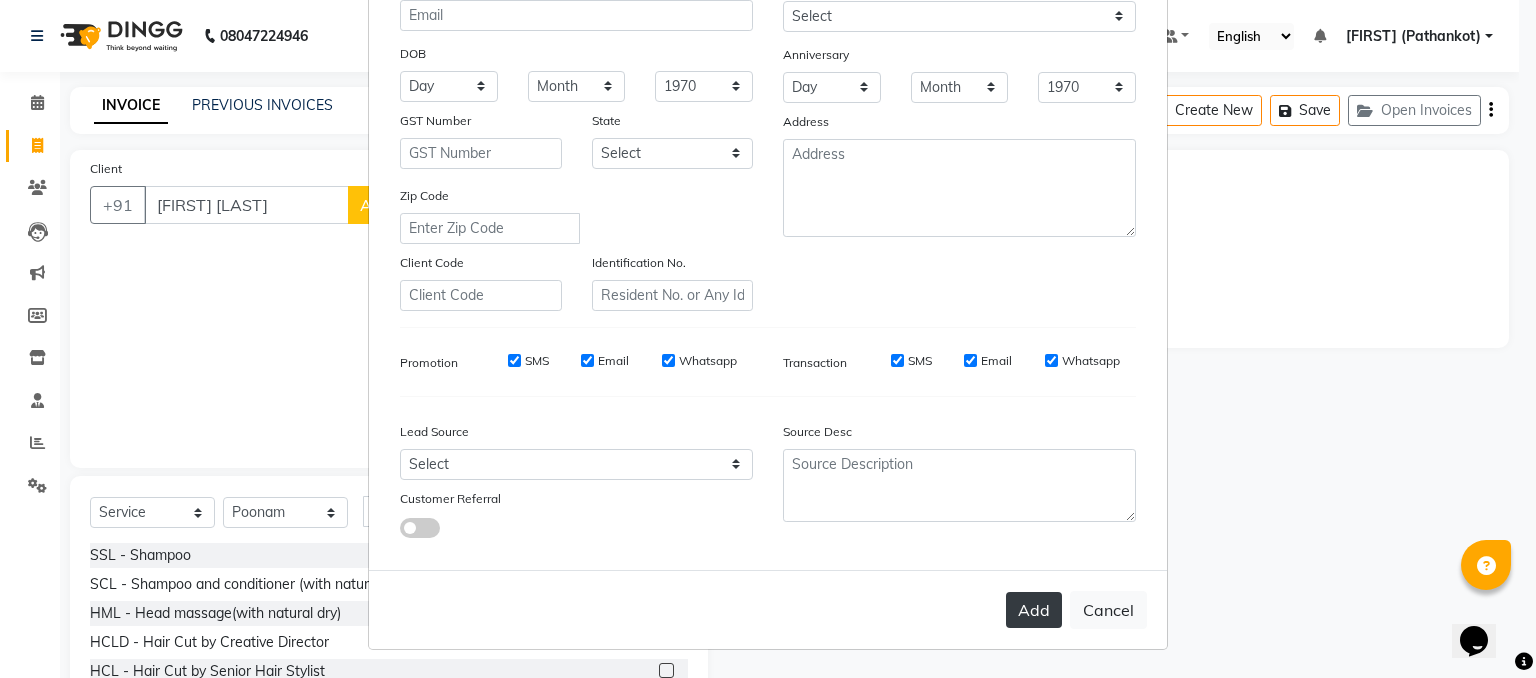 type on "[PHONE]" 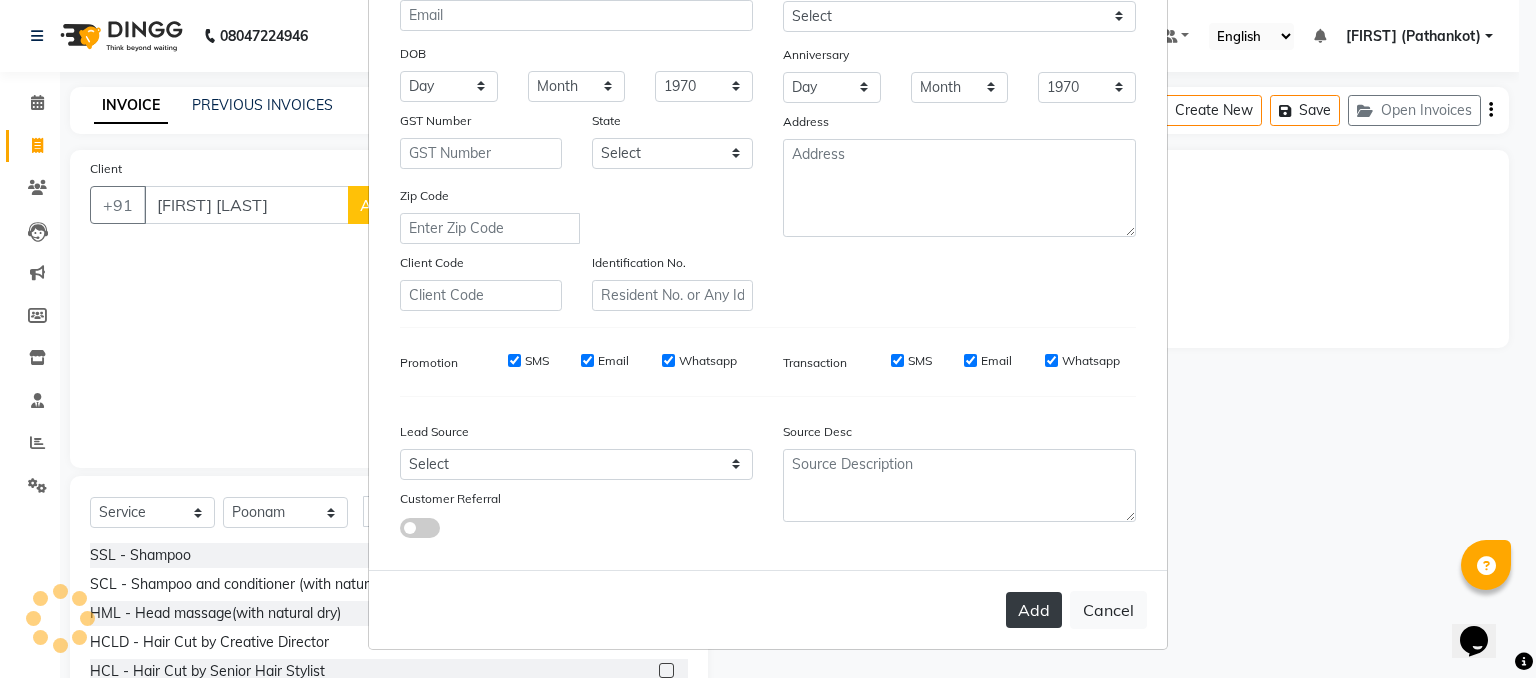 click on "Add" at bounding box center (1034, 610) 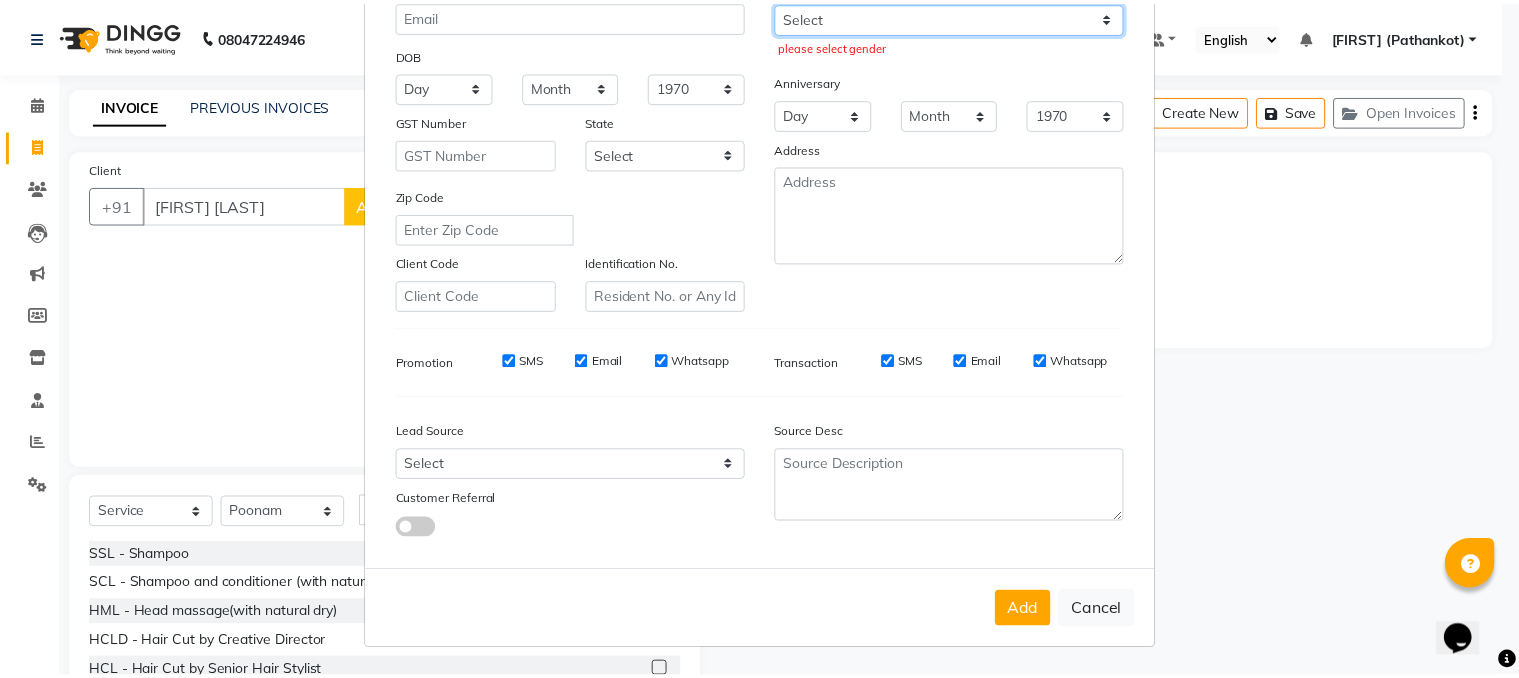 scroll, scrollTop: 247, scrollLeft: 0, axis: vertical 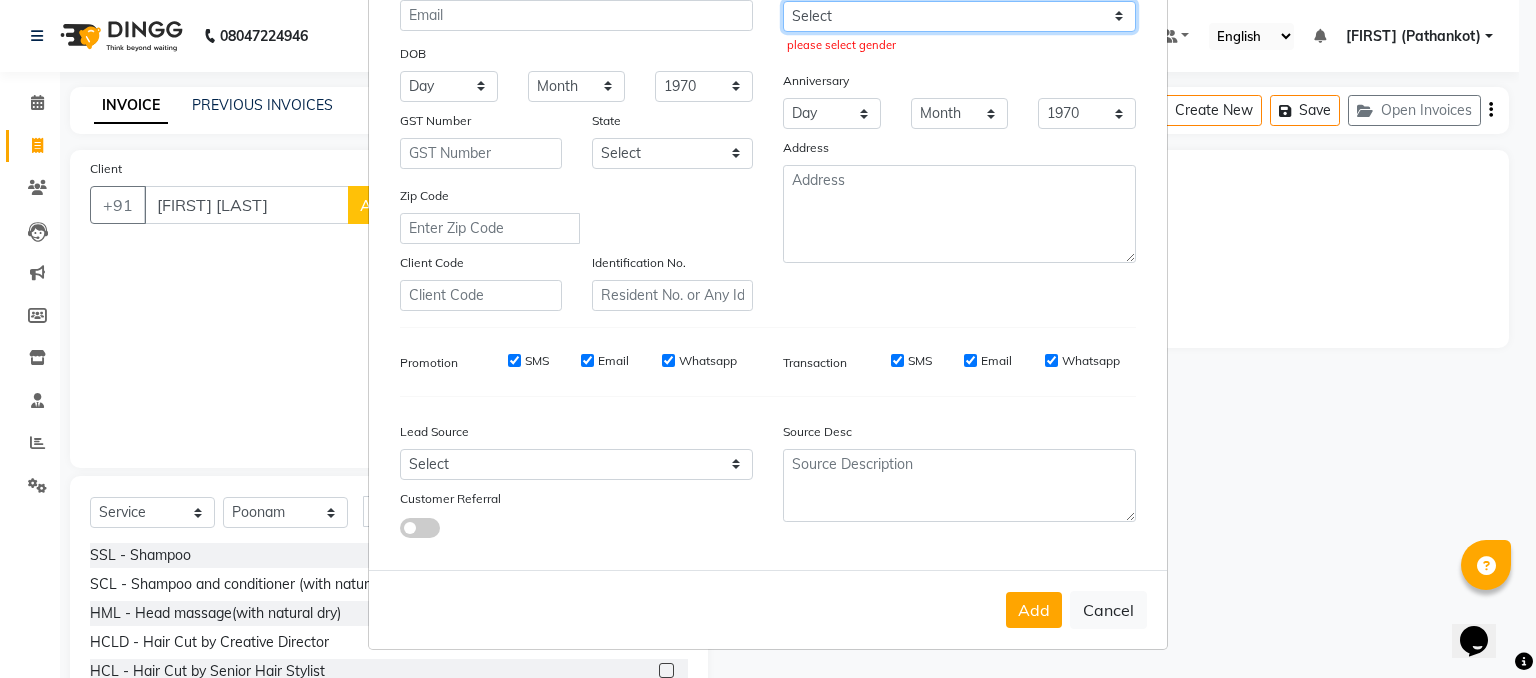click on "Select Male Female Other Prefer Not To Say" at bounding box center (959, 16) 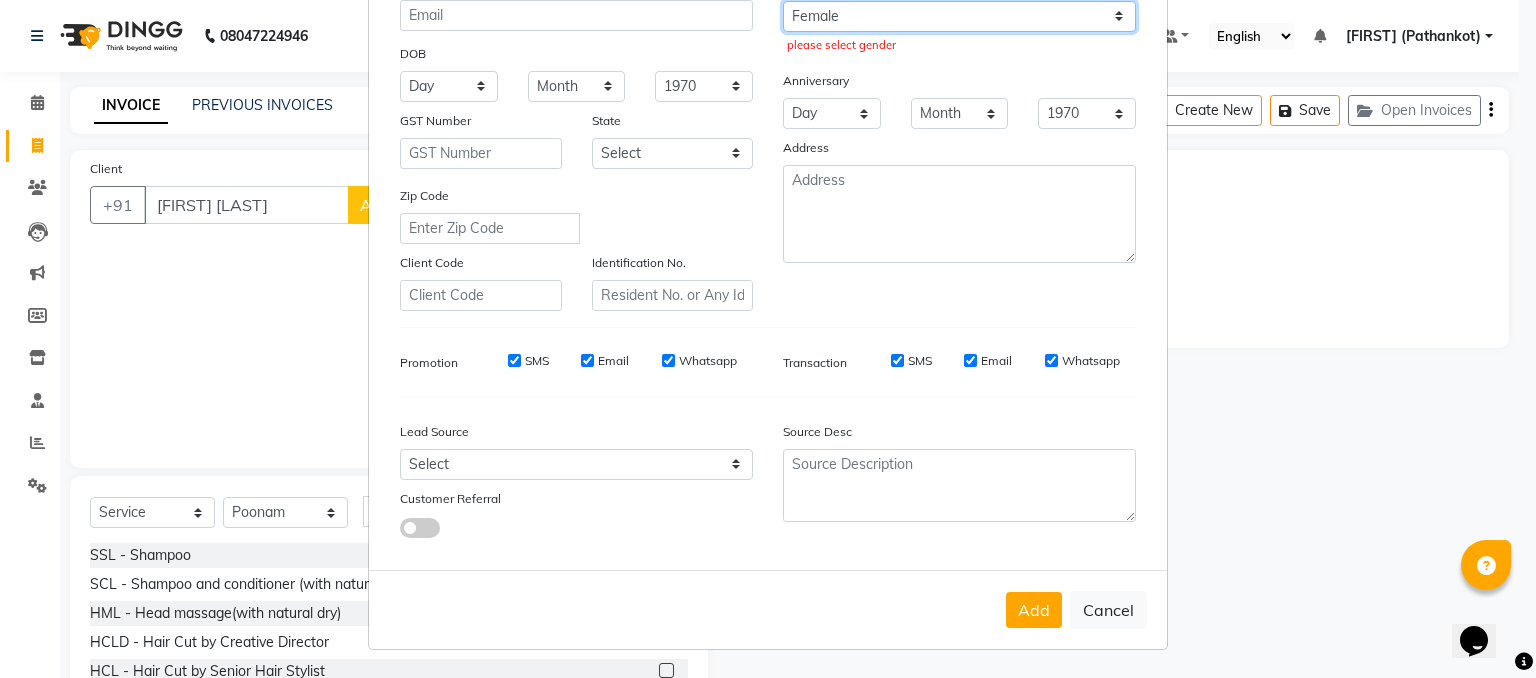 click on "Select Male Female Other Prefer Not To Say" at bounding box center (959, 16) 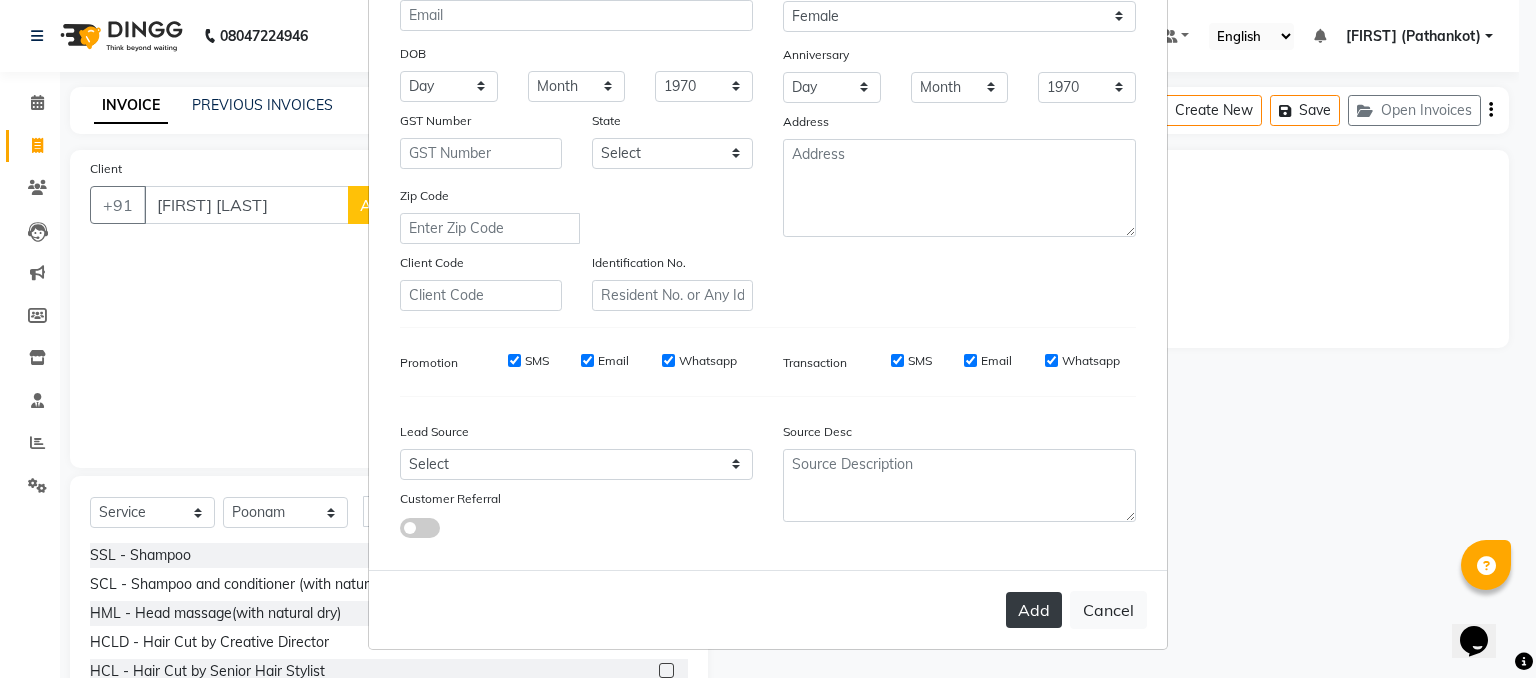 click on "Add" at bounding box center (1034, 610) 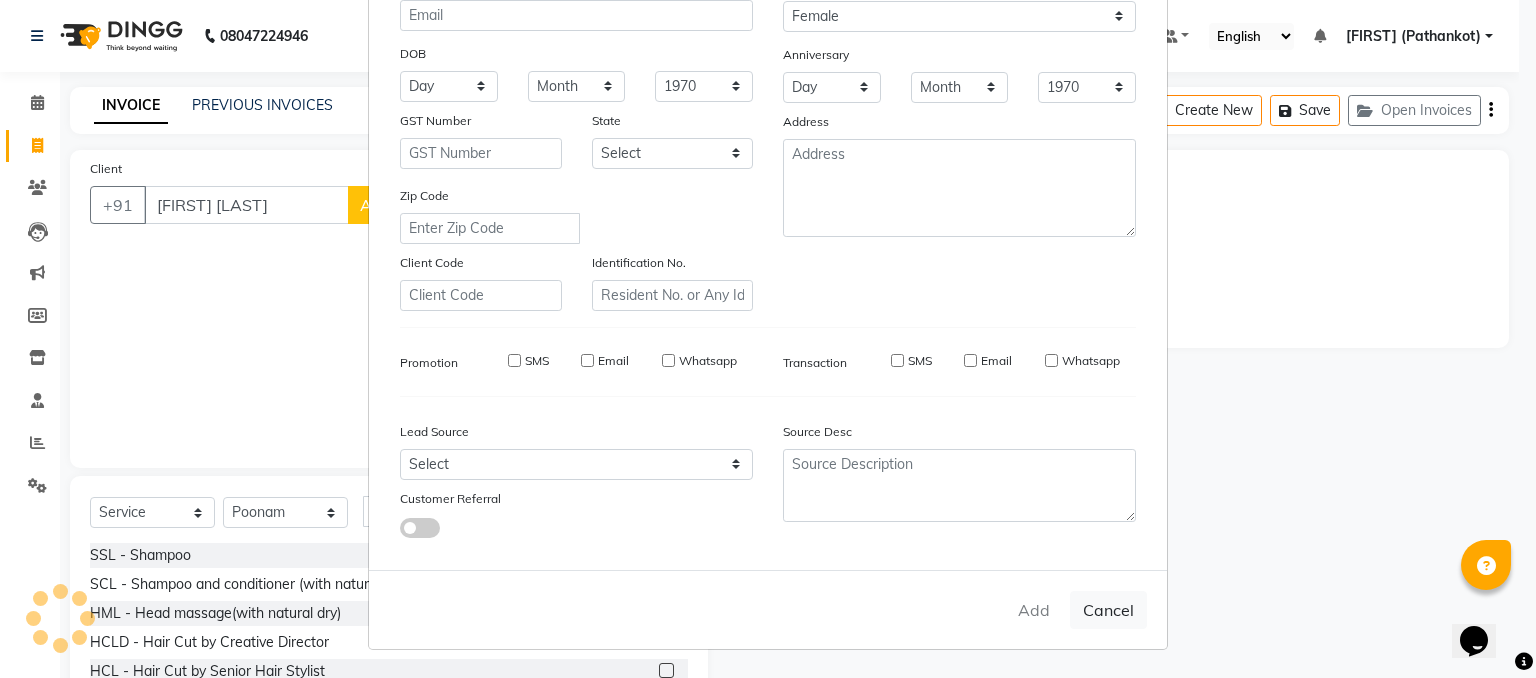 type on "[PHONE]" 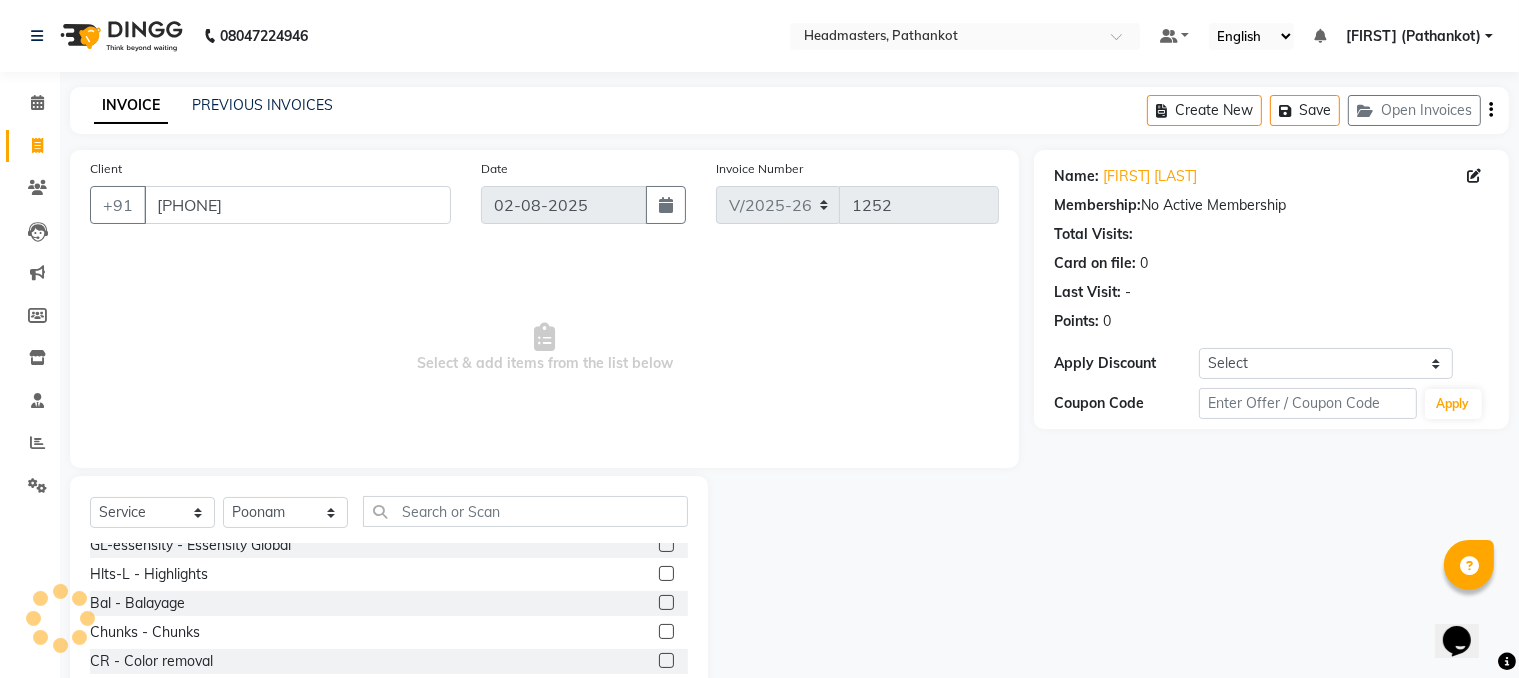 scroll, scrollTop: 0, scrollLeft: 0, axis: both 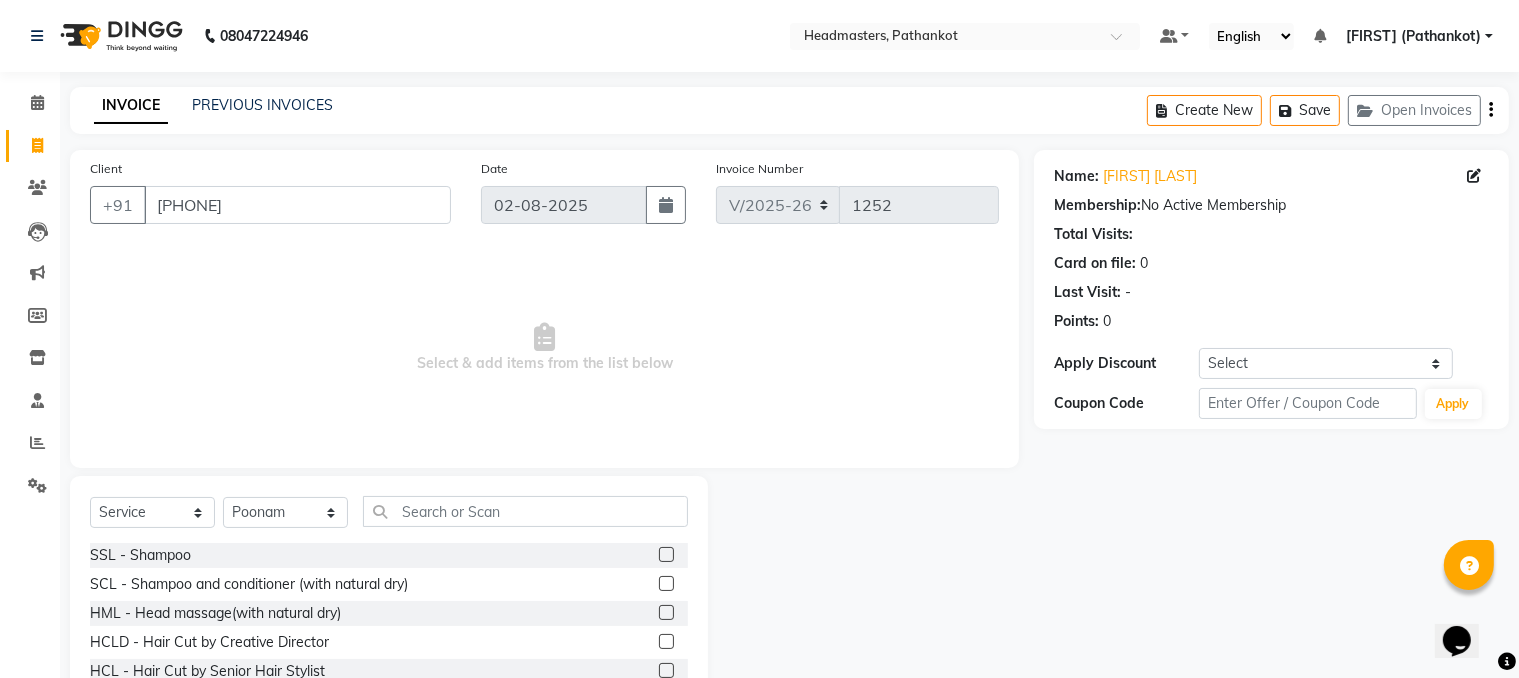 click 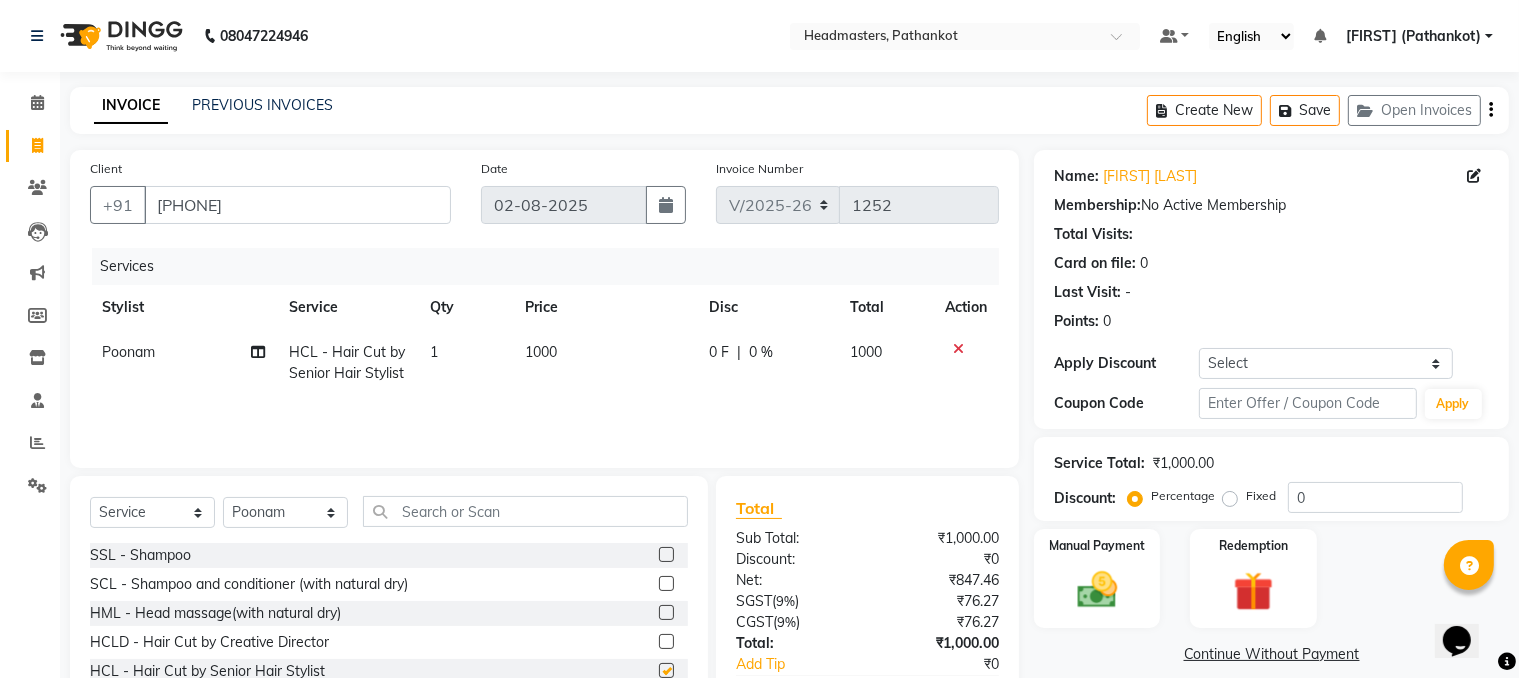 checkbox on "false" 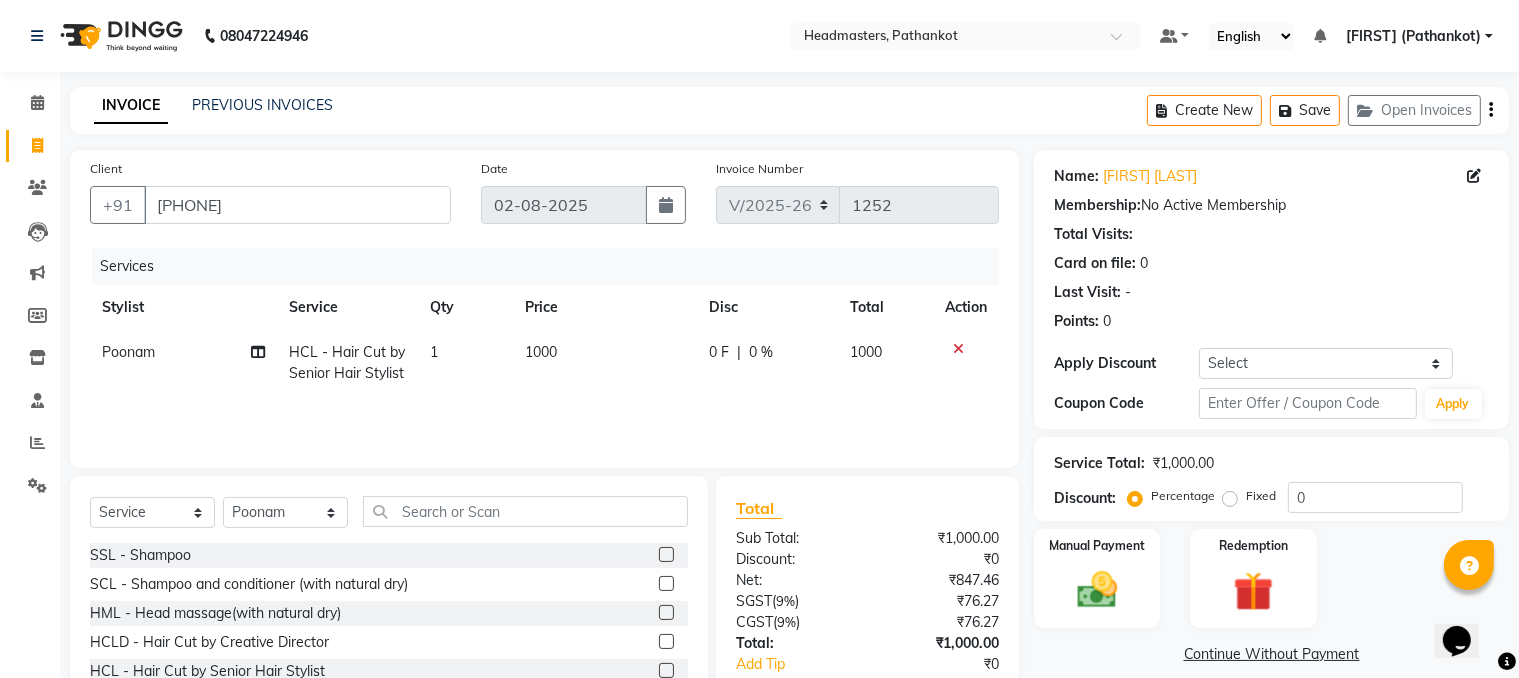 drag, startPoint x: 568, startPoint y: 340, endPoint x: 562, endPoint y: 354, distance: 15.231546 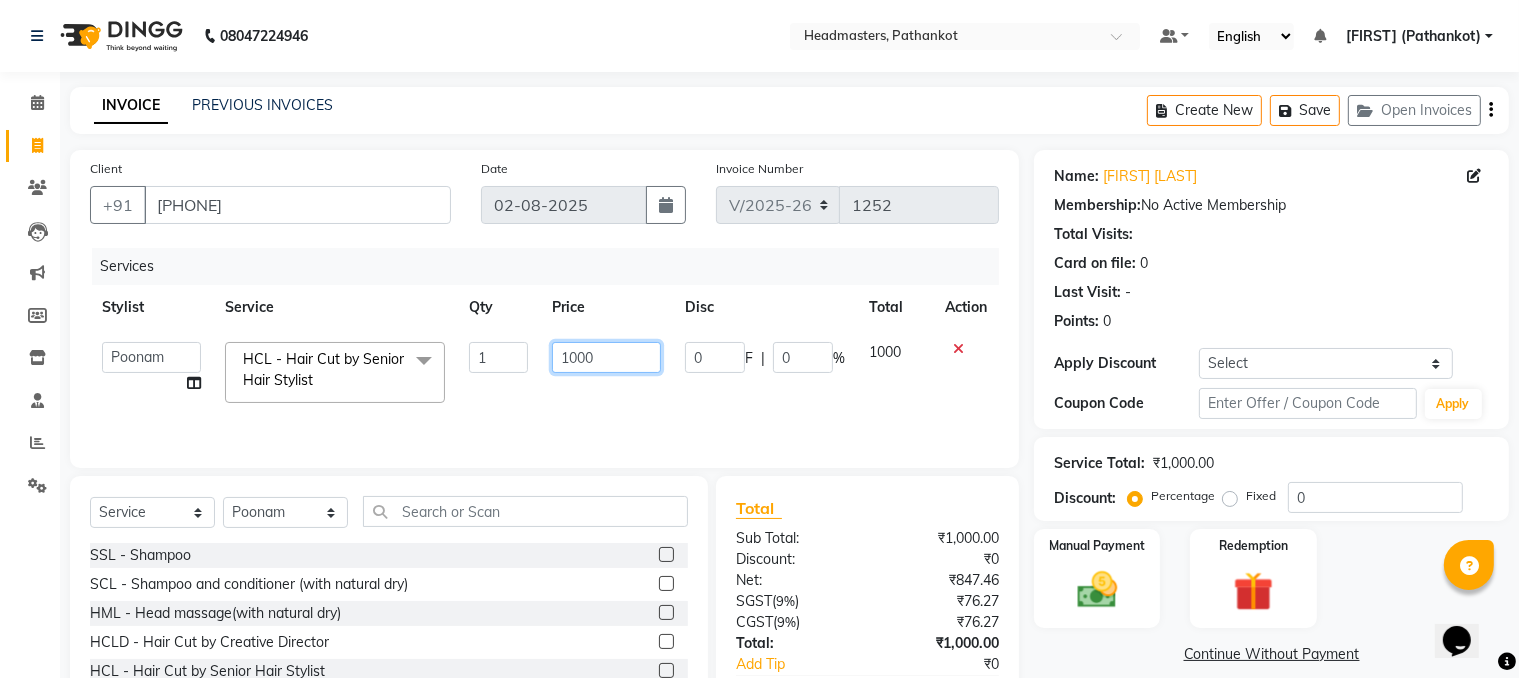 click on "1000" 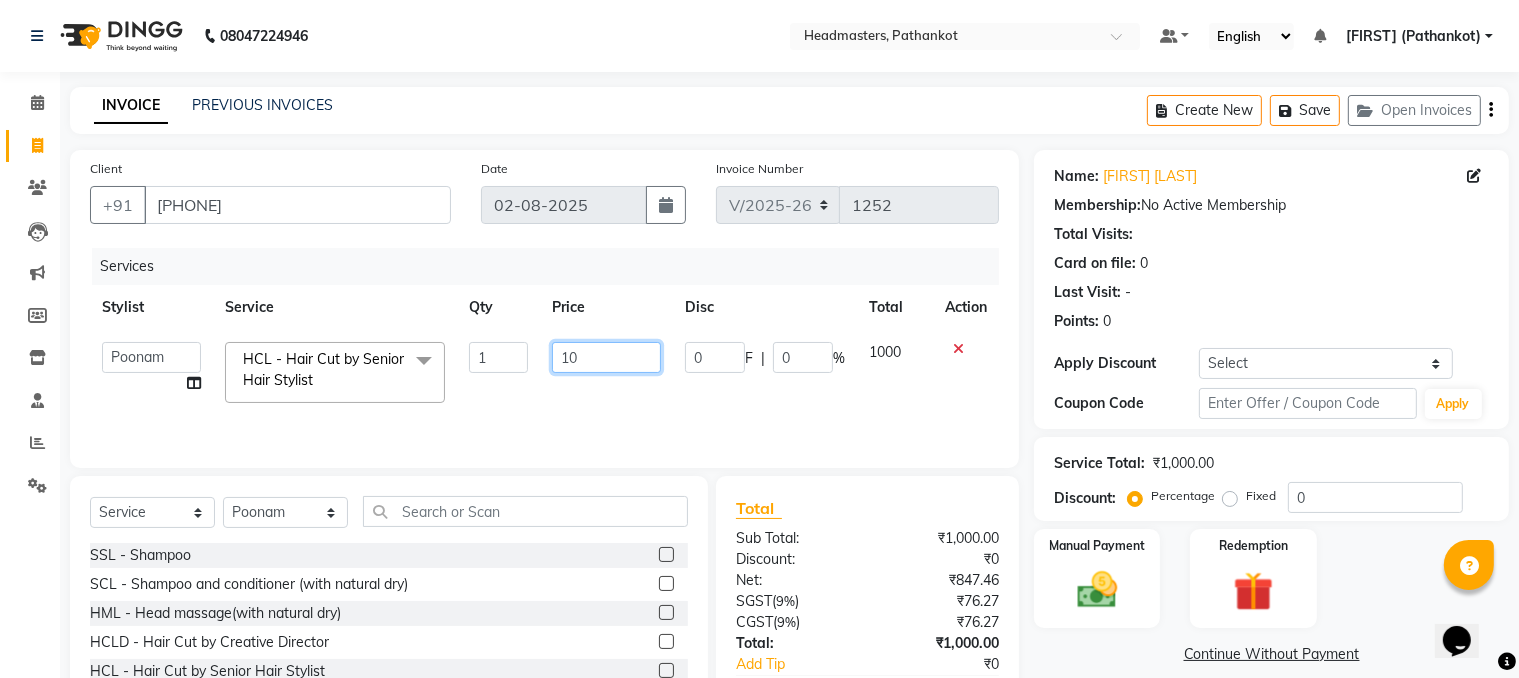 type on "1" 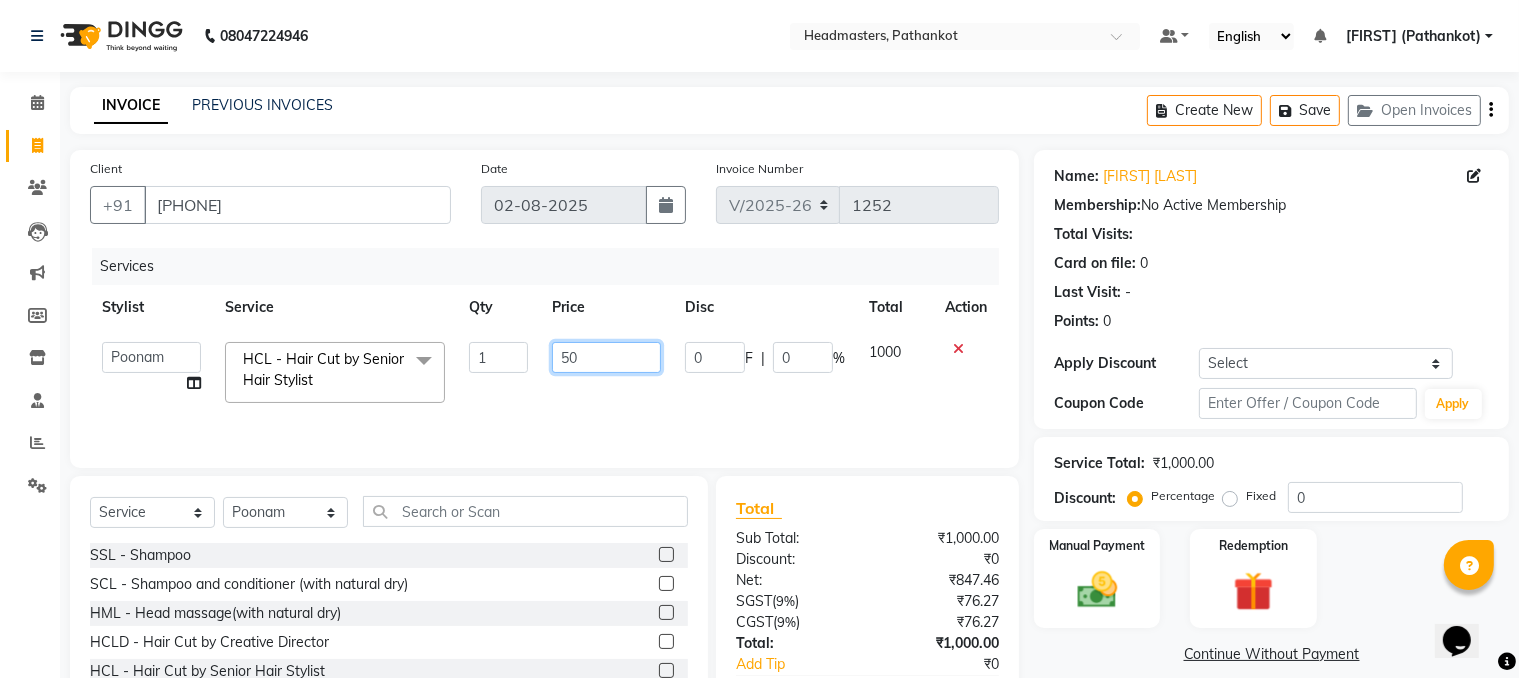 type on "500" 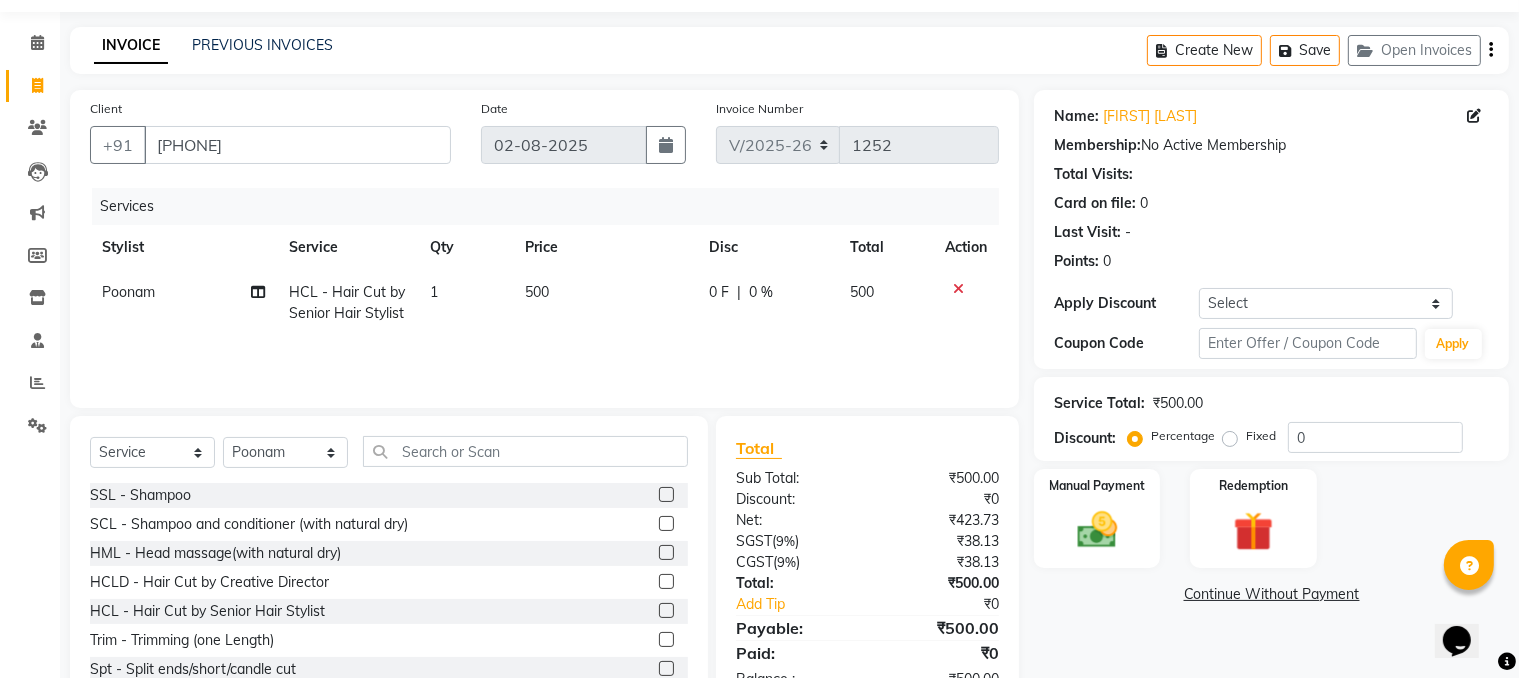 scroll, scrollTop: 123, scrollLeft: 0, axis: vertical 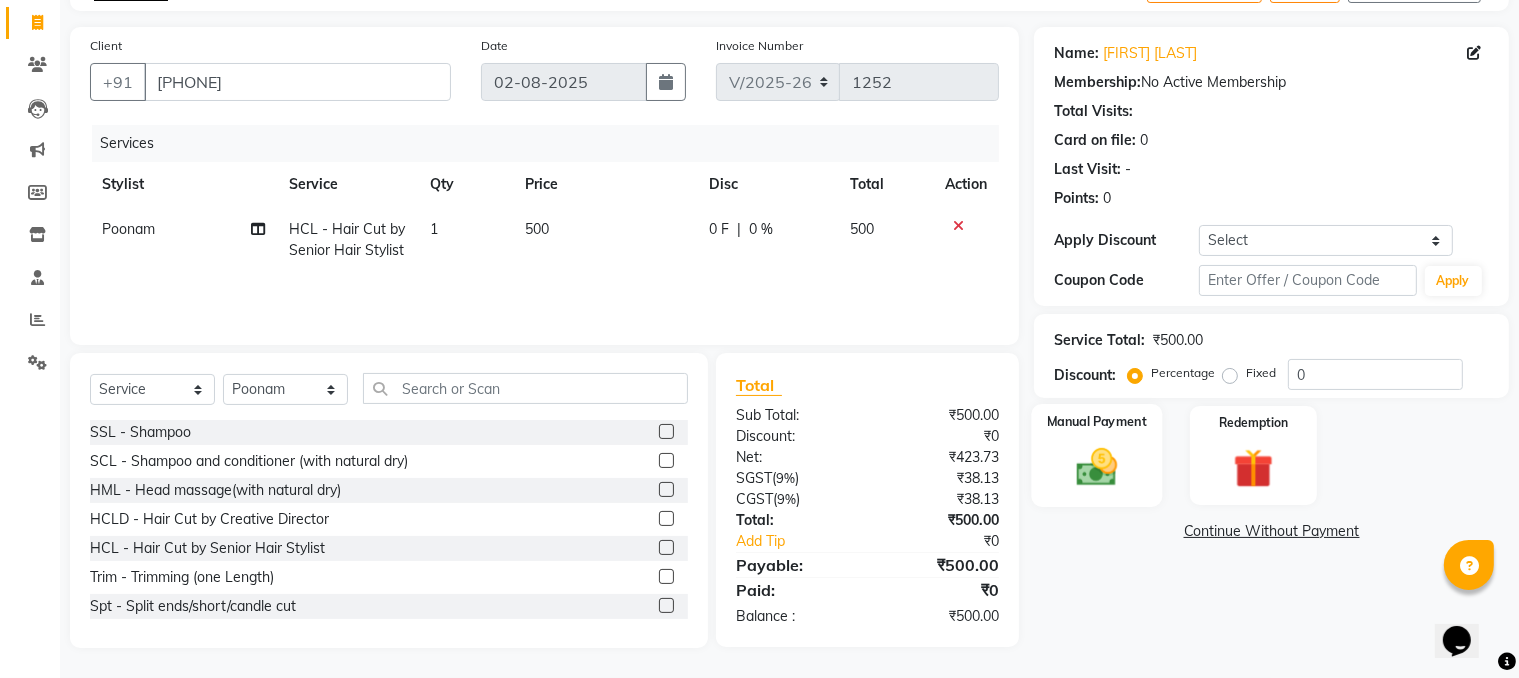 click 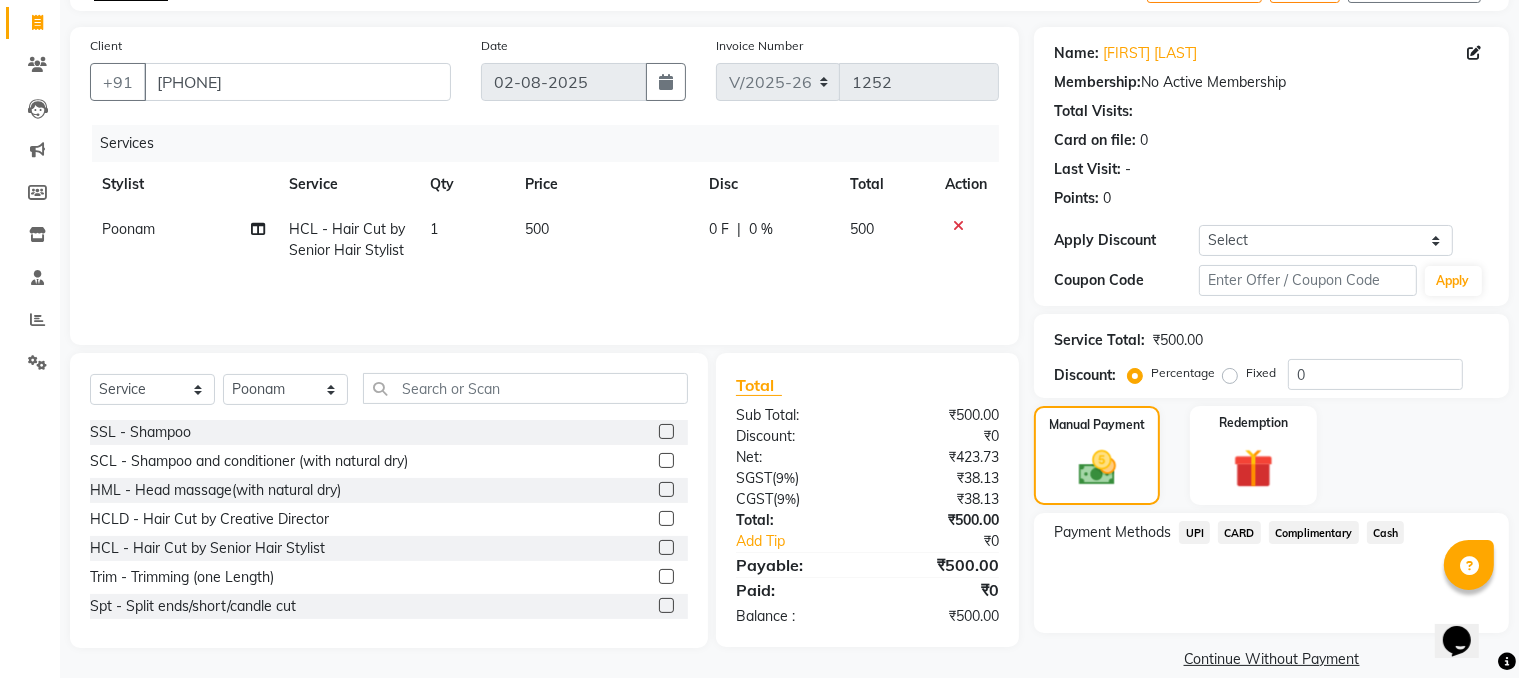 click on "UPI" 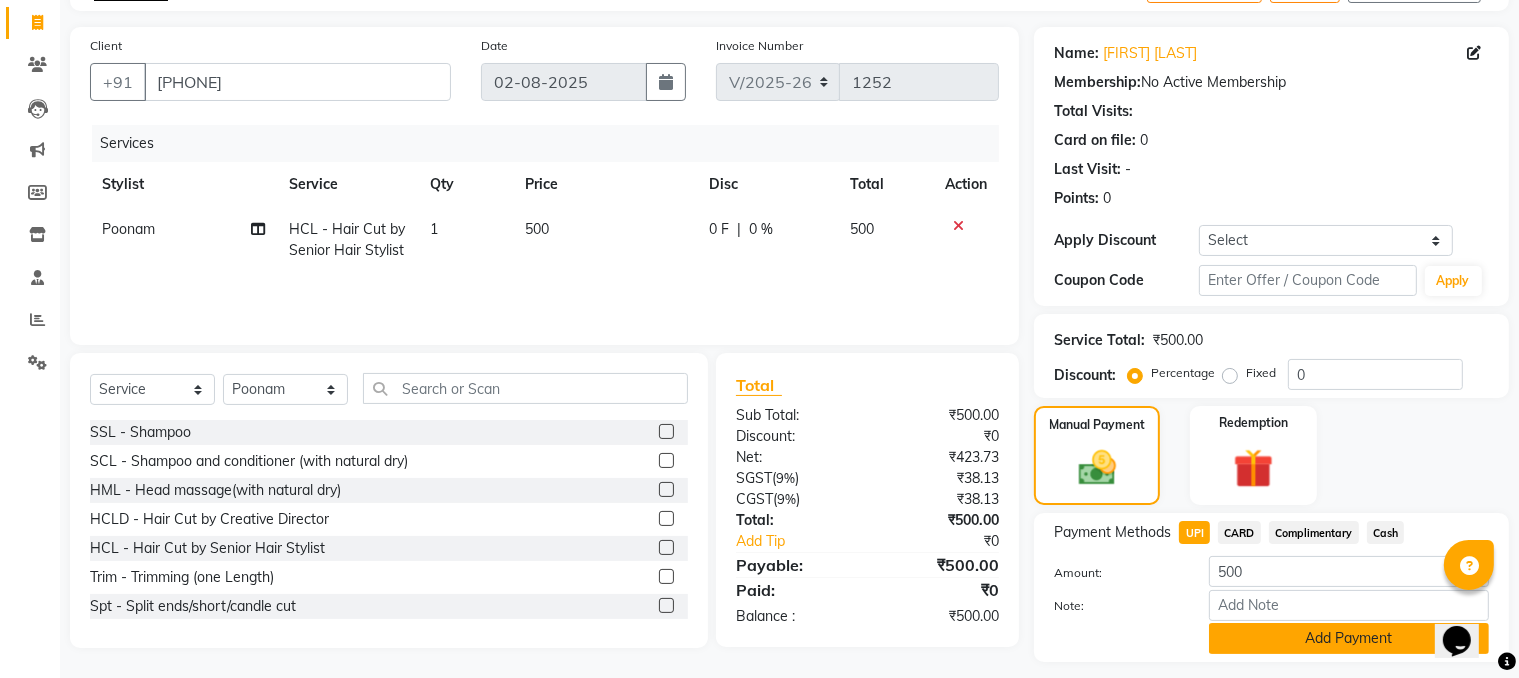 click on "Add Payment" 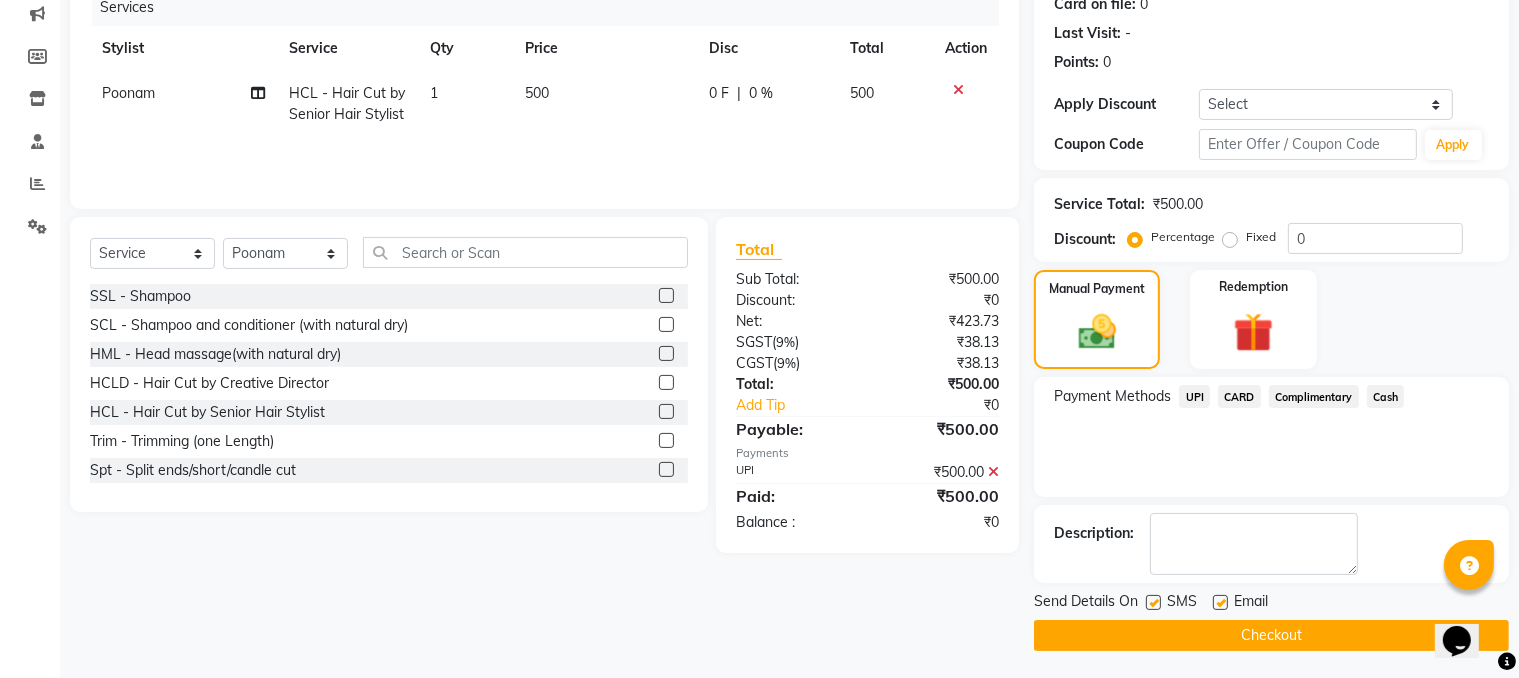 scroll, scrollTop: 260, scrollLeft: 0, axis: vertical 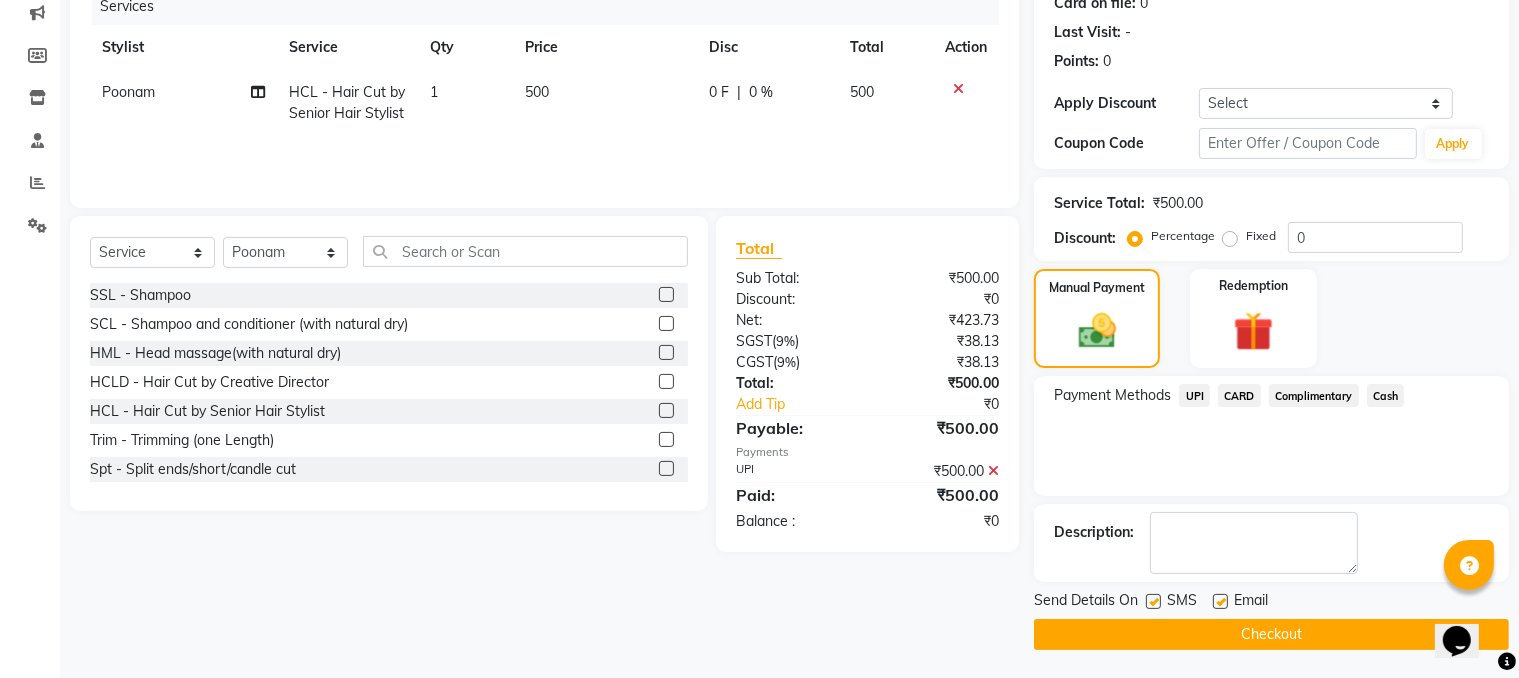 click on "Checkout" 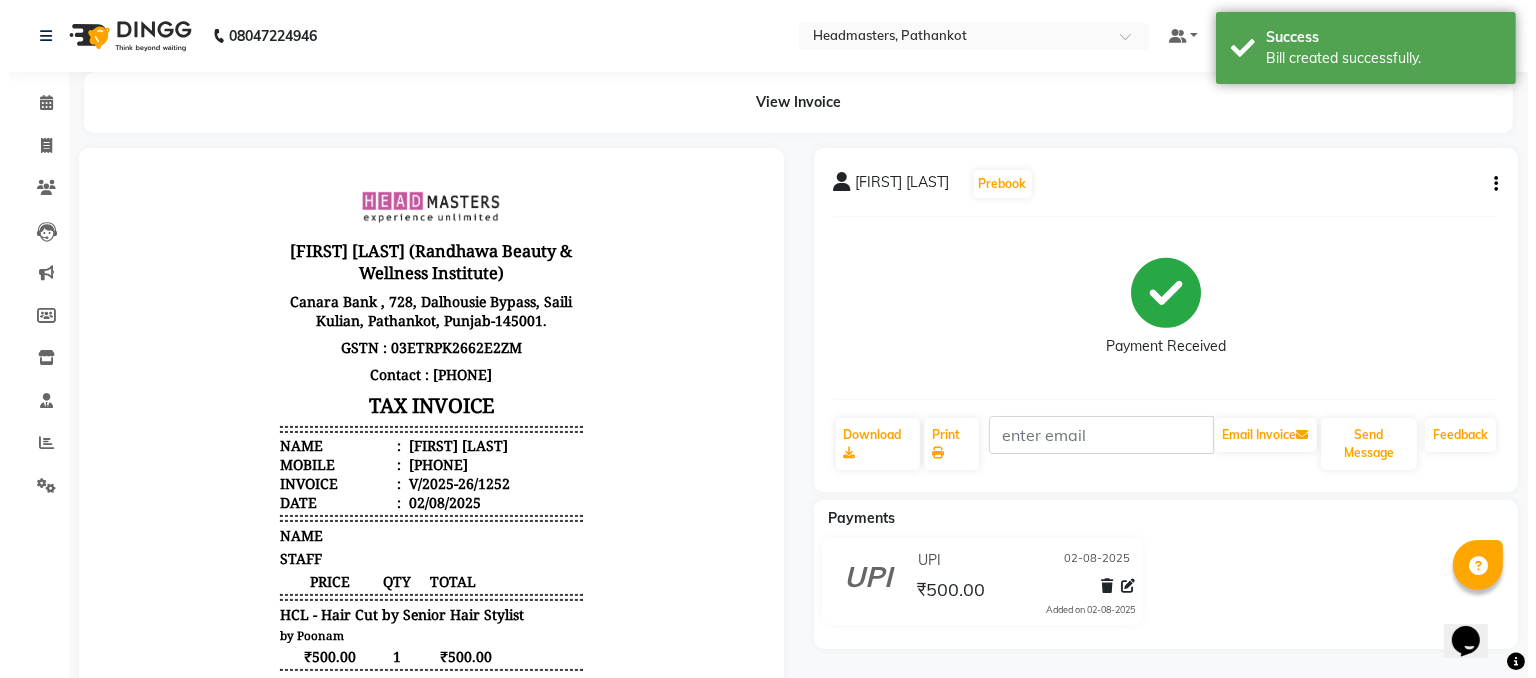 scroll, scrollTop: 0, scrollLeft: 0, axis: both 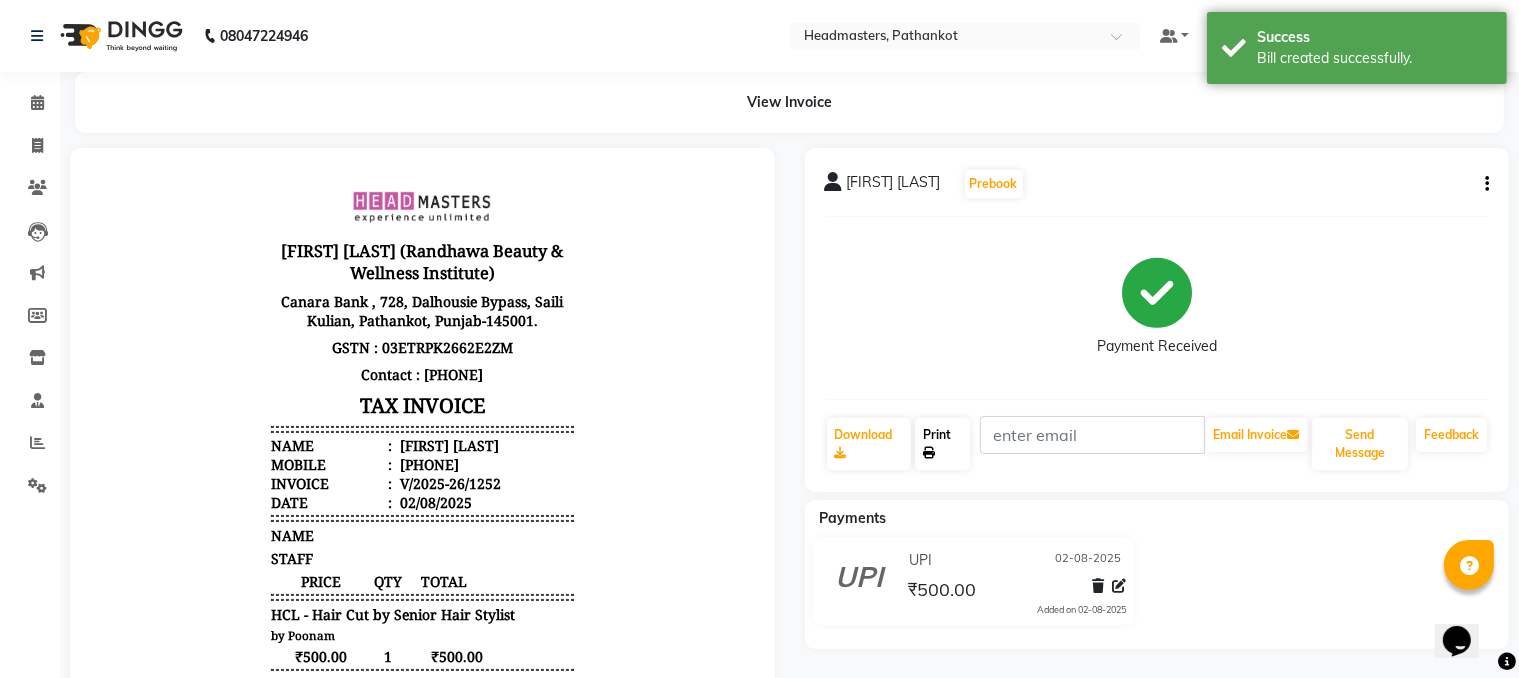 click on "Print" 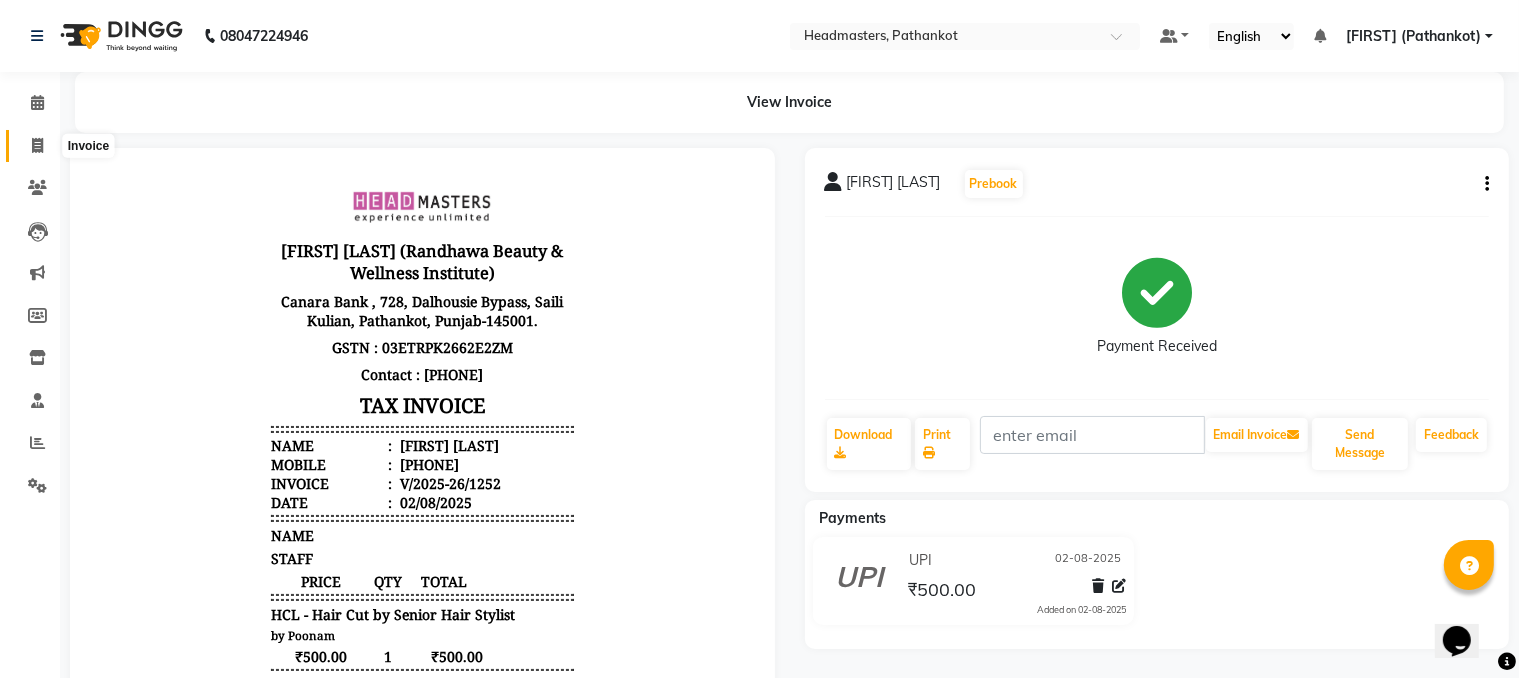 drag, startPoint x: 31, startPoint y: 152, endPoint x: 17, endPoint y: 146, distance: 15.231546 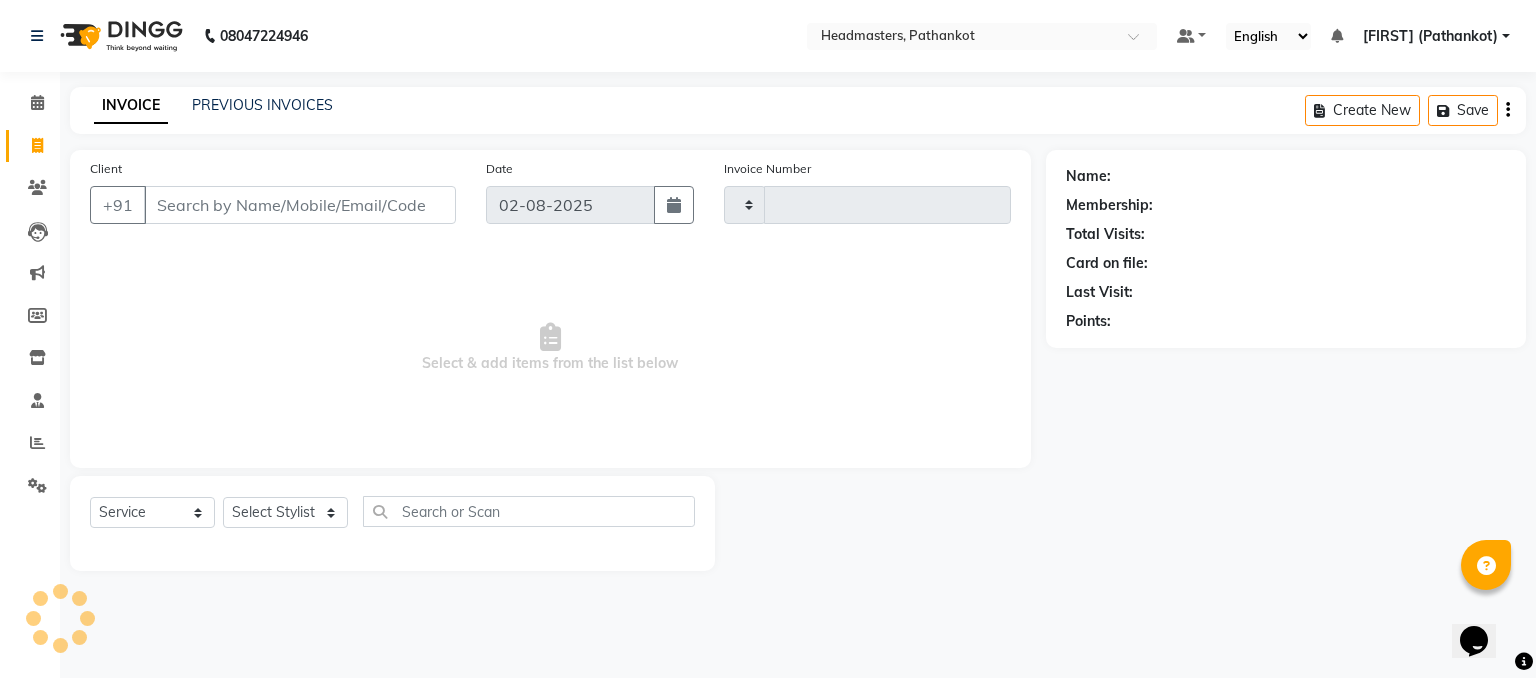 type on "1253" 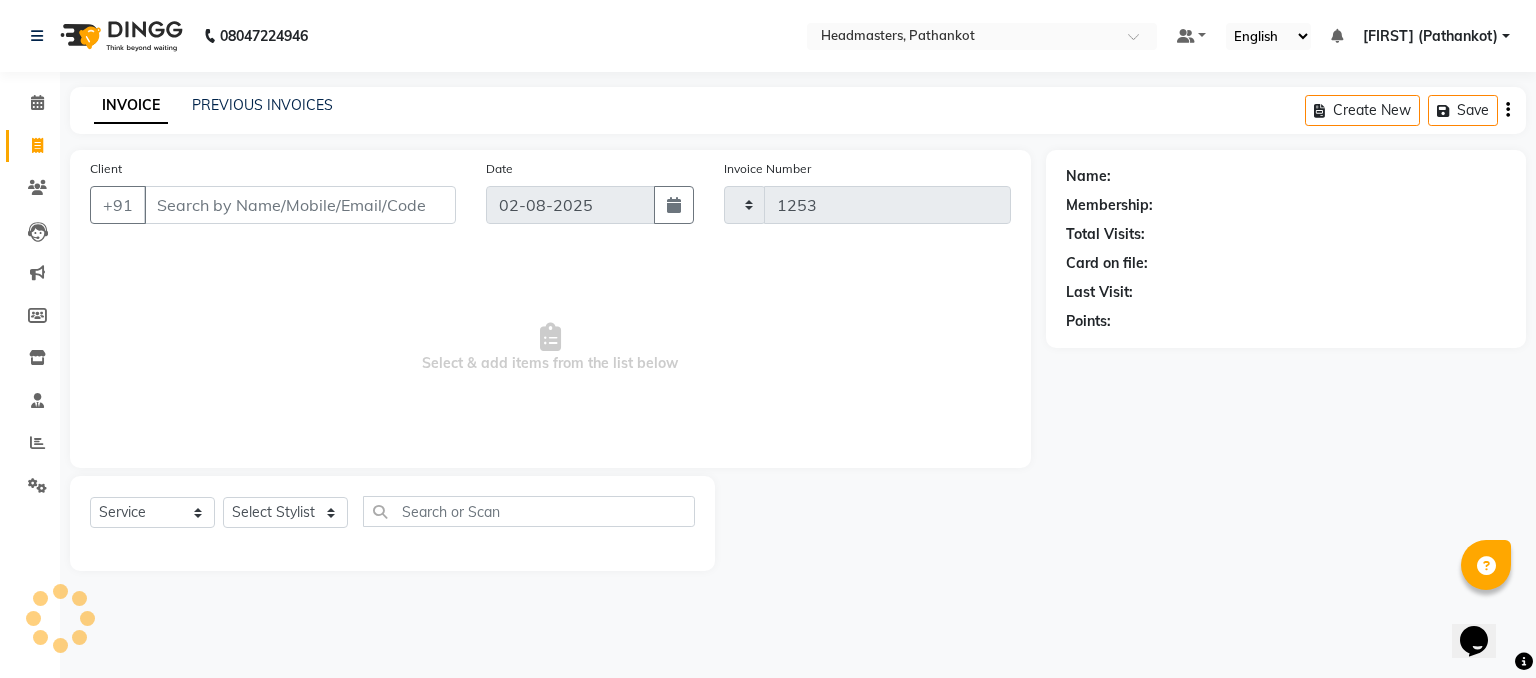 select on "7530" 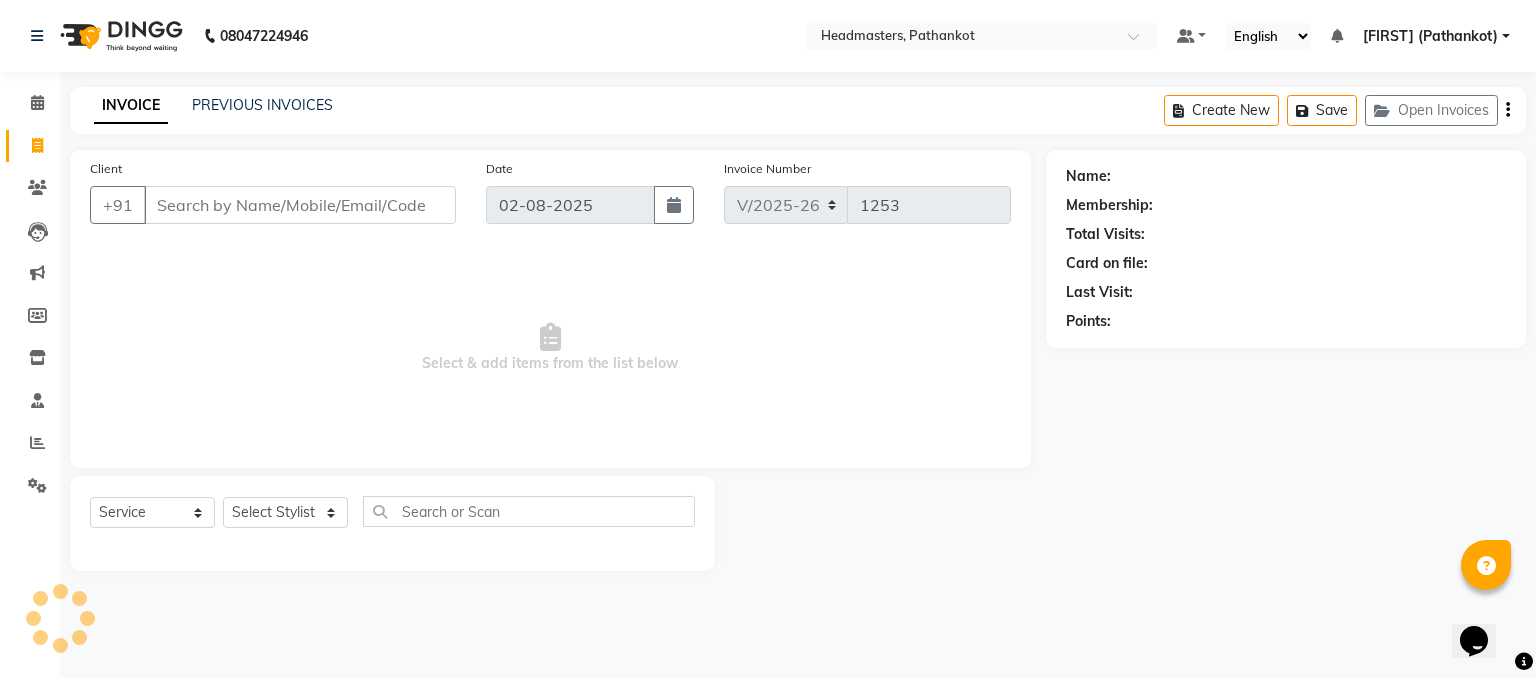 click on "Client" at bounding box center (300, 205) 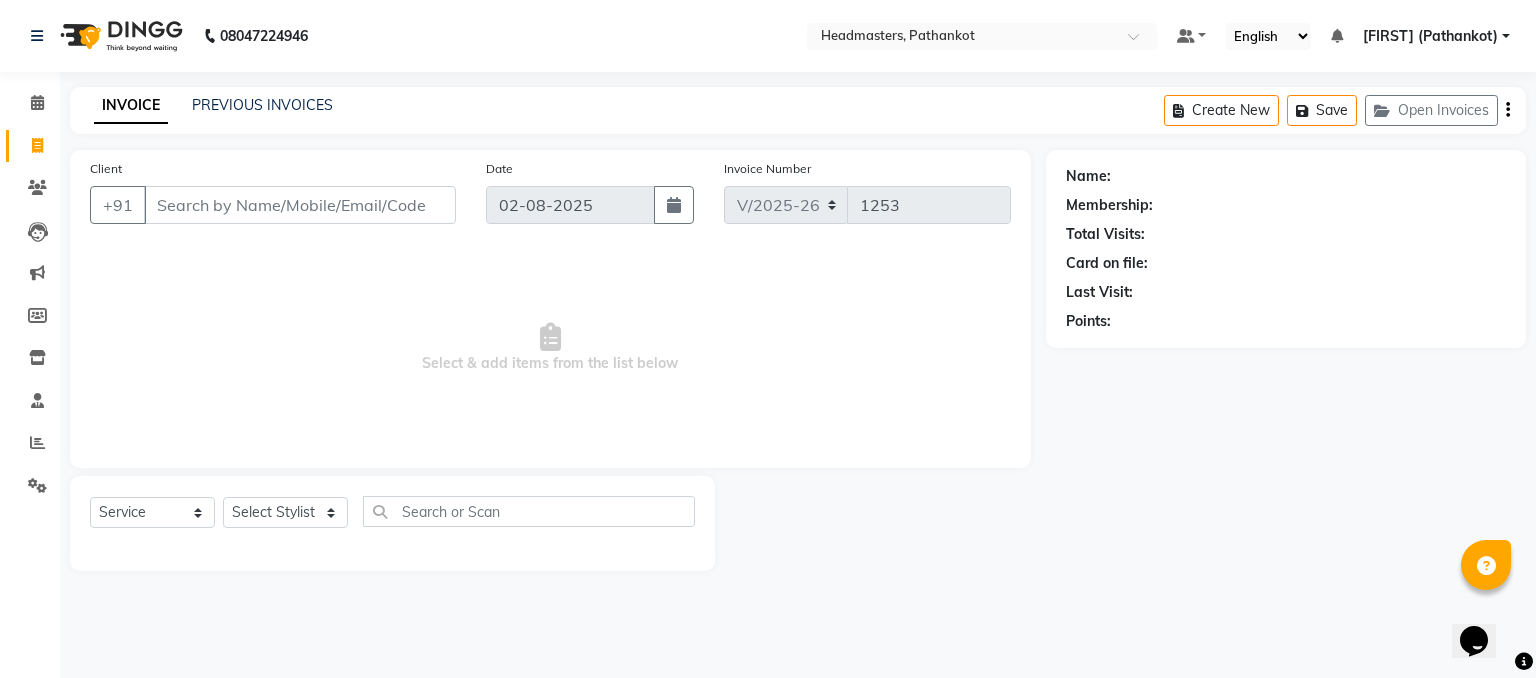 select on "66904" 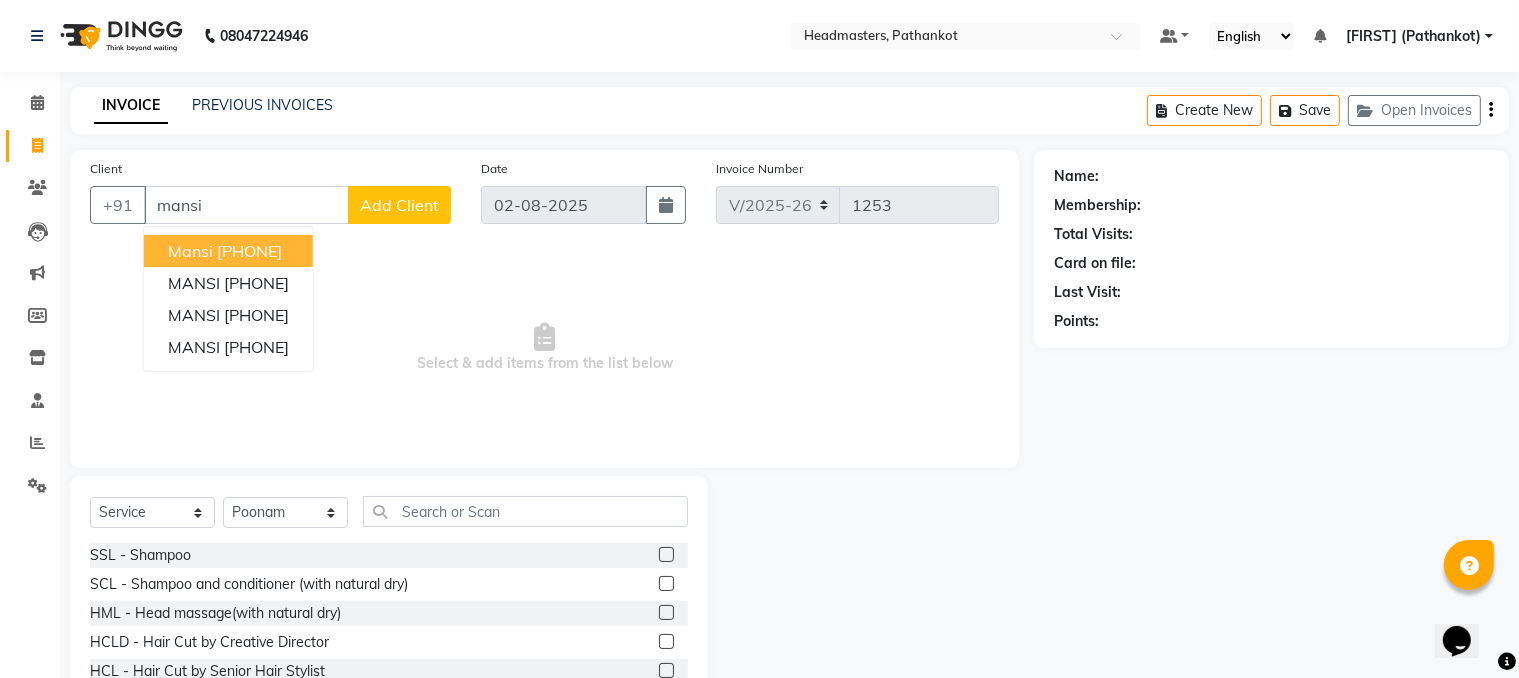 type on "mansi" 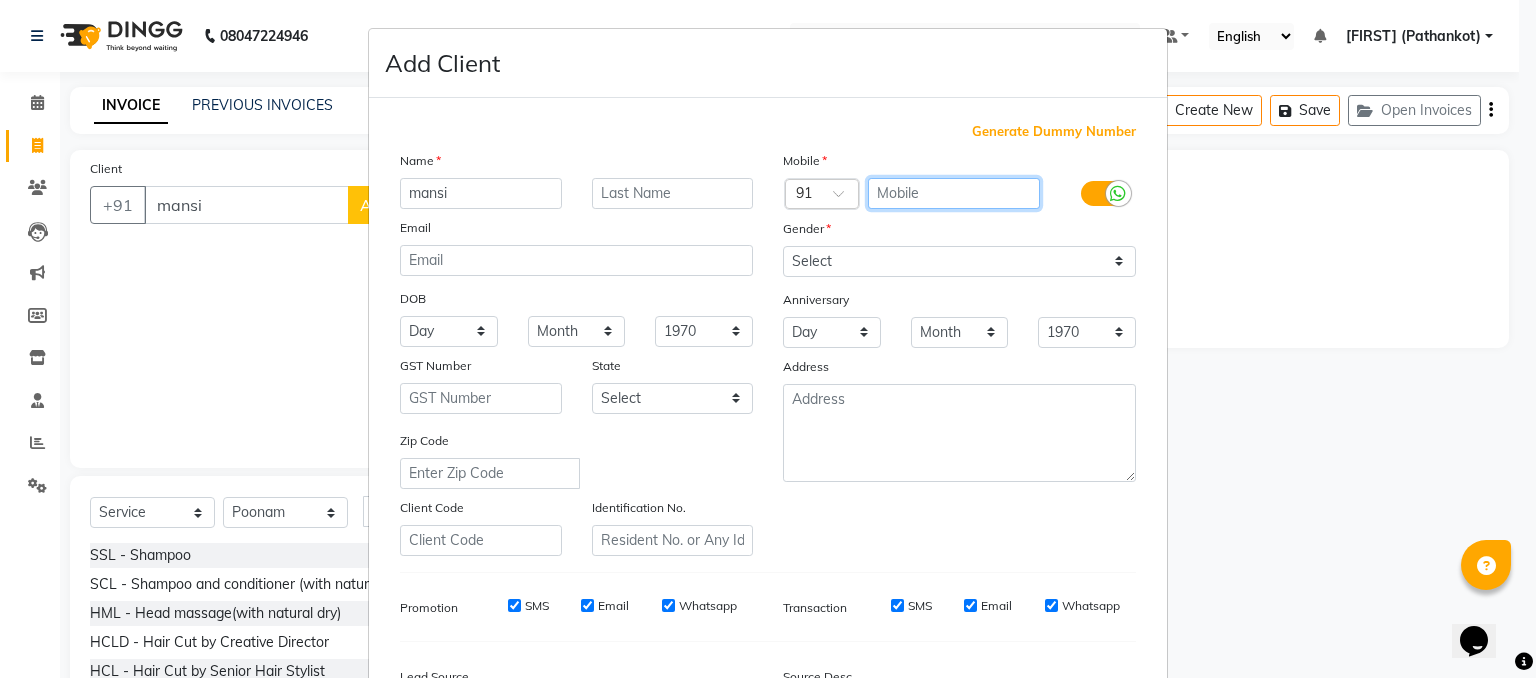 click at bounding box center (954, 193) 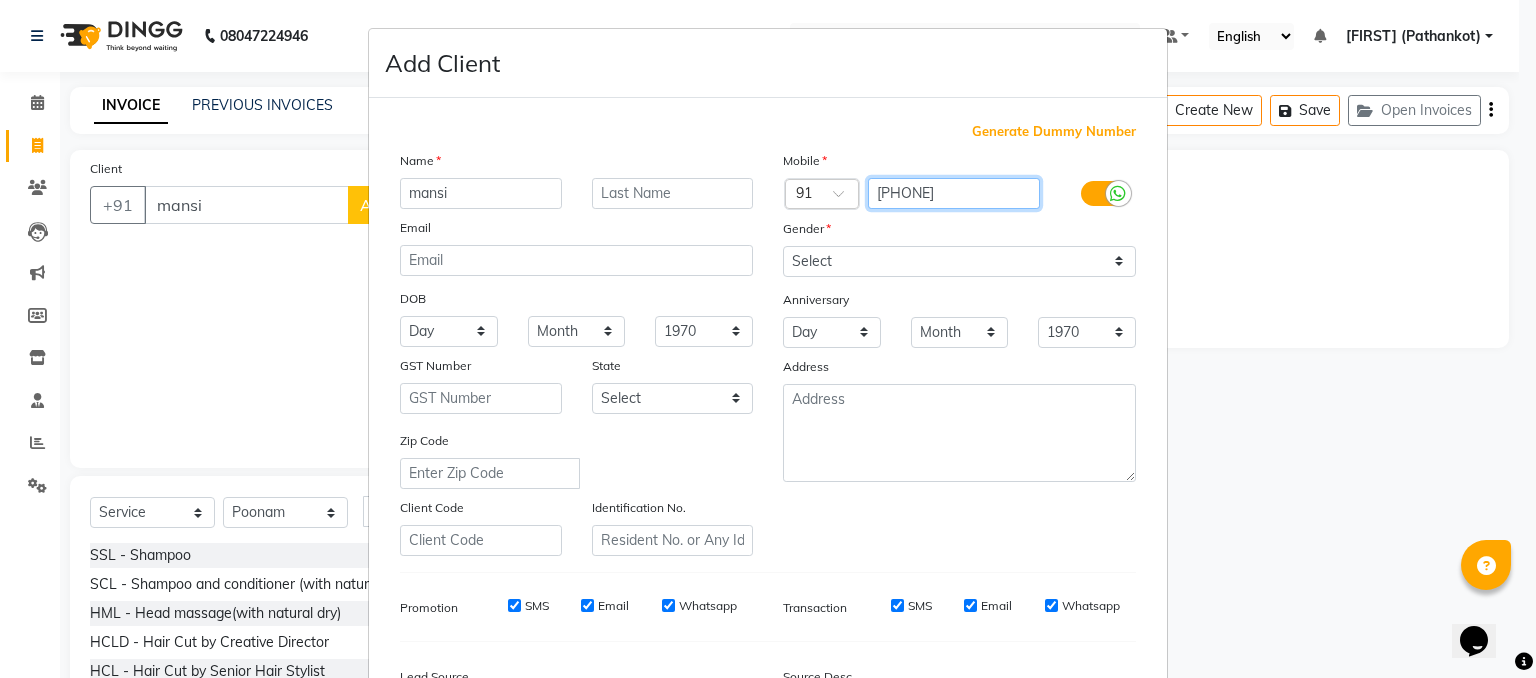 scroll, scrollTop: 100, scrollLeft: 0, axis: vertical 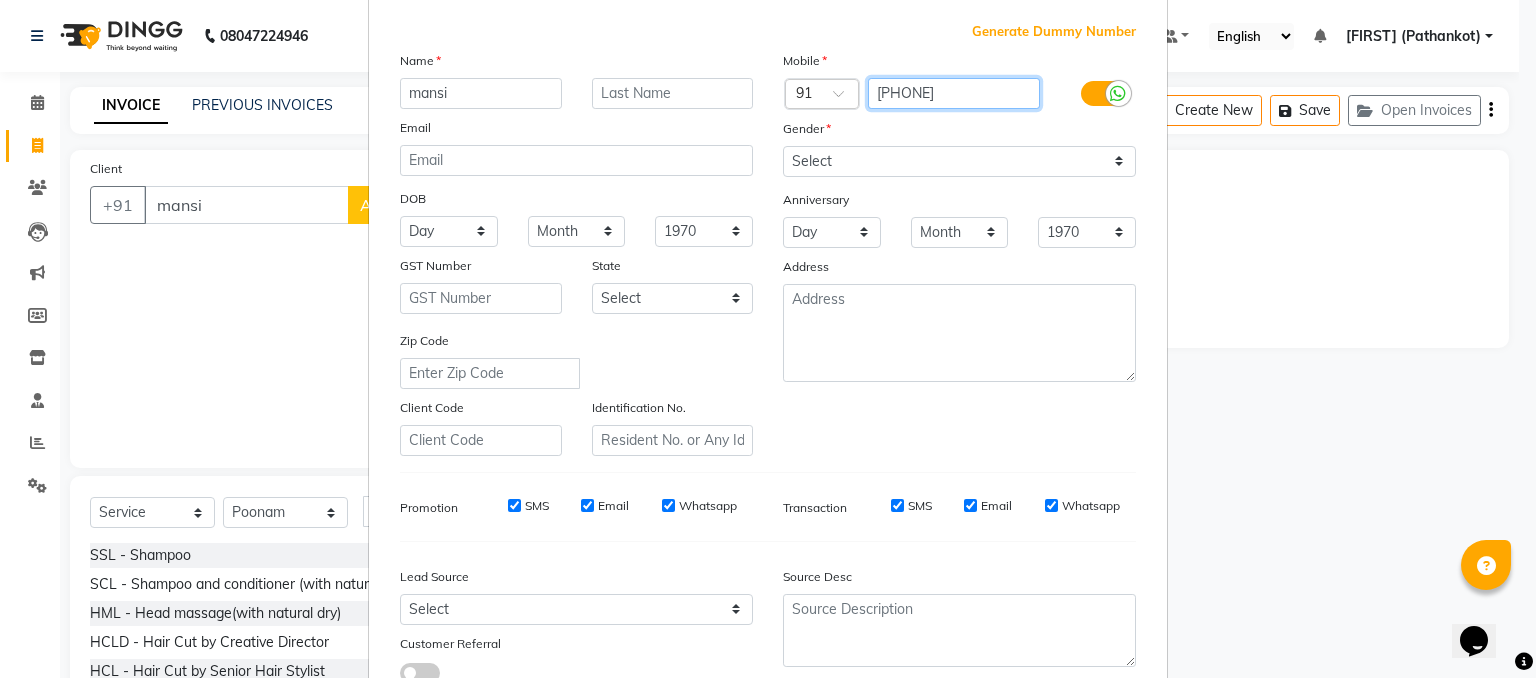 type on "[PHONE]" 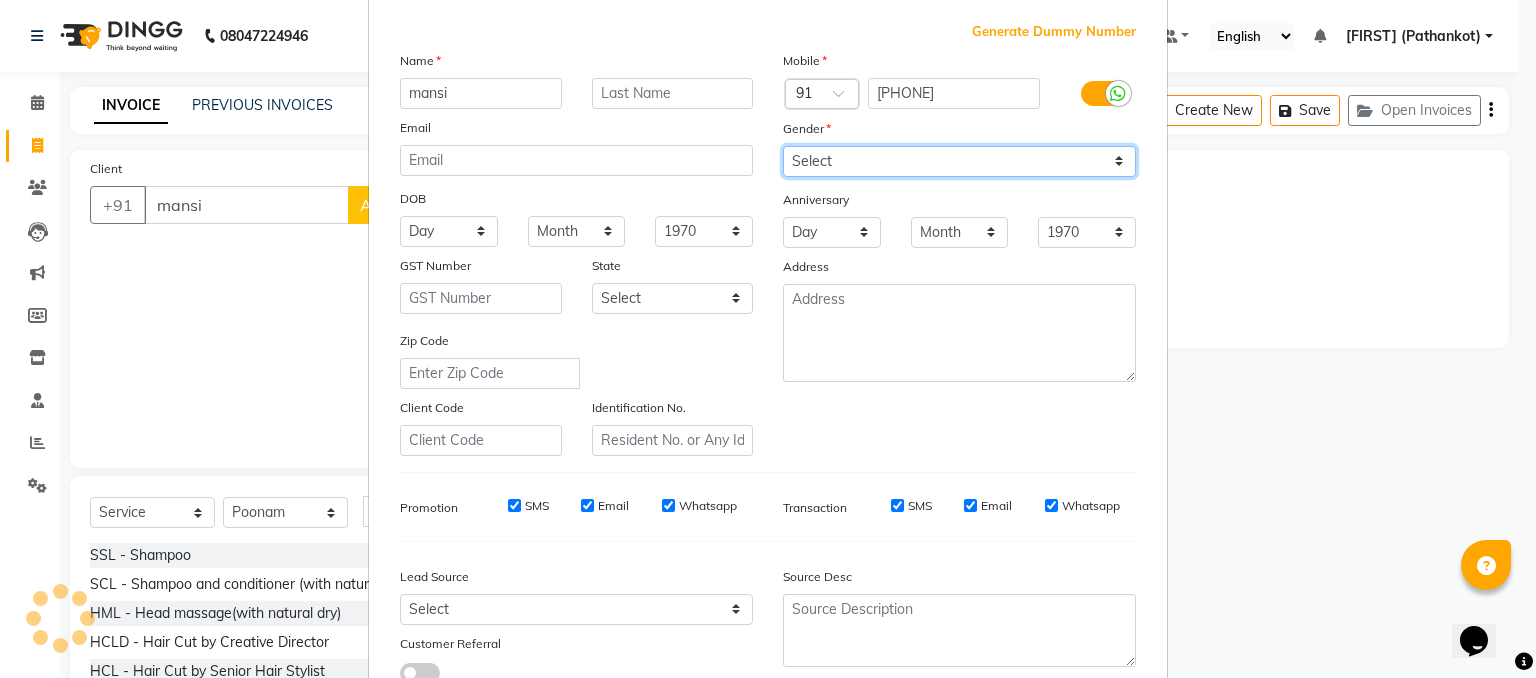 click on "Select Male Female Other Prefer Not To Say" at bounding box center [959, 161] 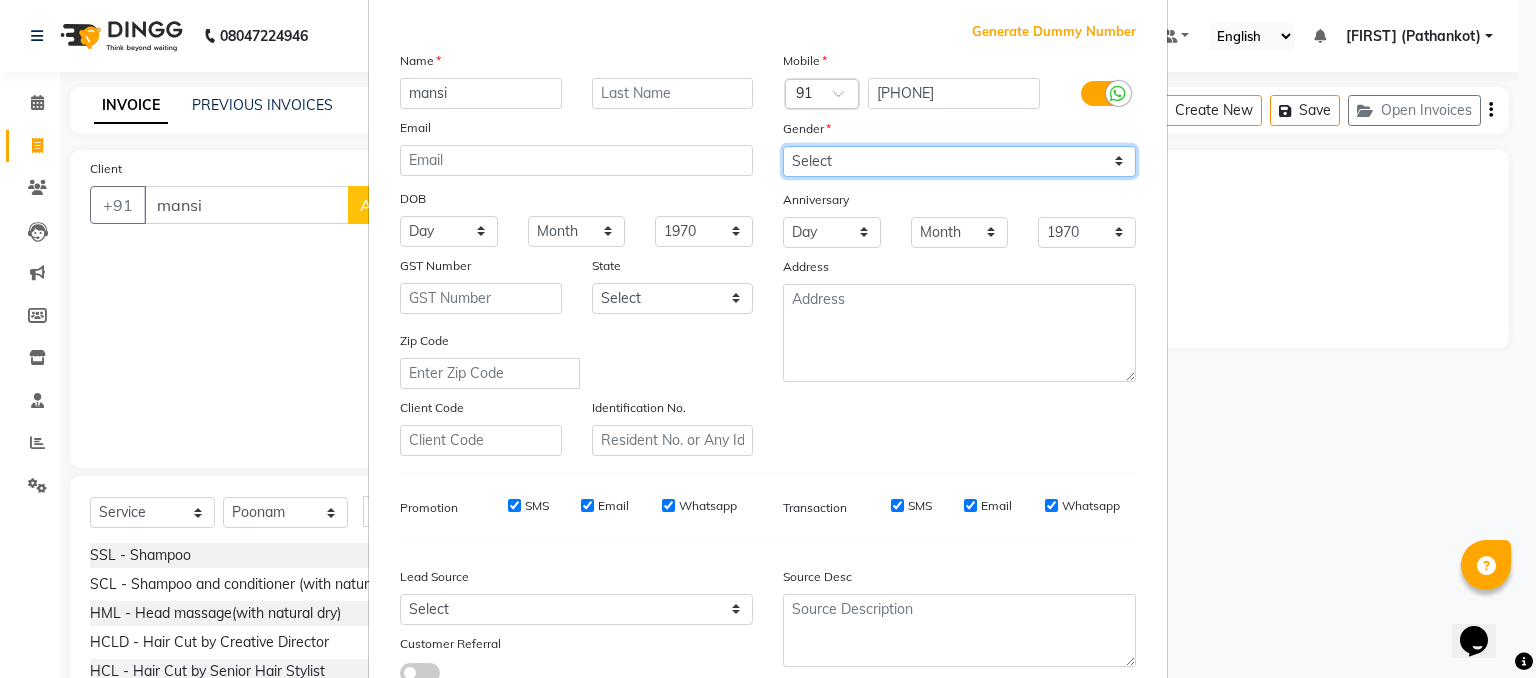 select on "female" 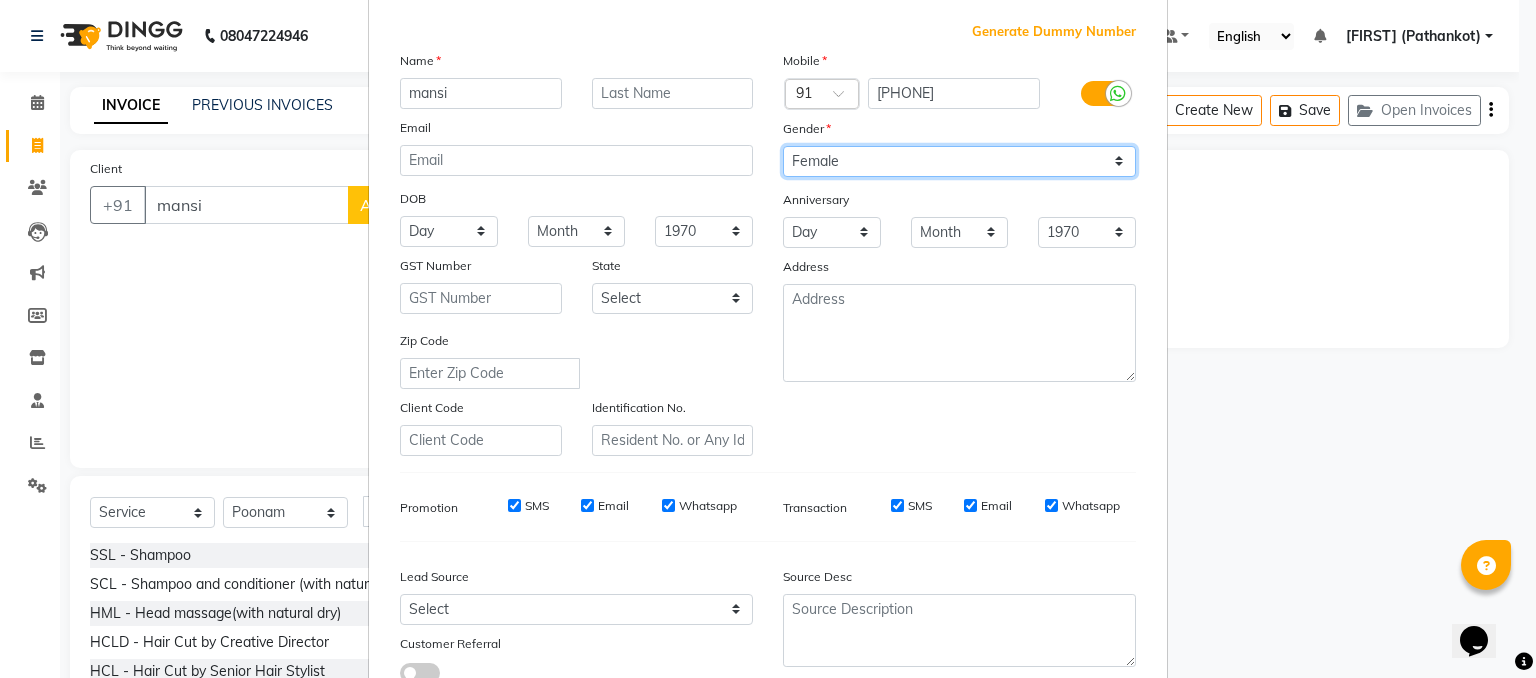 click on "Select Male Female Other Prefer Not To Say" at bounding box center [959, 161] 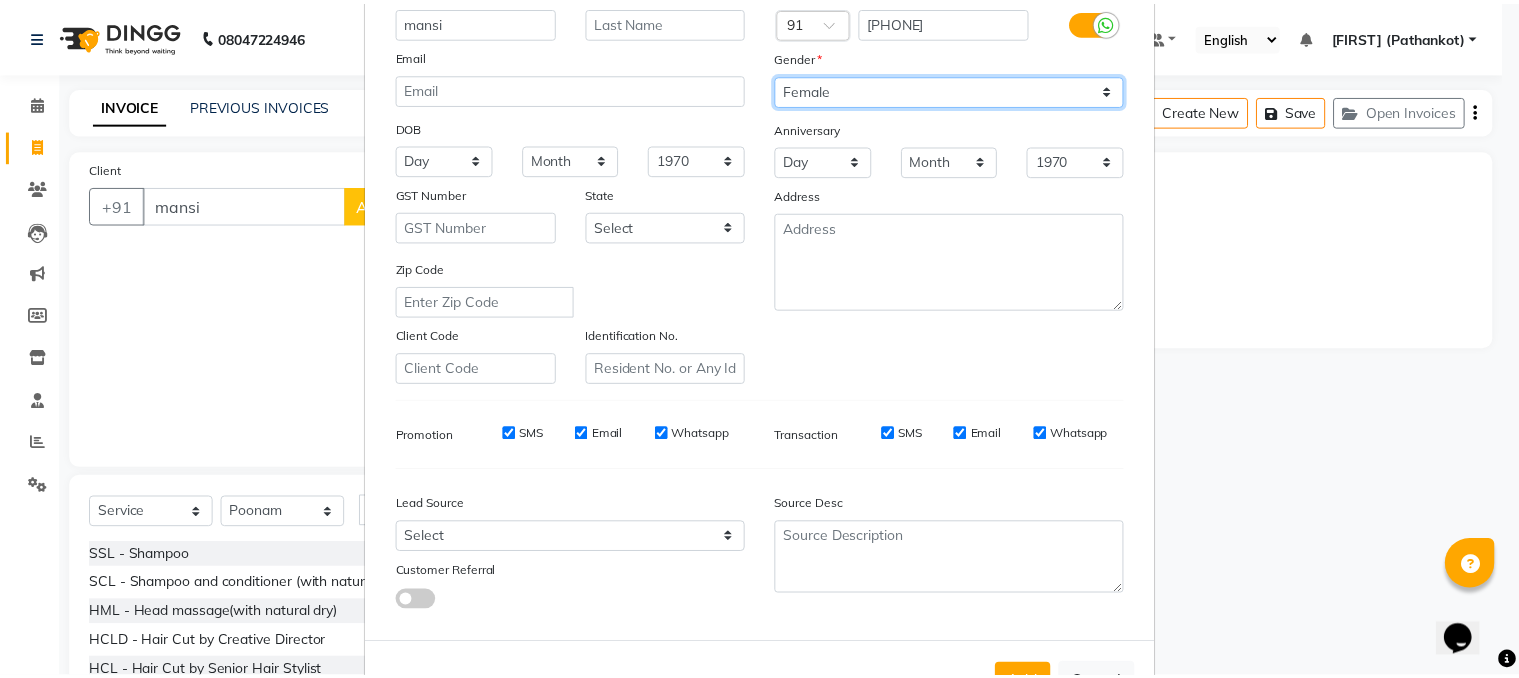 scroll, scrollTop: 254, scrollLeft: 0, axis: vertical 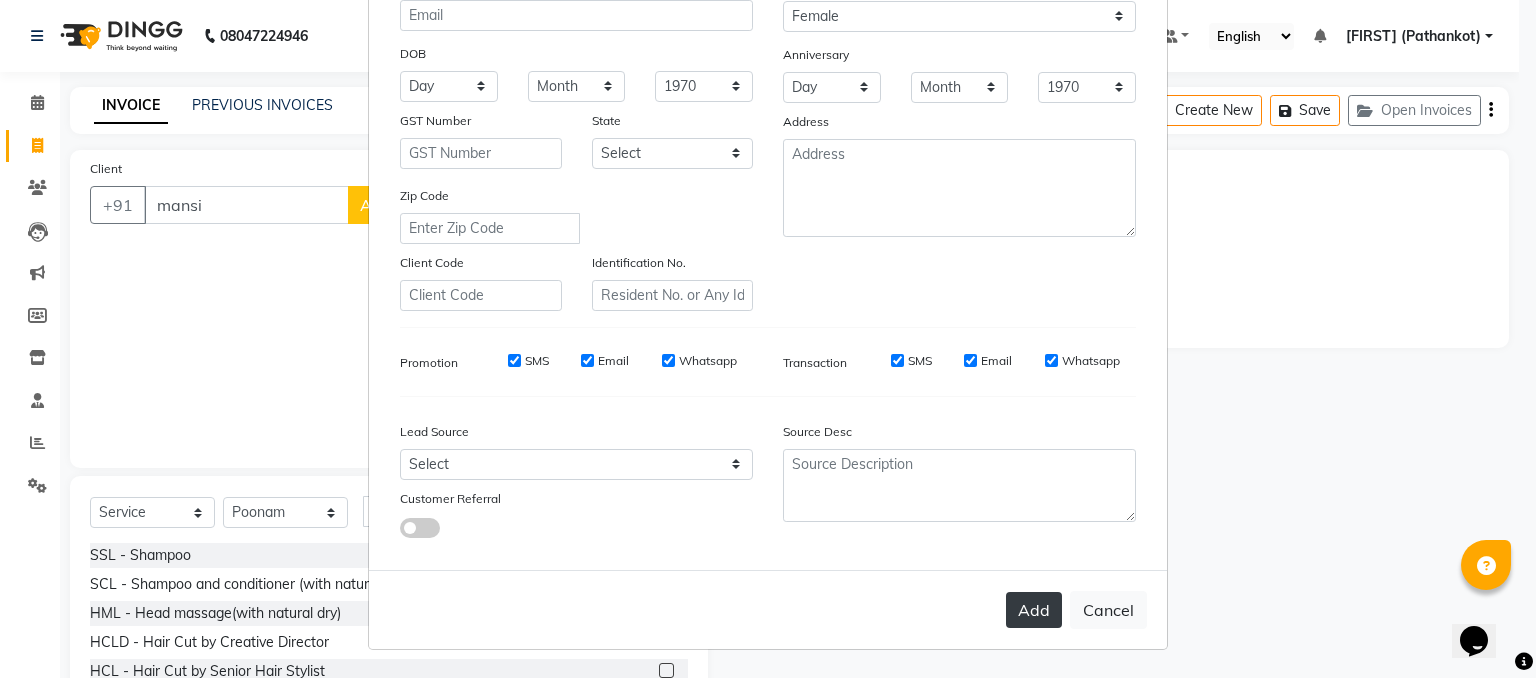 click on "Add" at bounding box center (1034, 610) 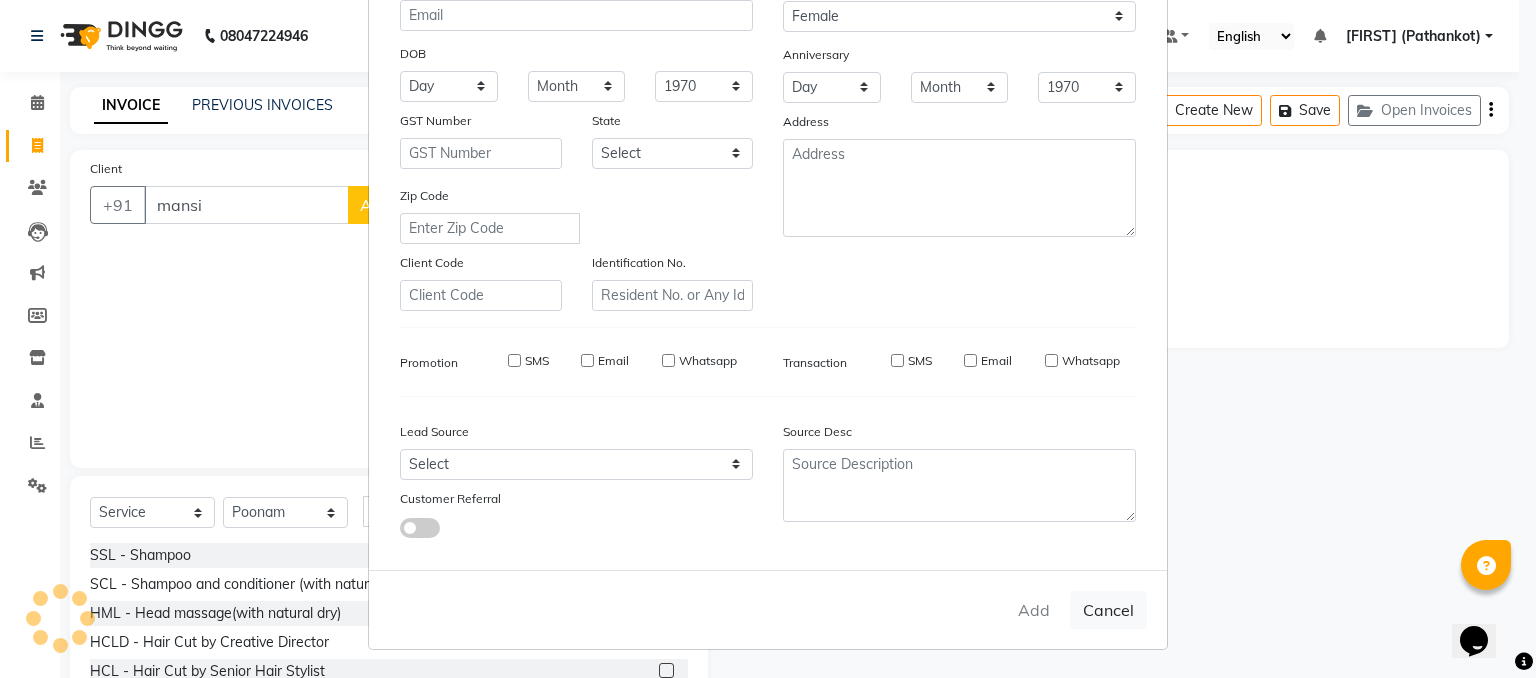 type on "[PHONE]" 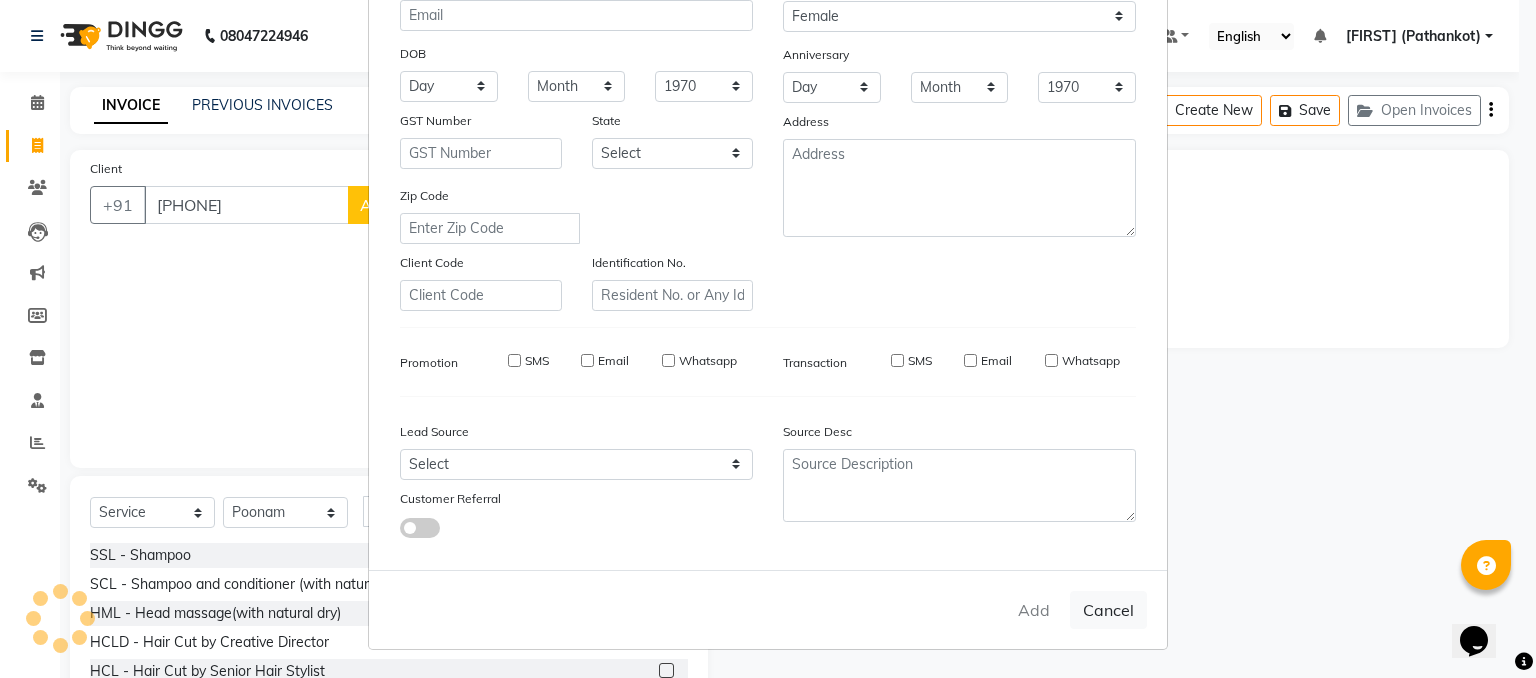 select 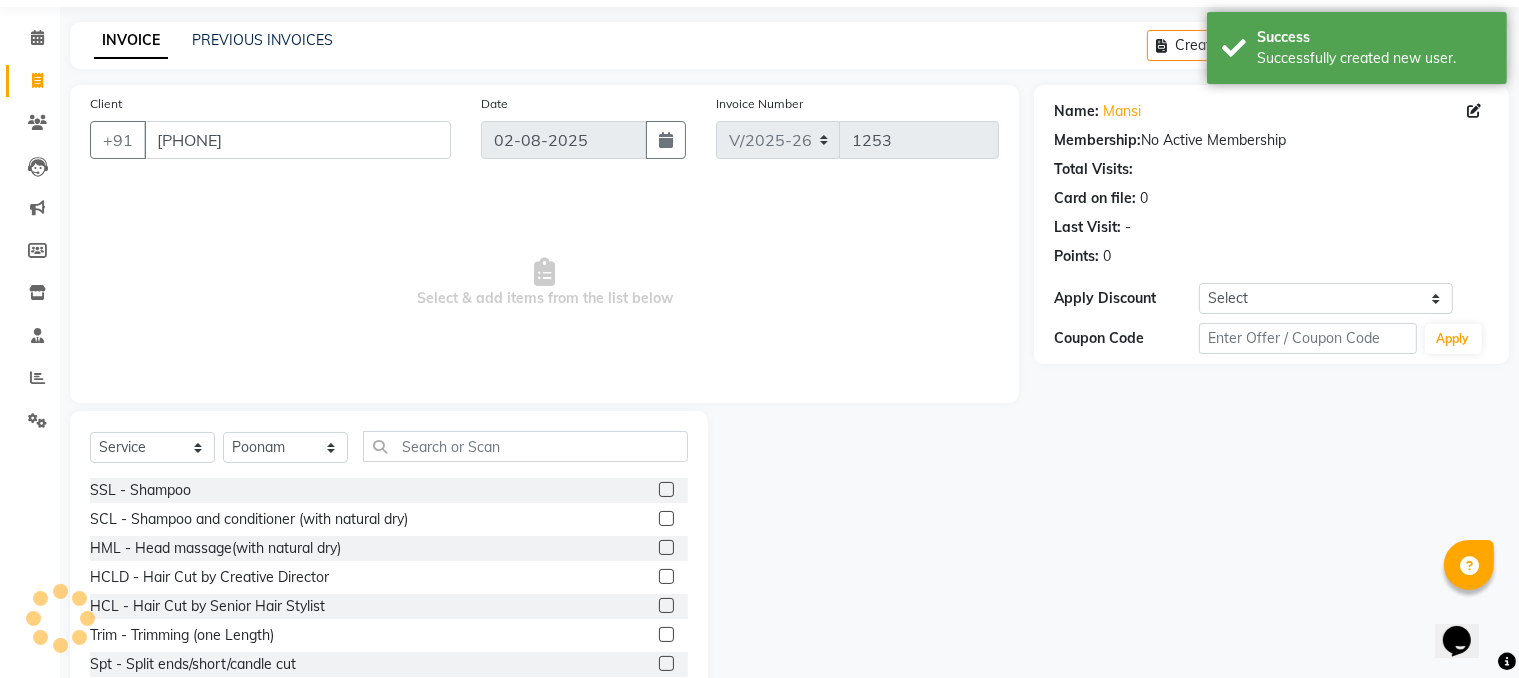 scroll, scrollTop: 100, scrollLeft: 0, axis: vertical 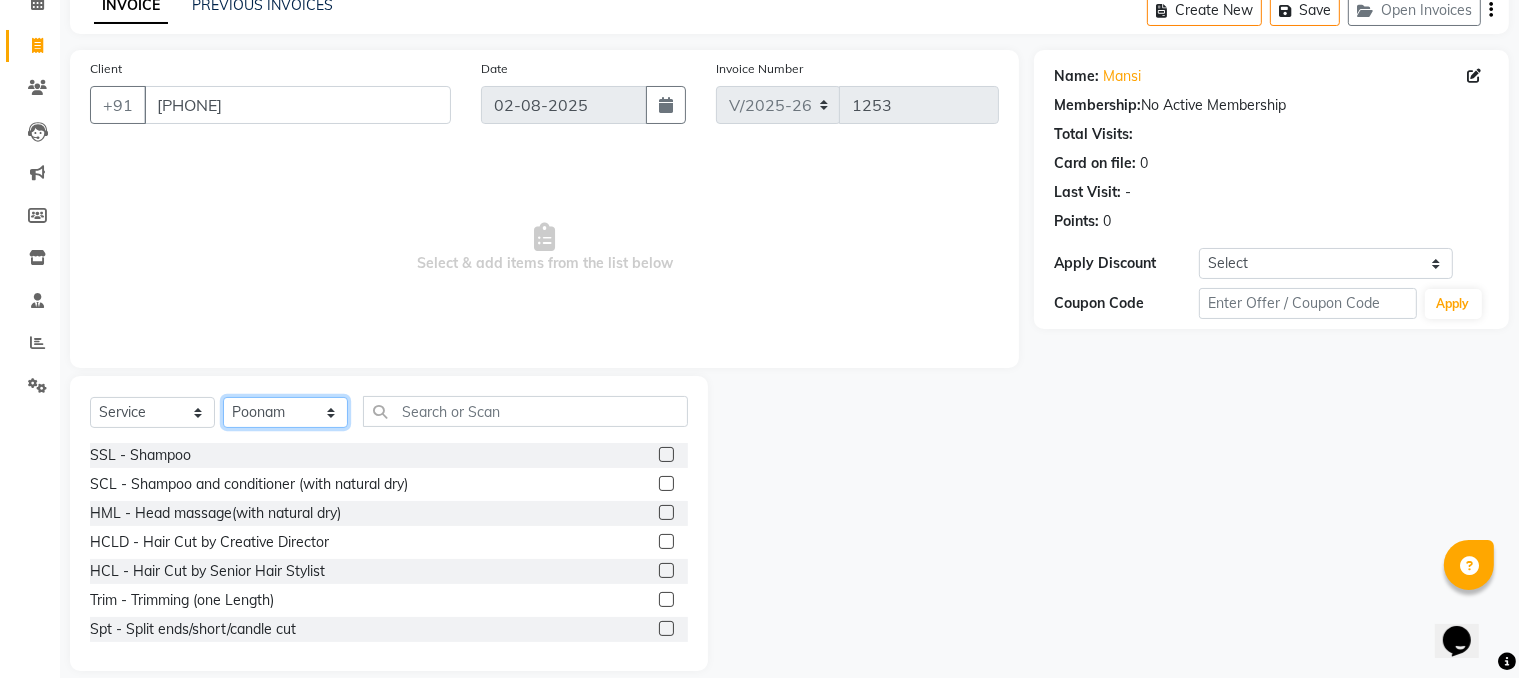 click on "Select Stylist [FIRST] [LAST] [FIRST] [FIRST] [FIRST] [FIRST] [FIRST] [FIRST] [FIRST] [FIRST] [FIRST] [FIRST] [FIRST] [FIRST] [FIRST]" 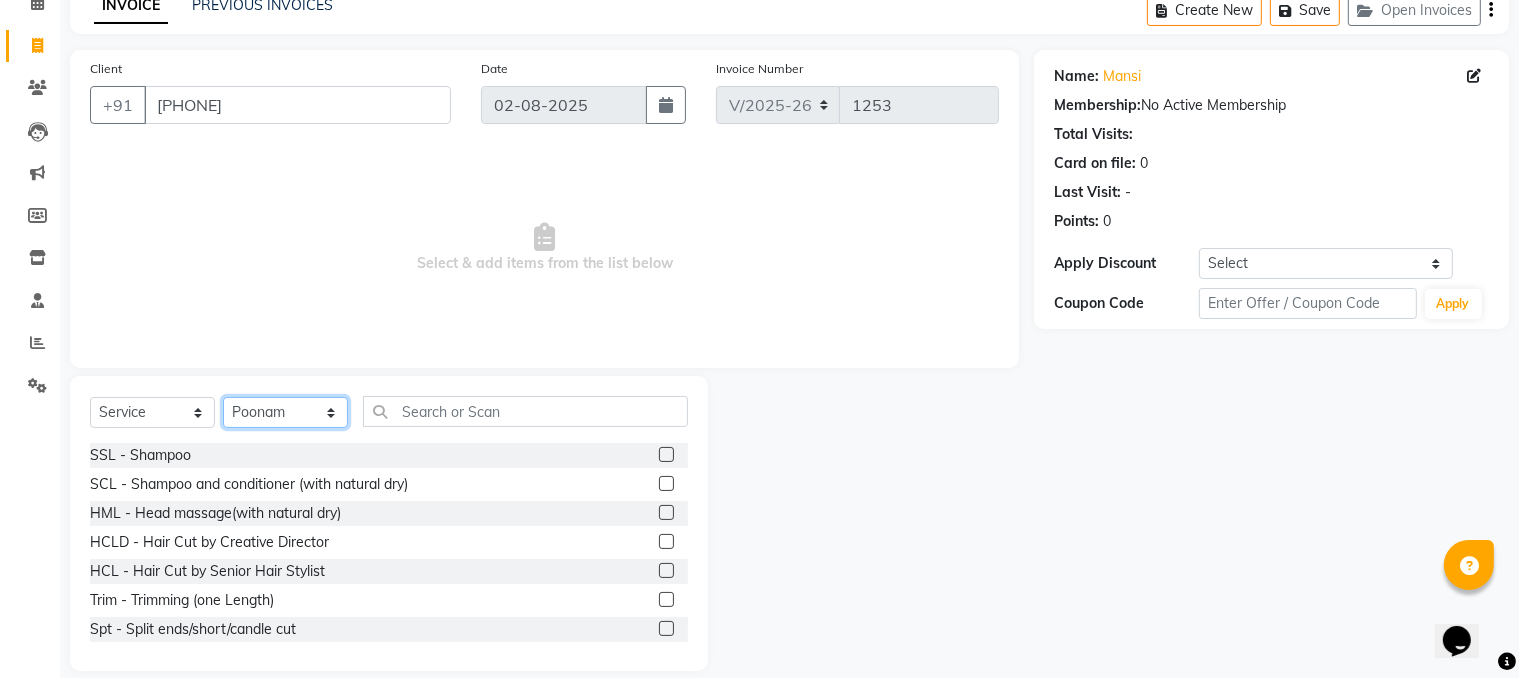 select on "66905" 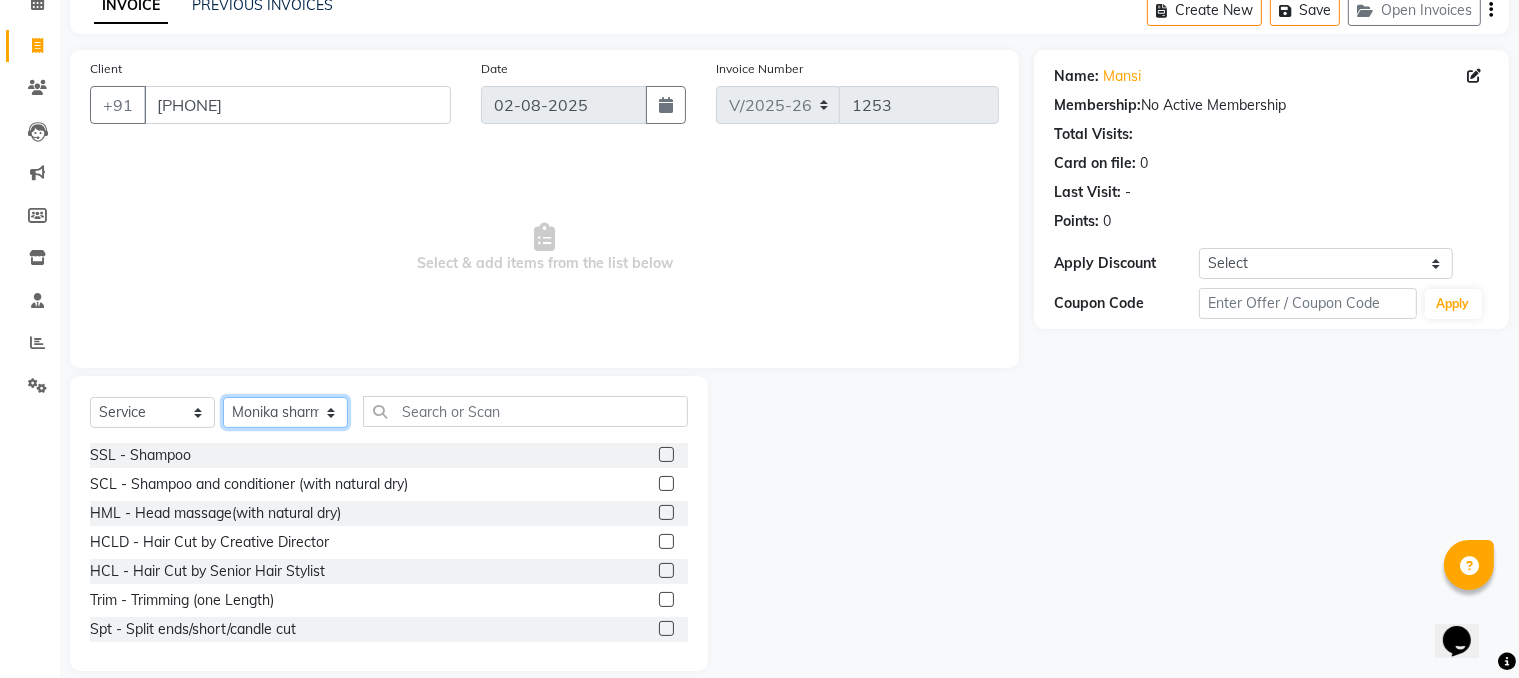 click on "Select Stylist [FIRST] [LAST] [FIRST] [FIRST] [FIRST] [FIRST] [FIRST] [FIRST] [FIRST] [FIRST] [FIRST] [FIRST] [FIRST] [FIRST] [FIRST]" 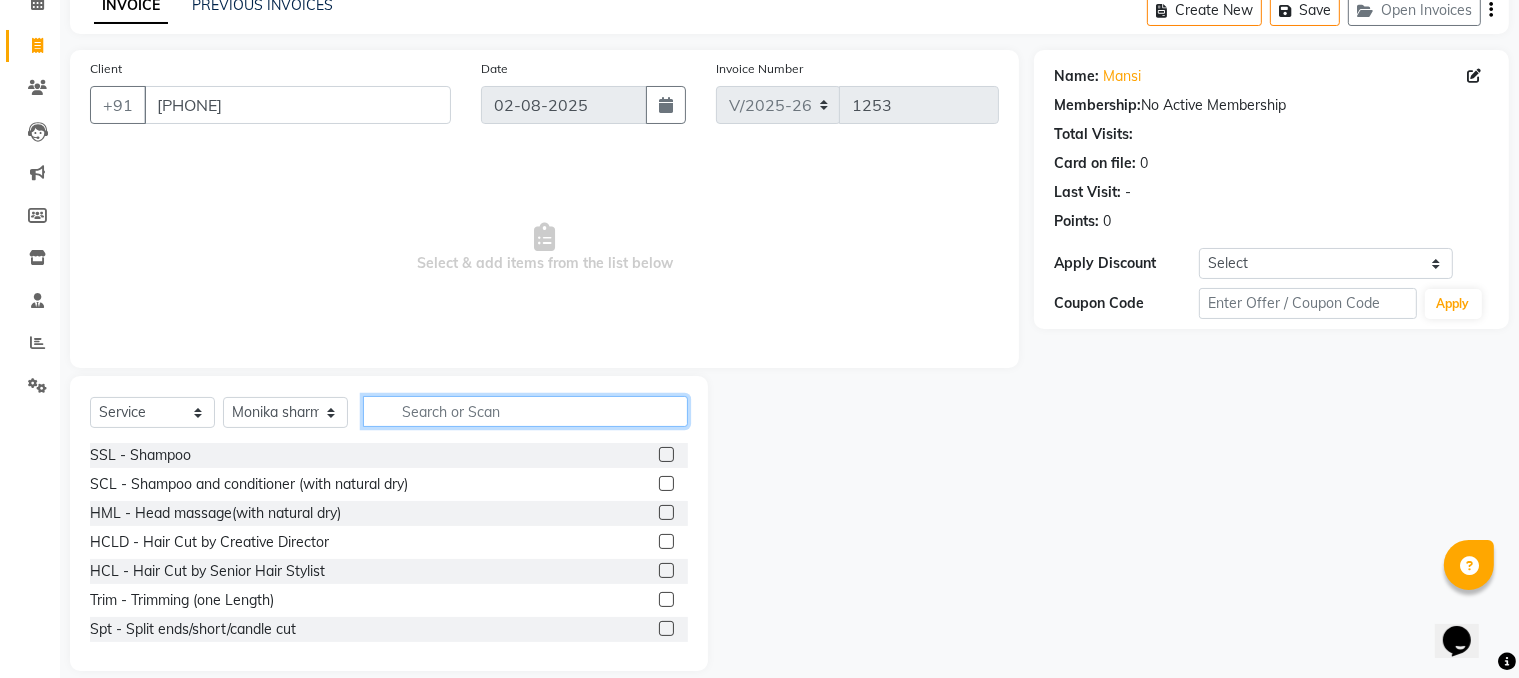 click 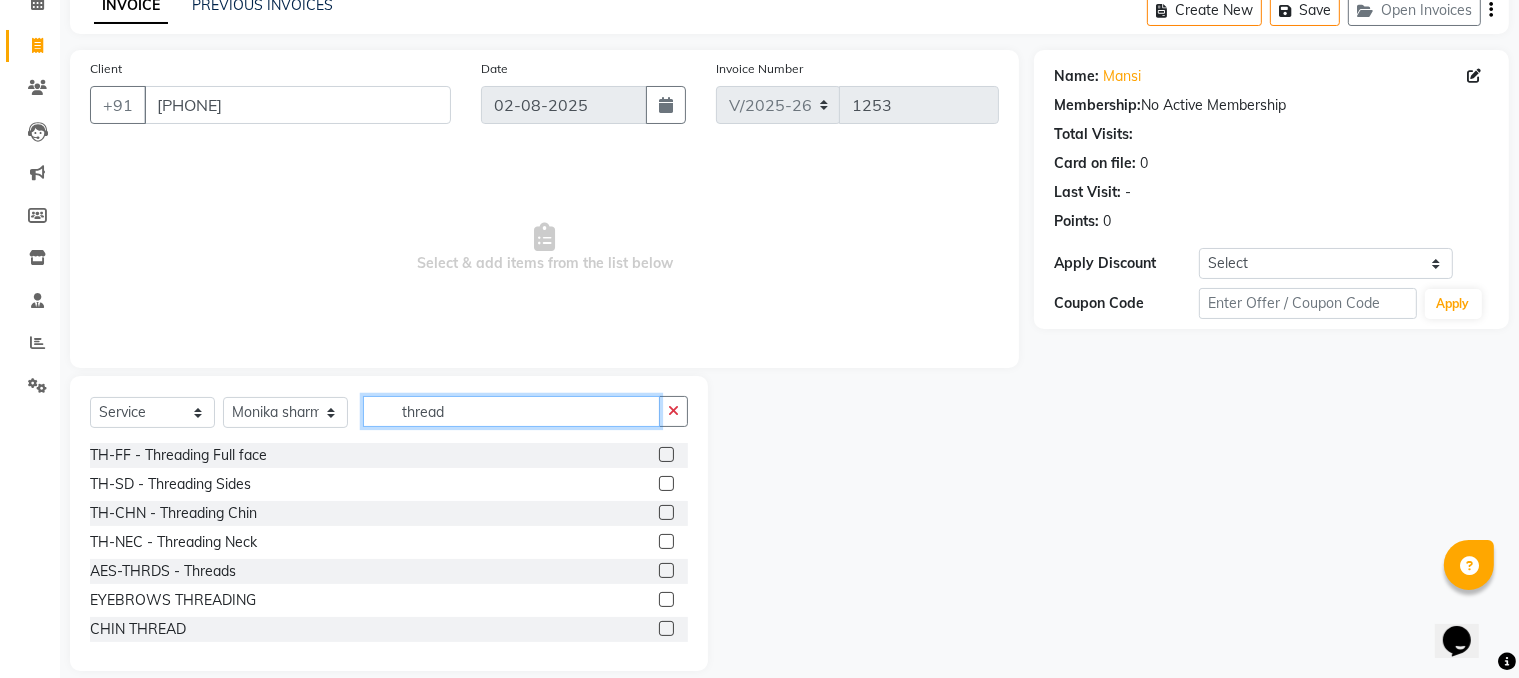 type on "thread" 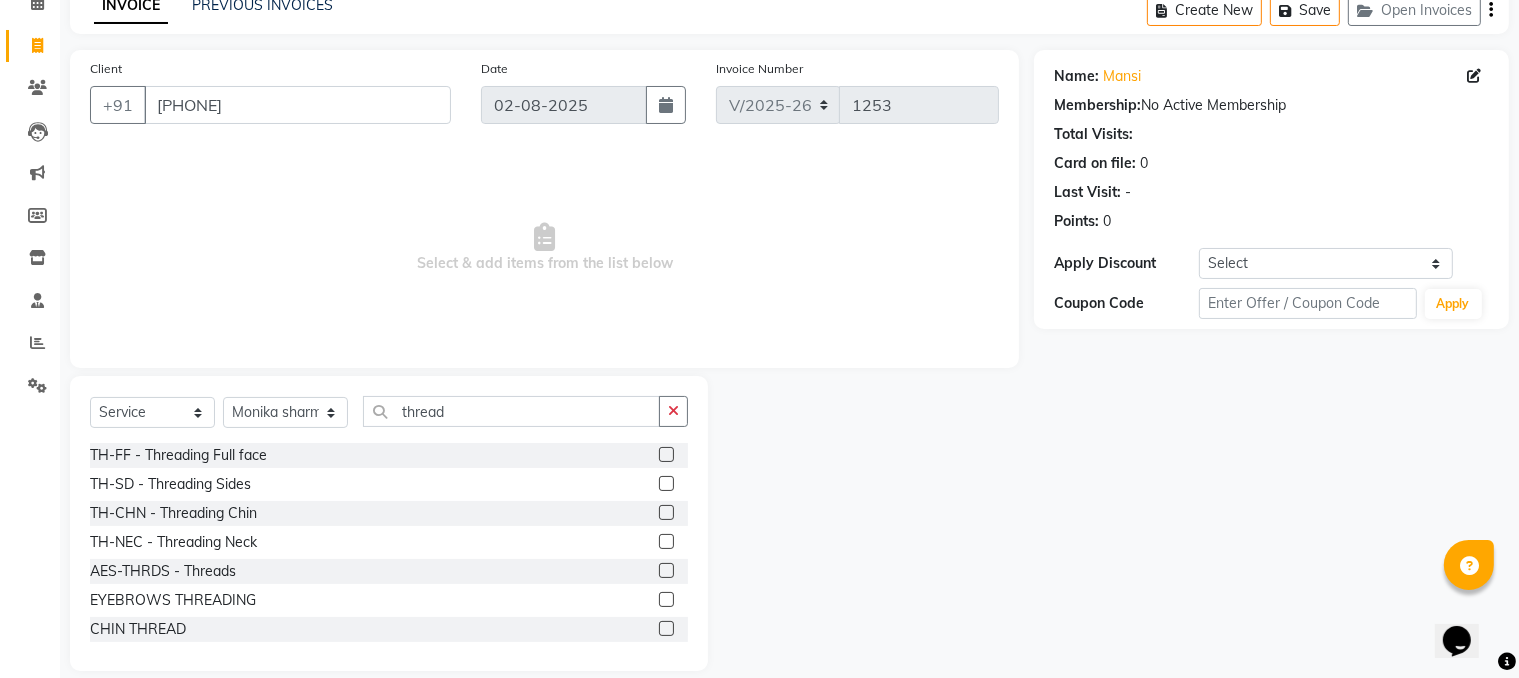 click 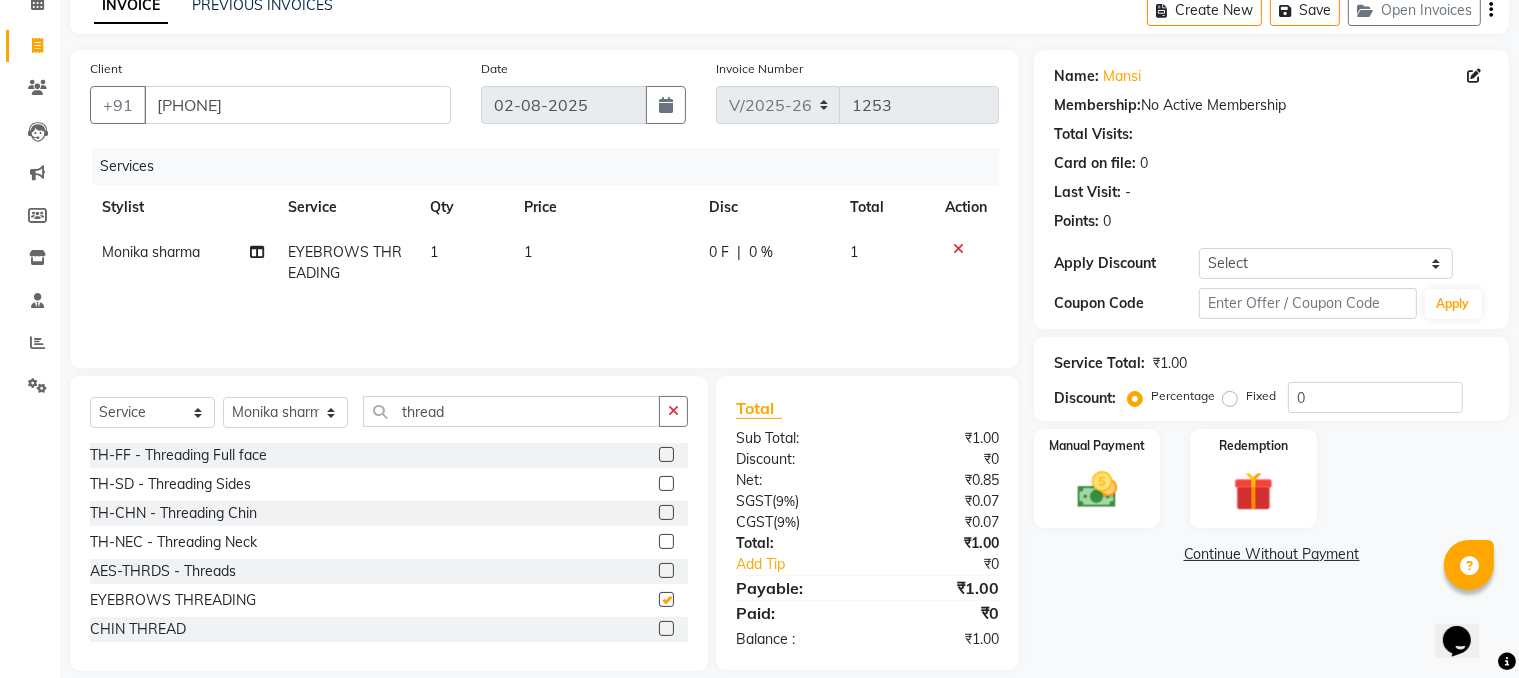 checkbox on "false" 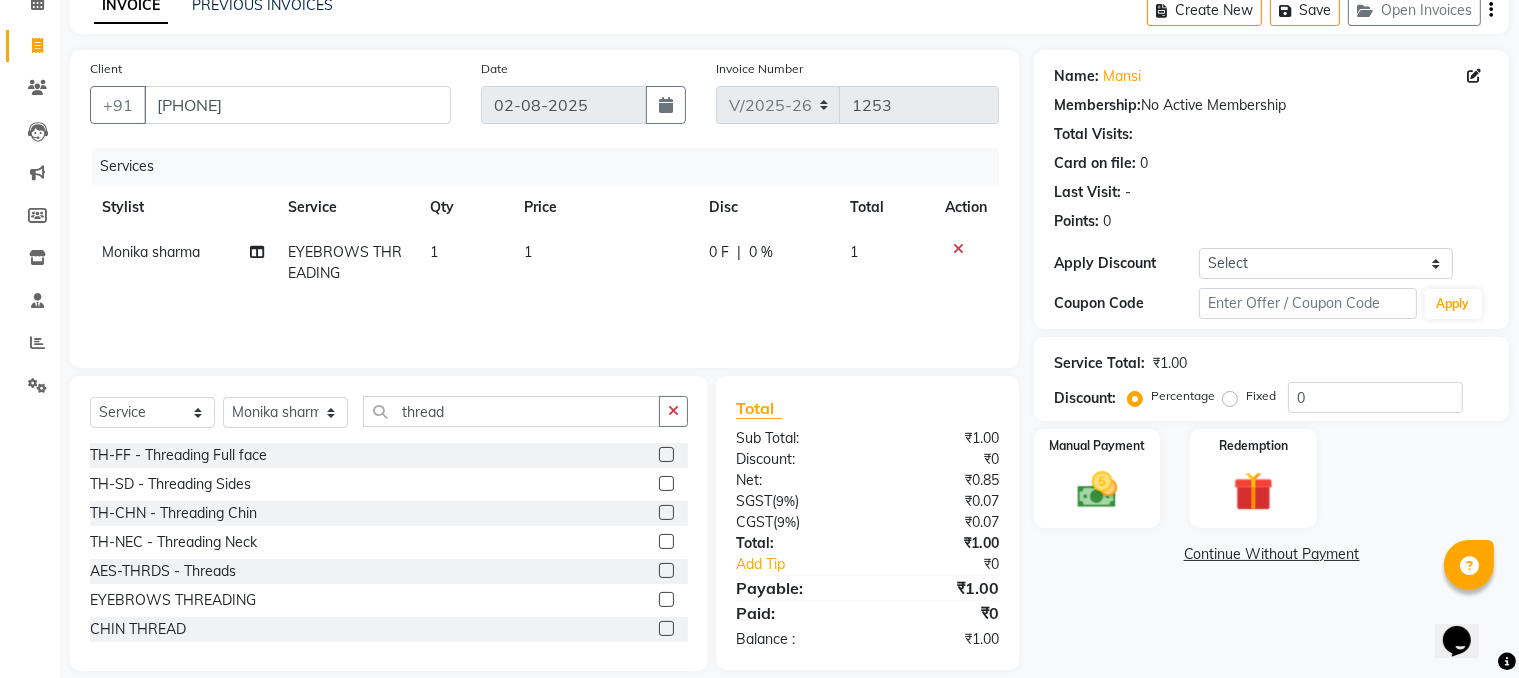 click on "1" 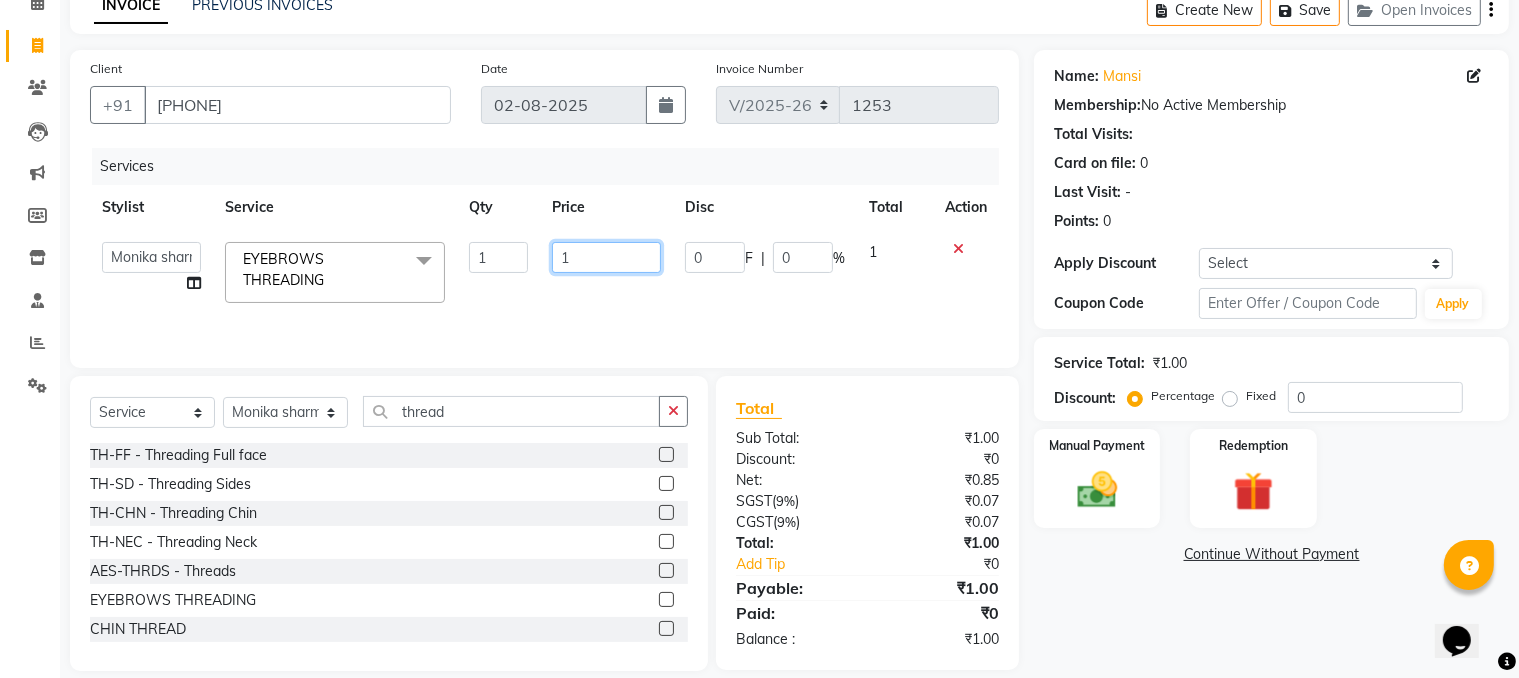 click on "1" 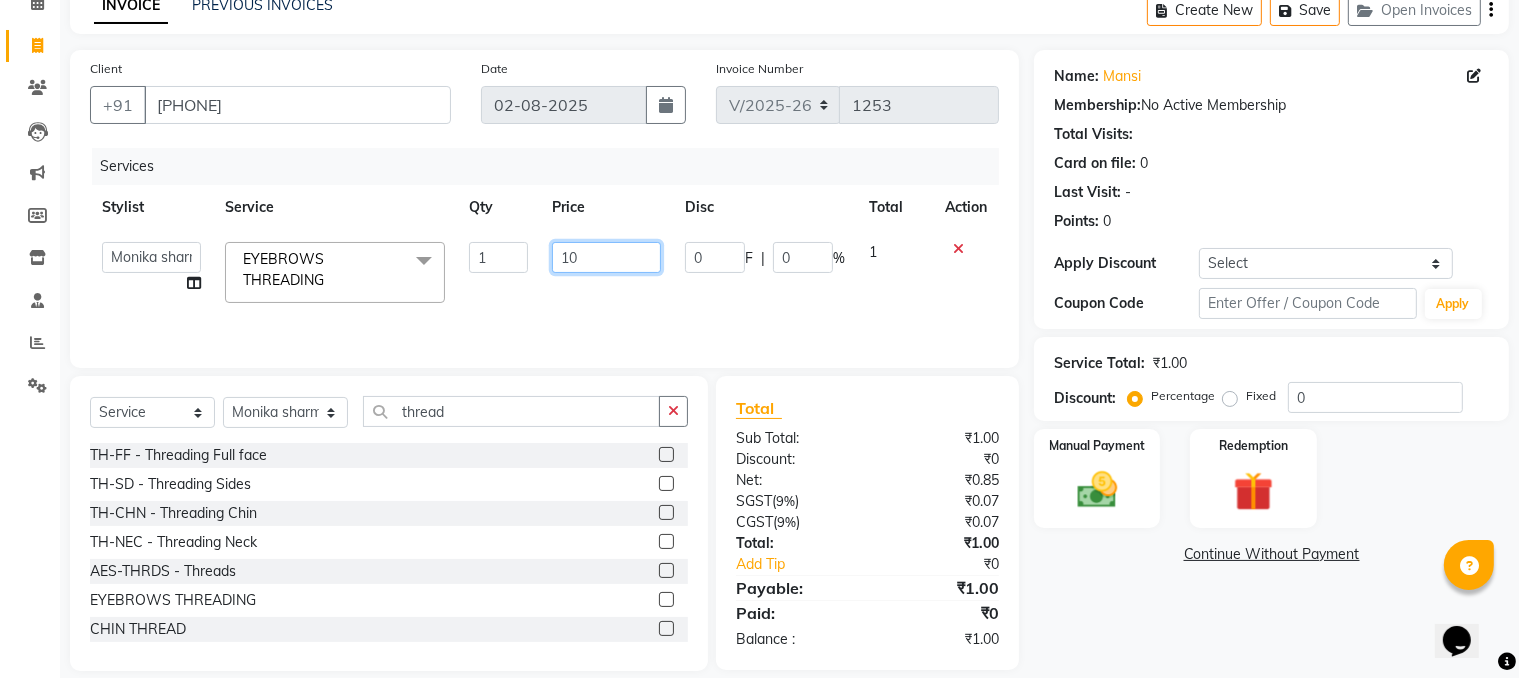 type on "100" 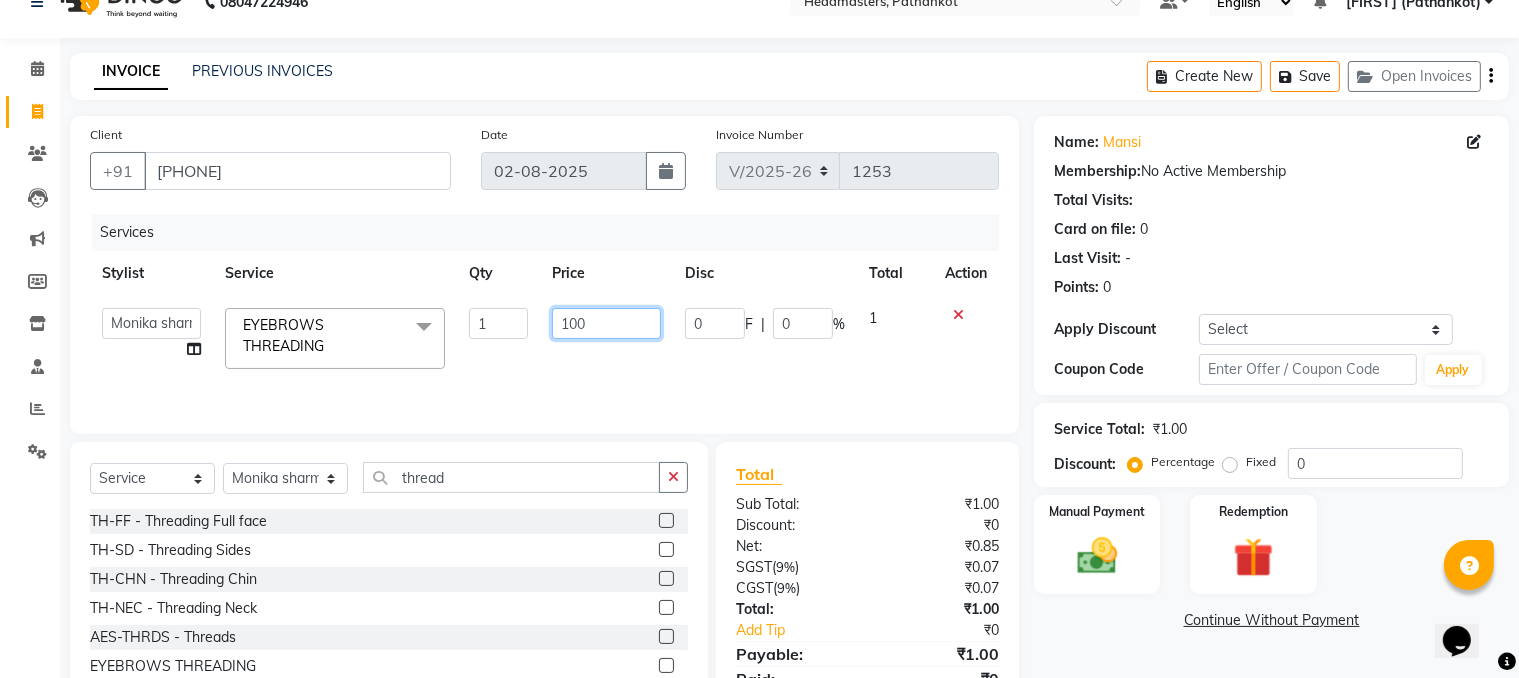 scroll, scrollTop: 0, scrollLeft: 0, axis: both 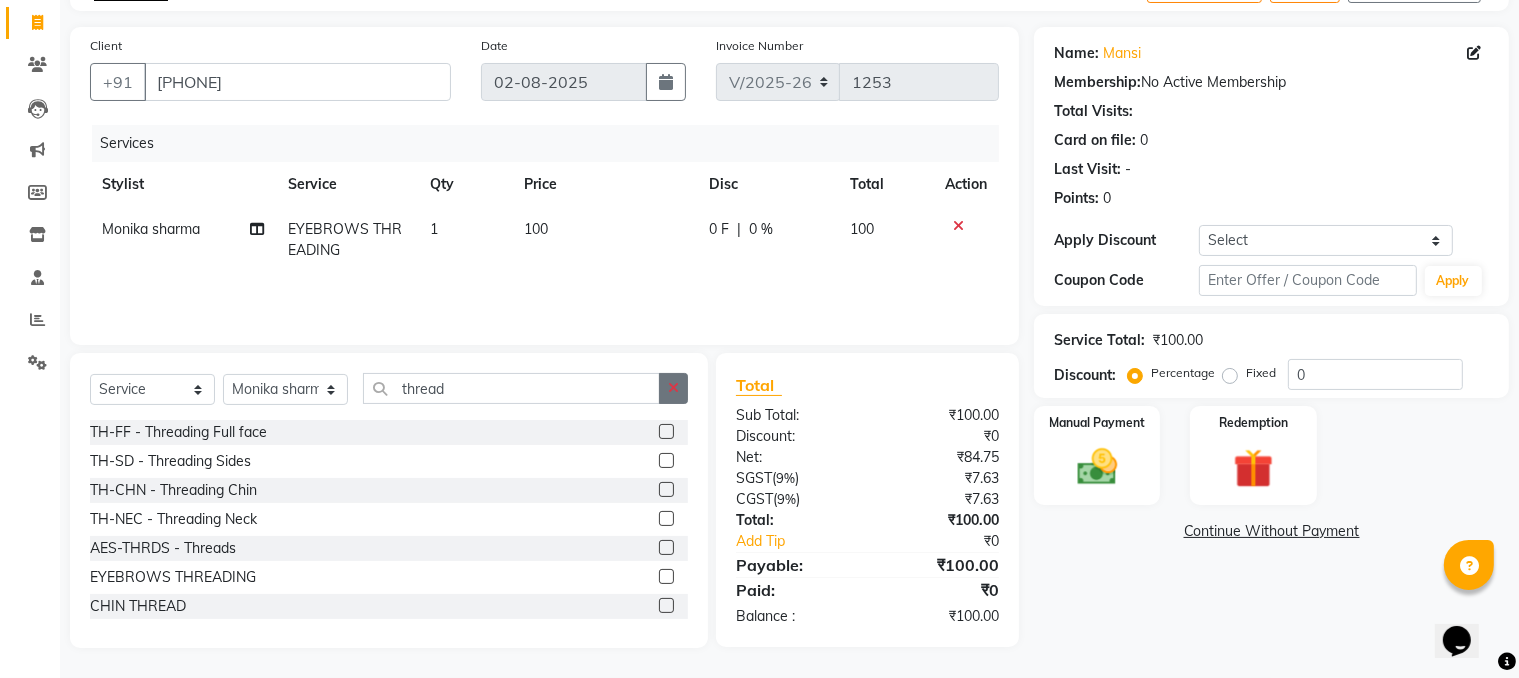 click 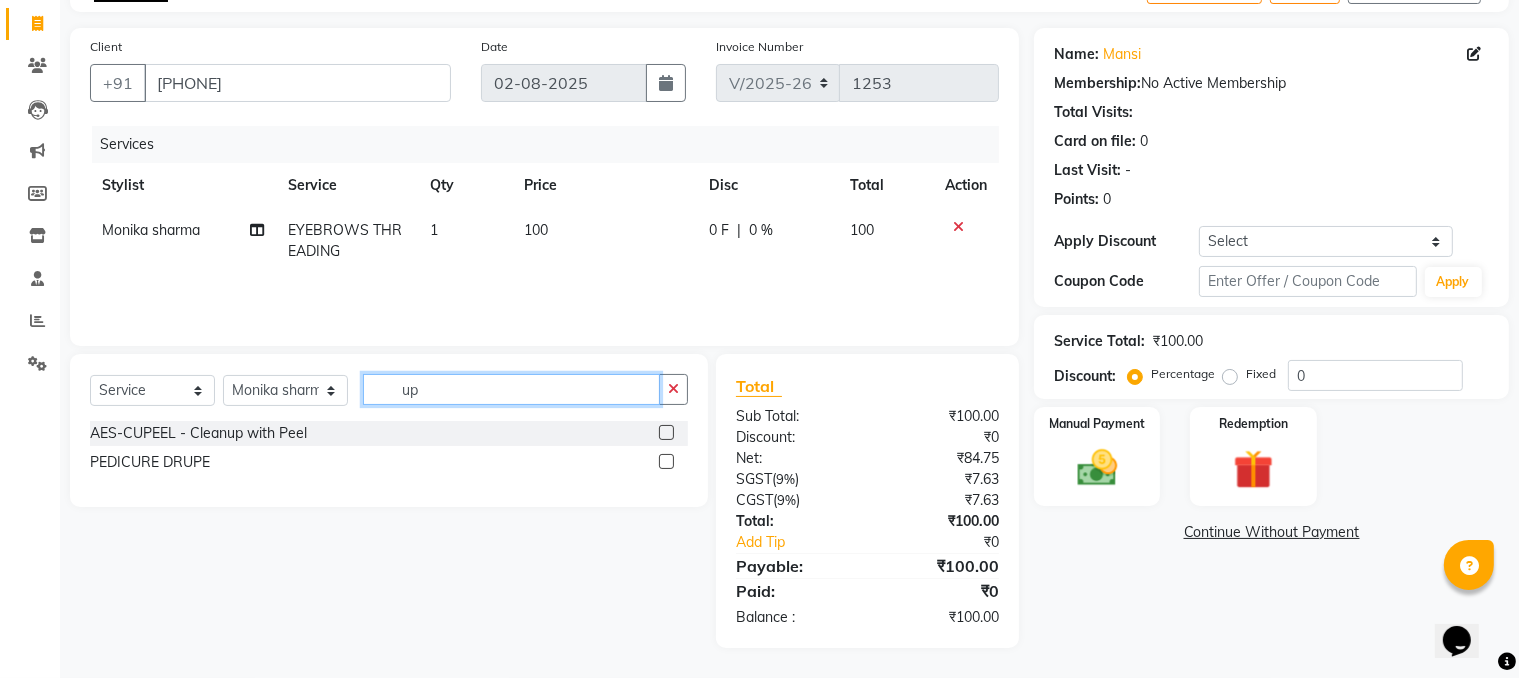 scroll, scrollTop: 123, scrollLeft: 0, axis: vertical 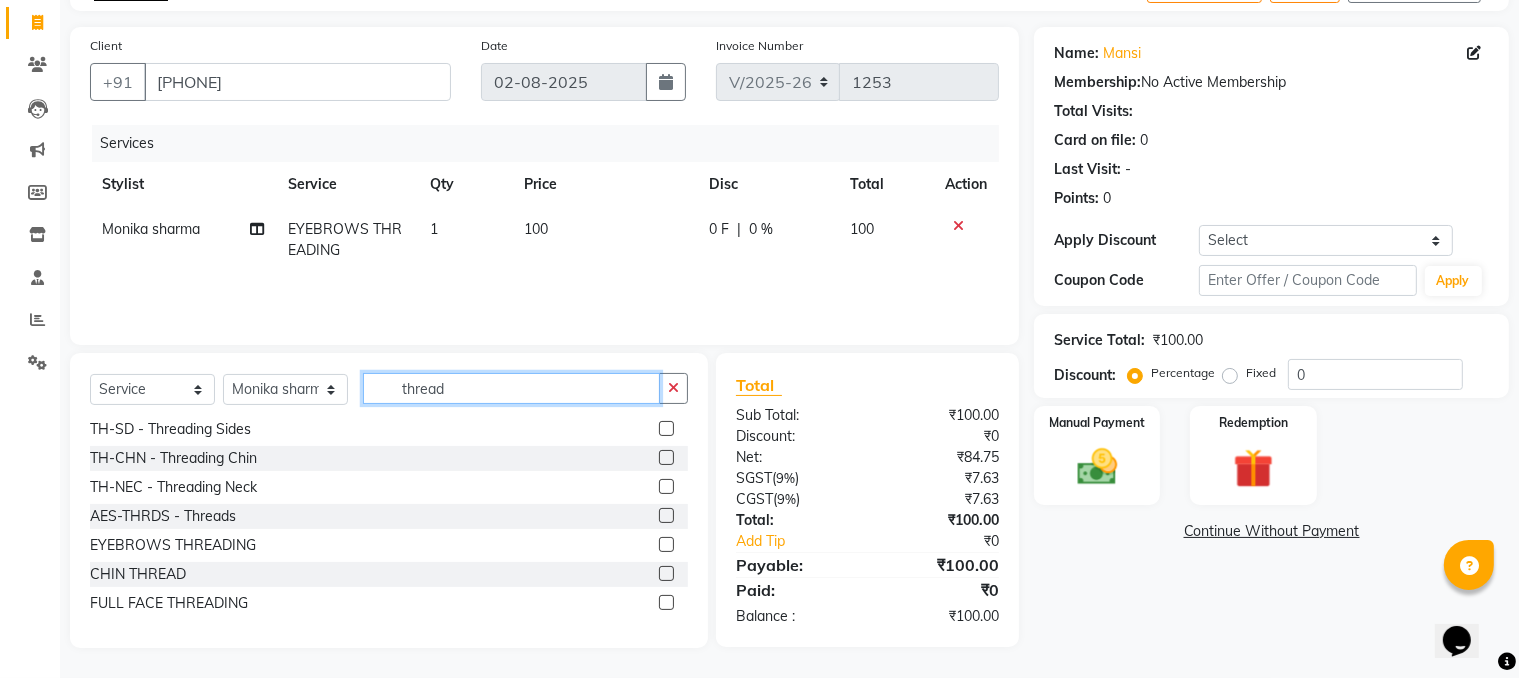 type on "thread" 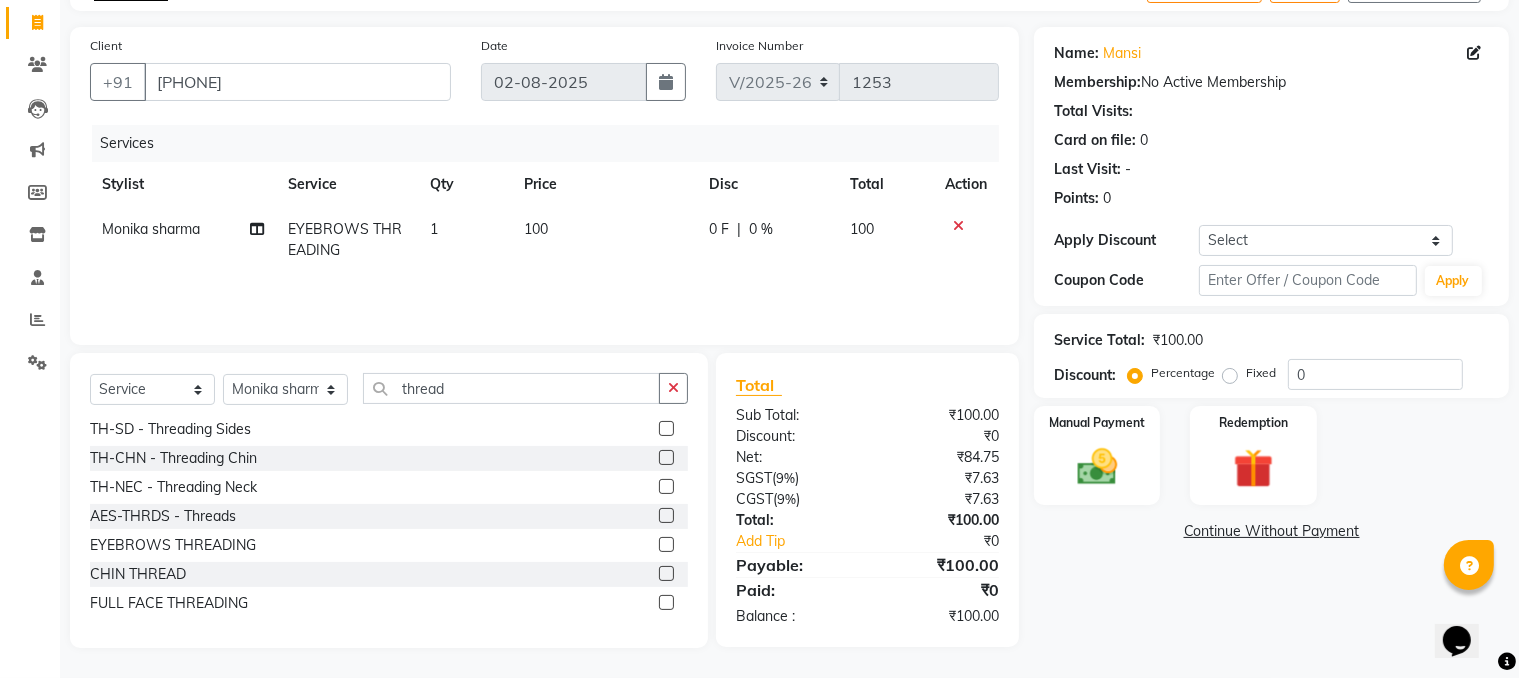 click on "100" 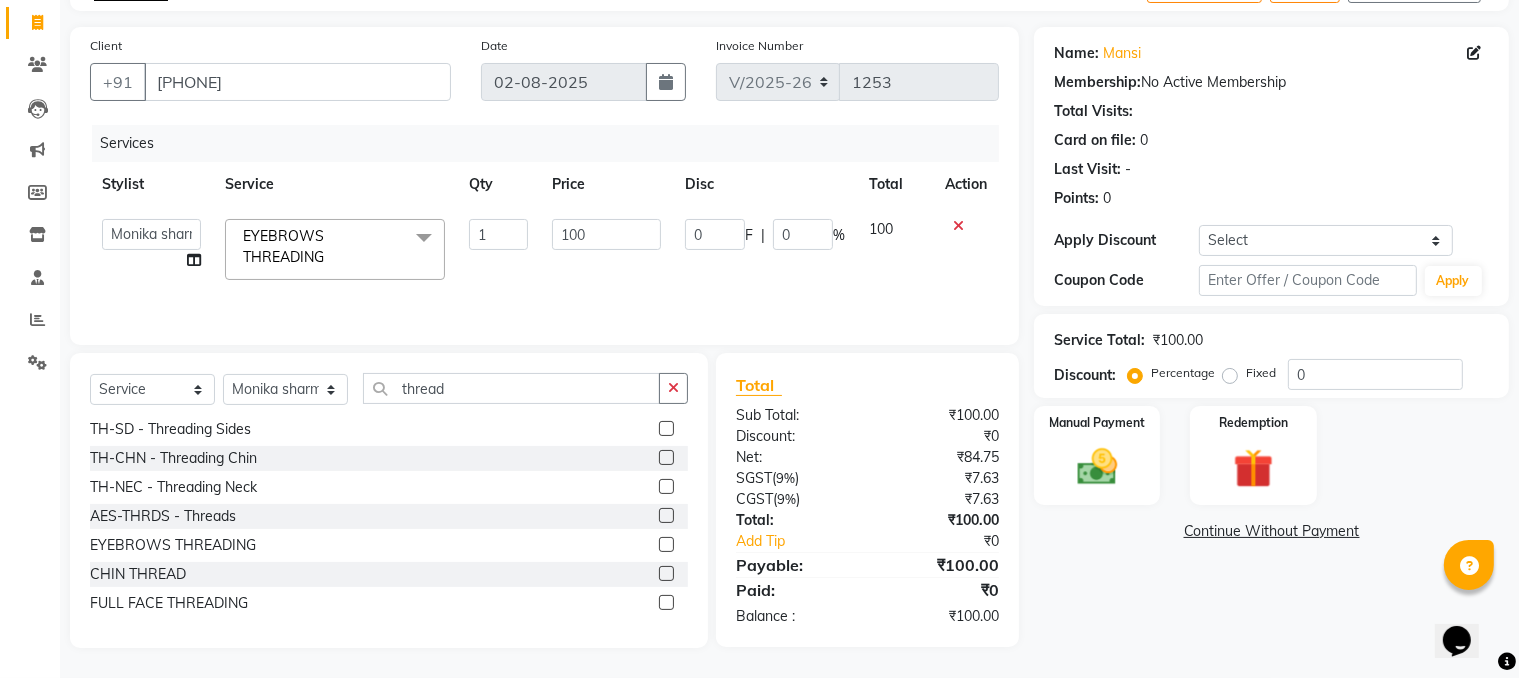 click 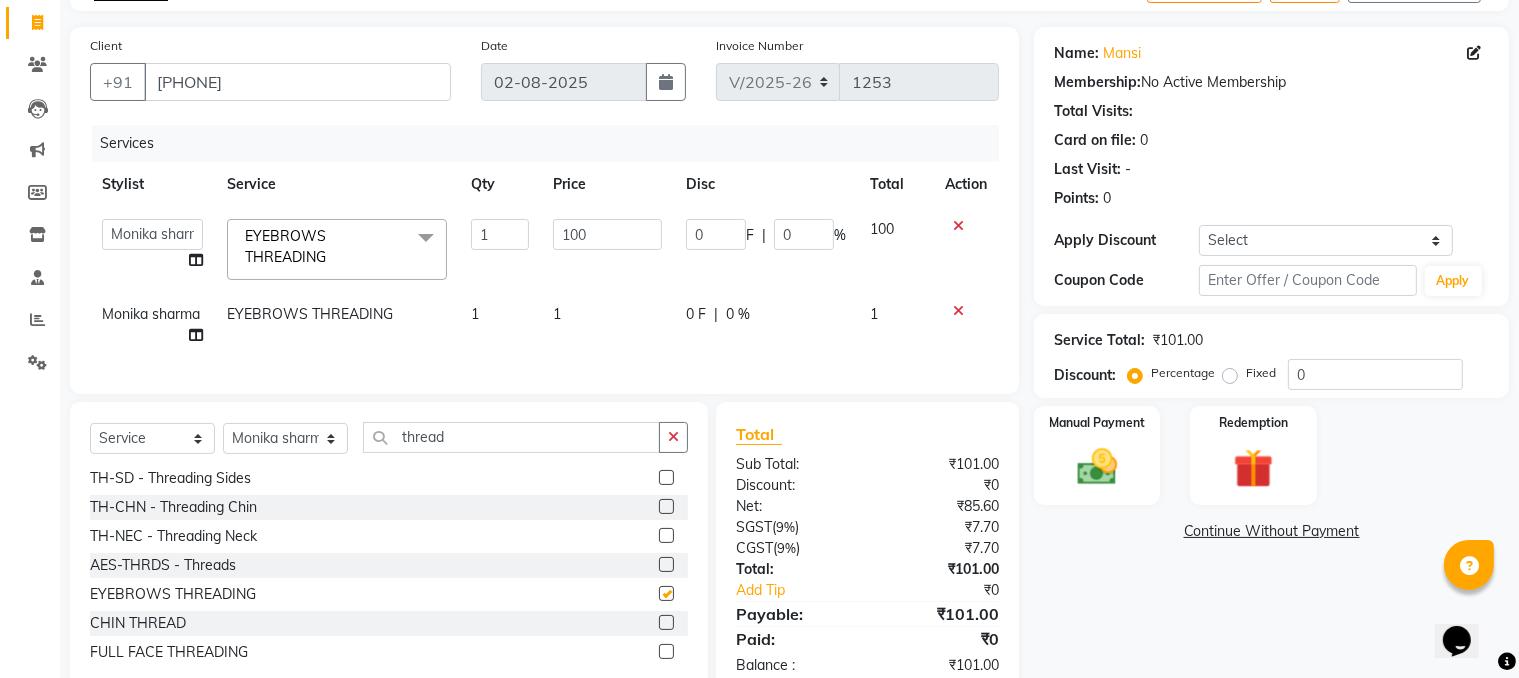 checkbox on "false" 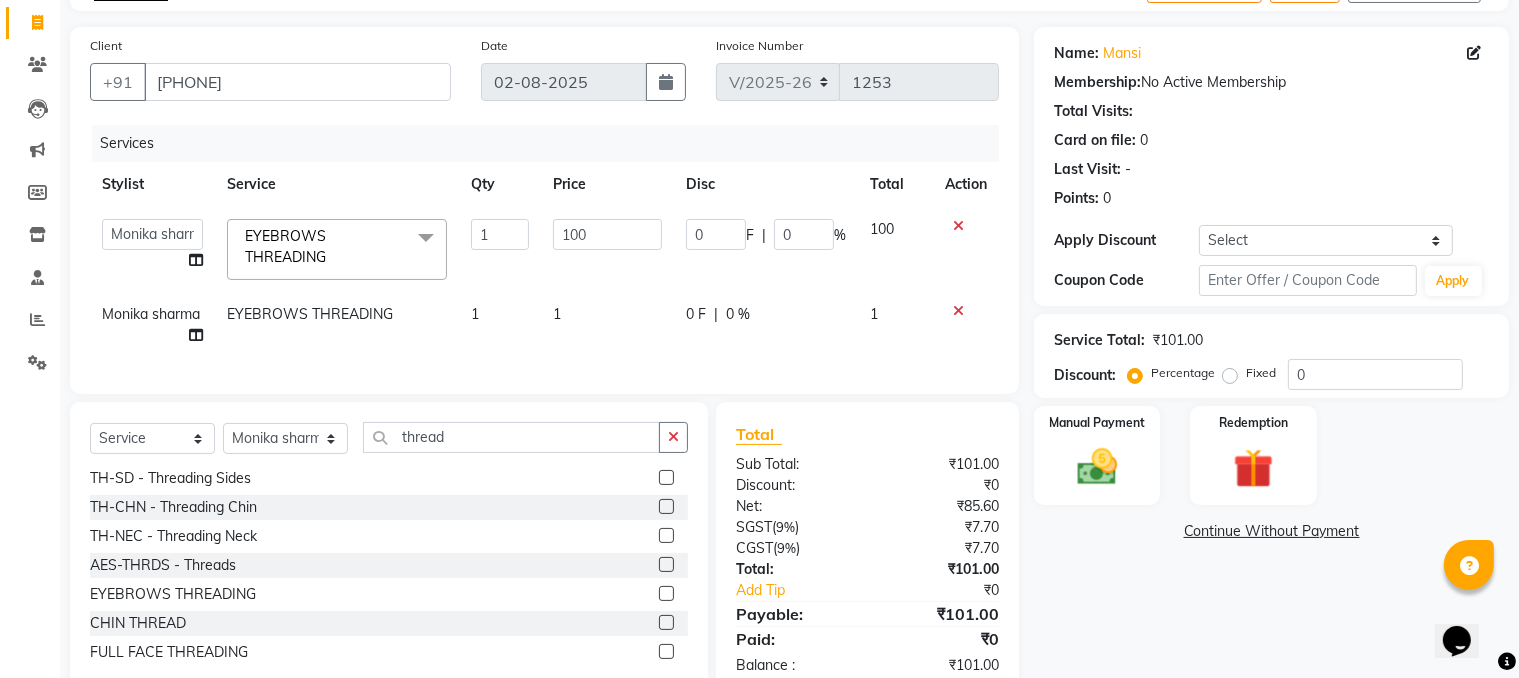 click on "1" 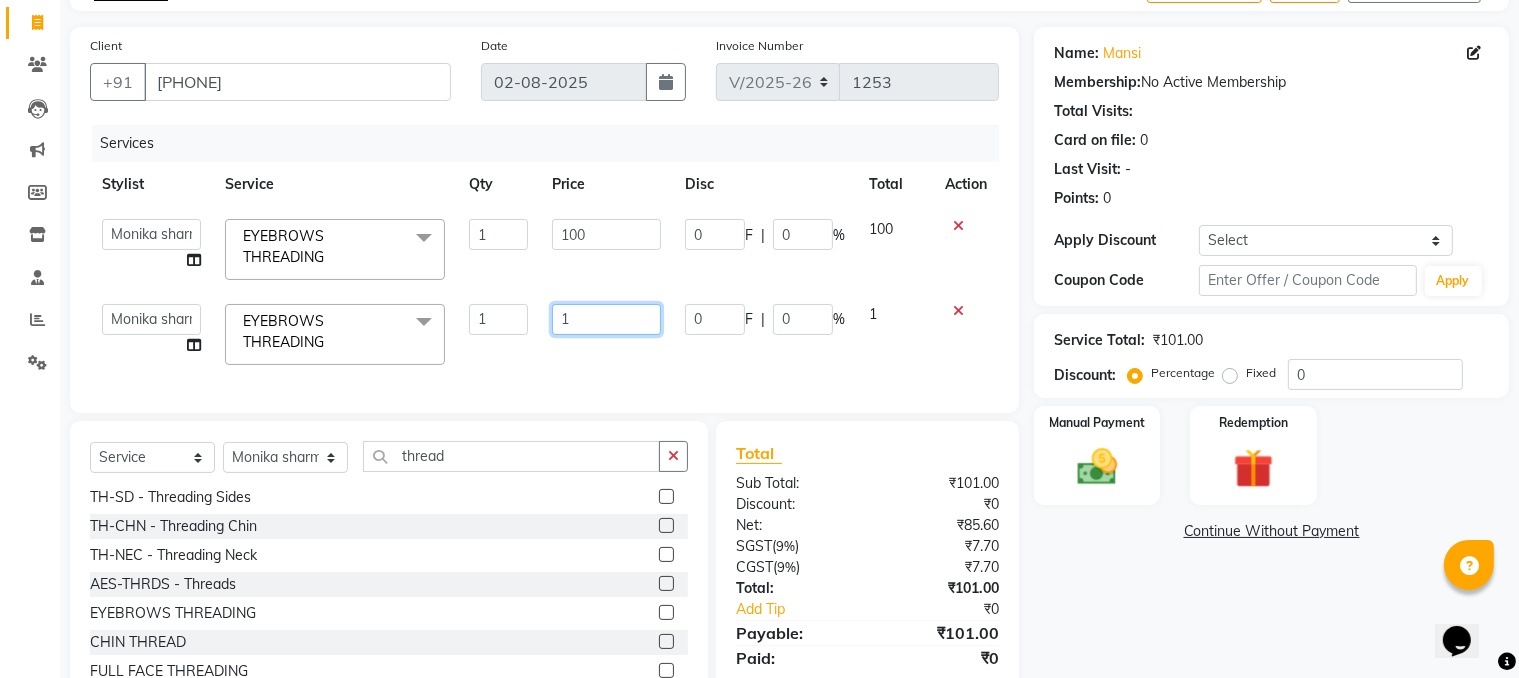 click on "1" 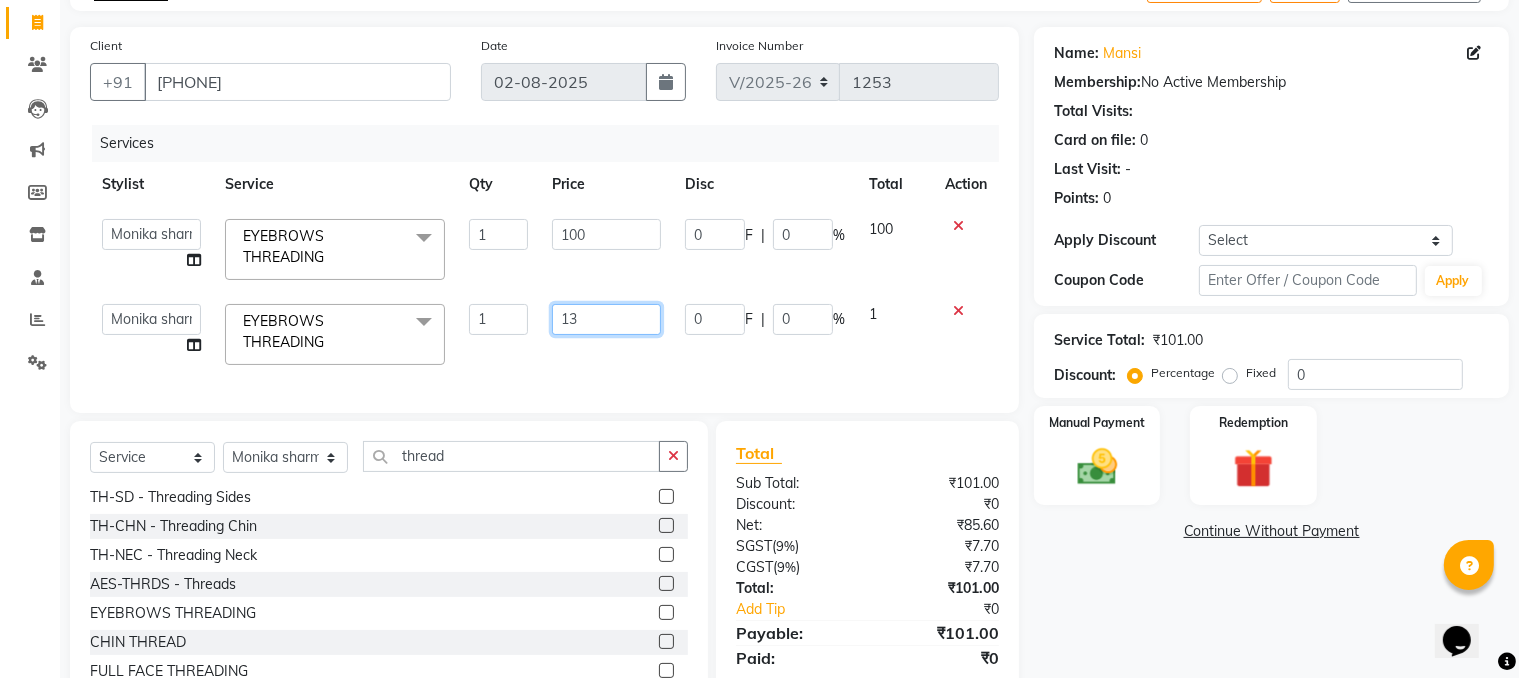 type on "130" 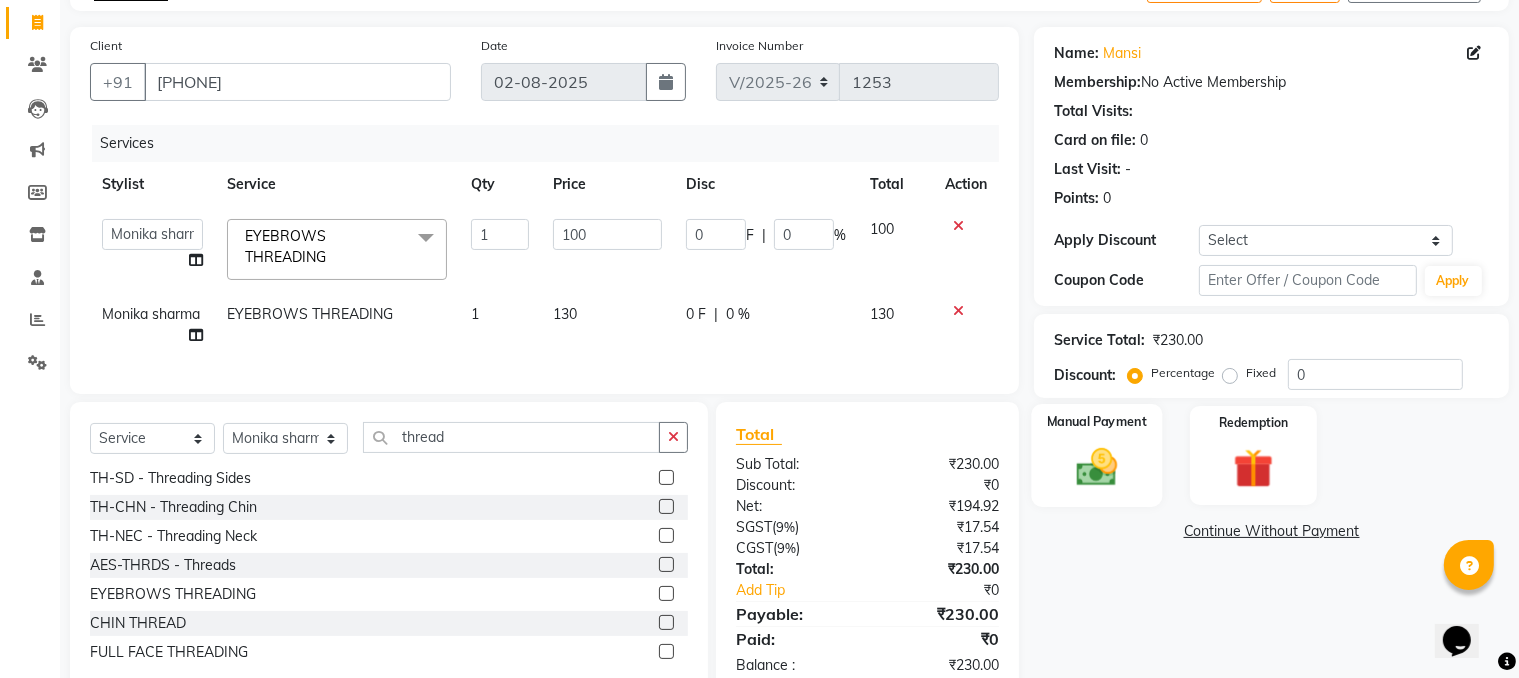 click on "Manual Payment" 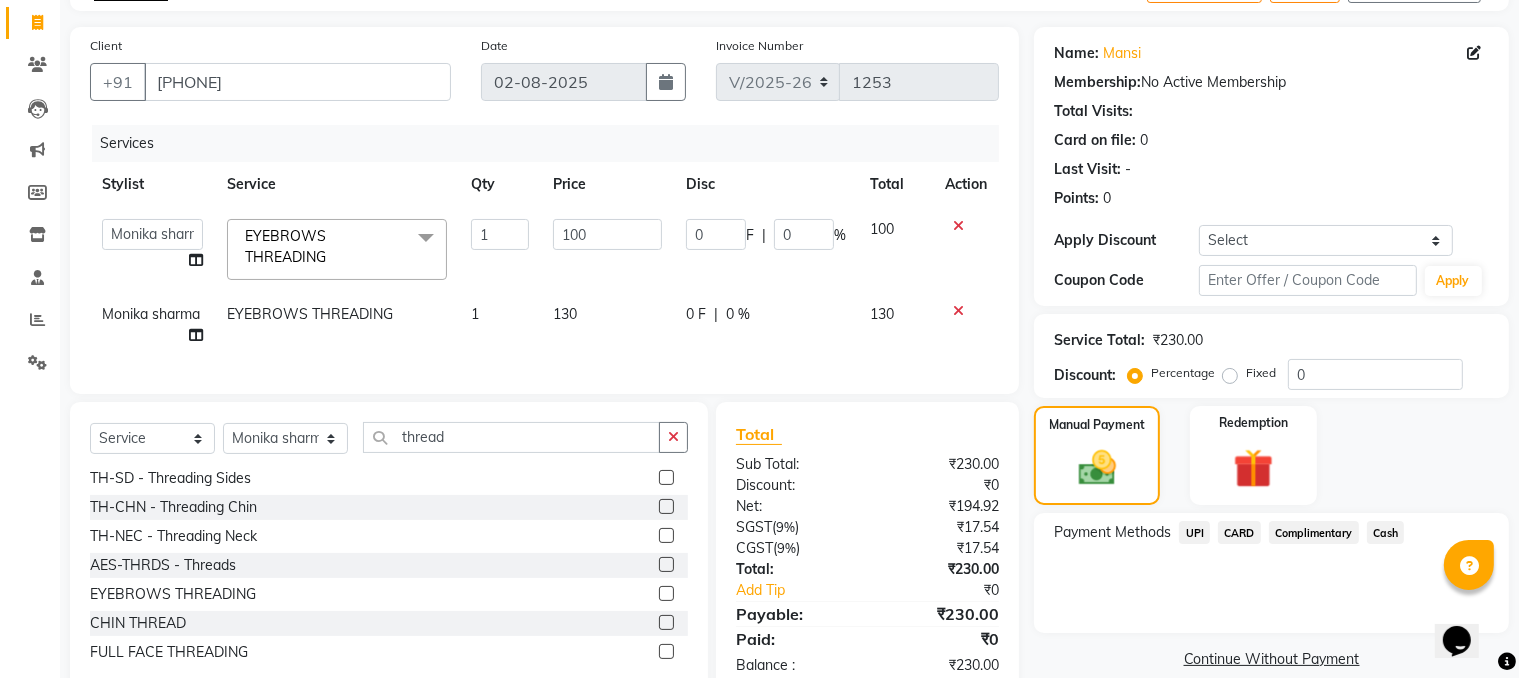 click on "UPI" 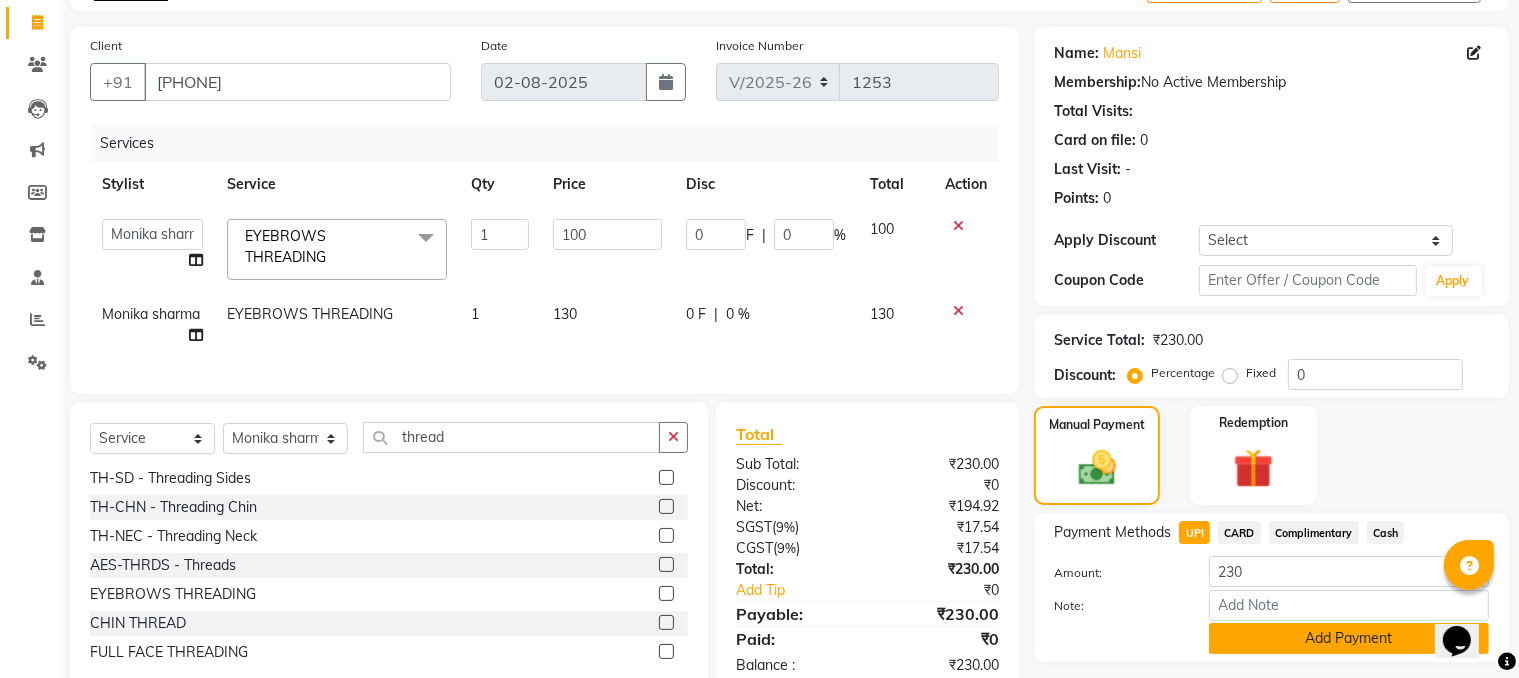 click on "Add Payment" 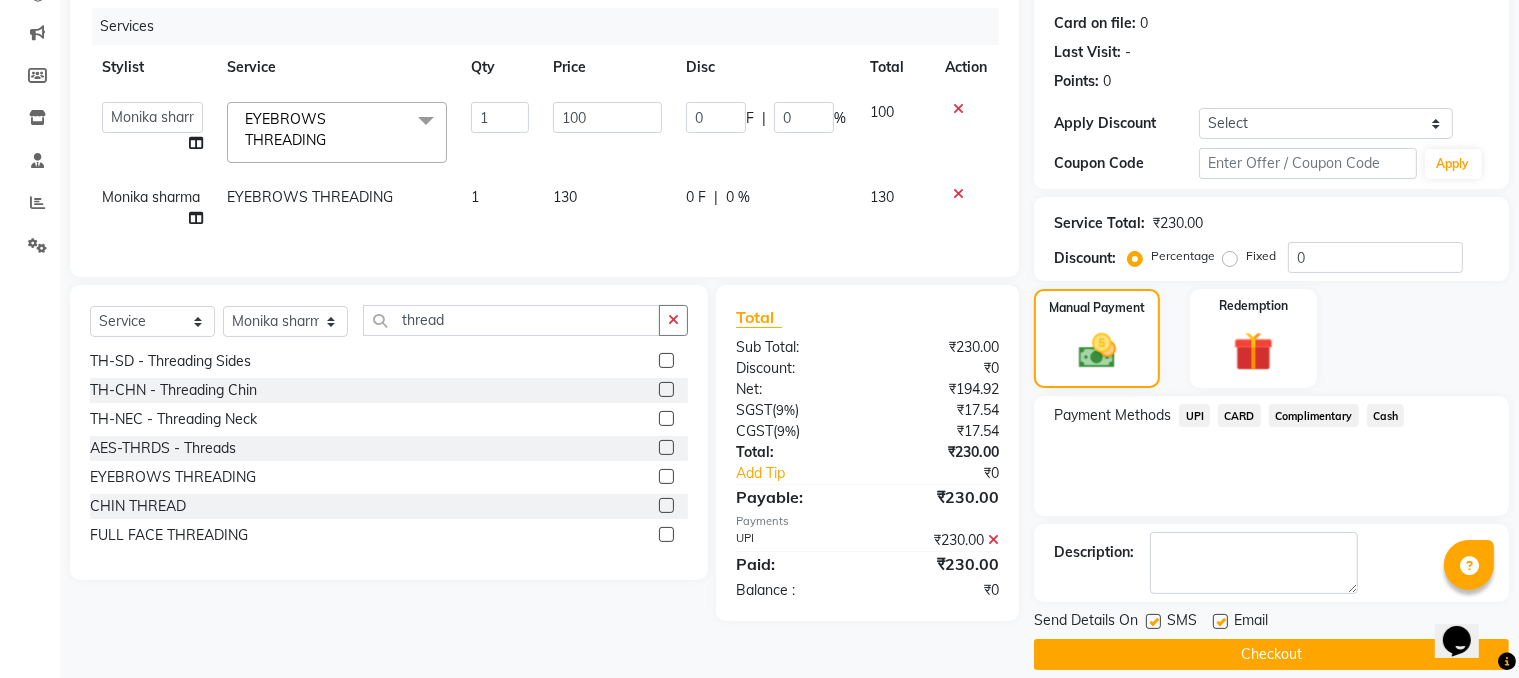 scroll, scrollTop: 260, scrollLeft: 0, axis: vertical 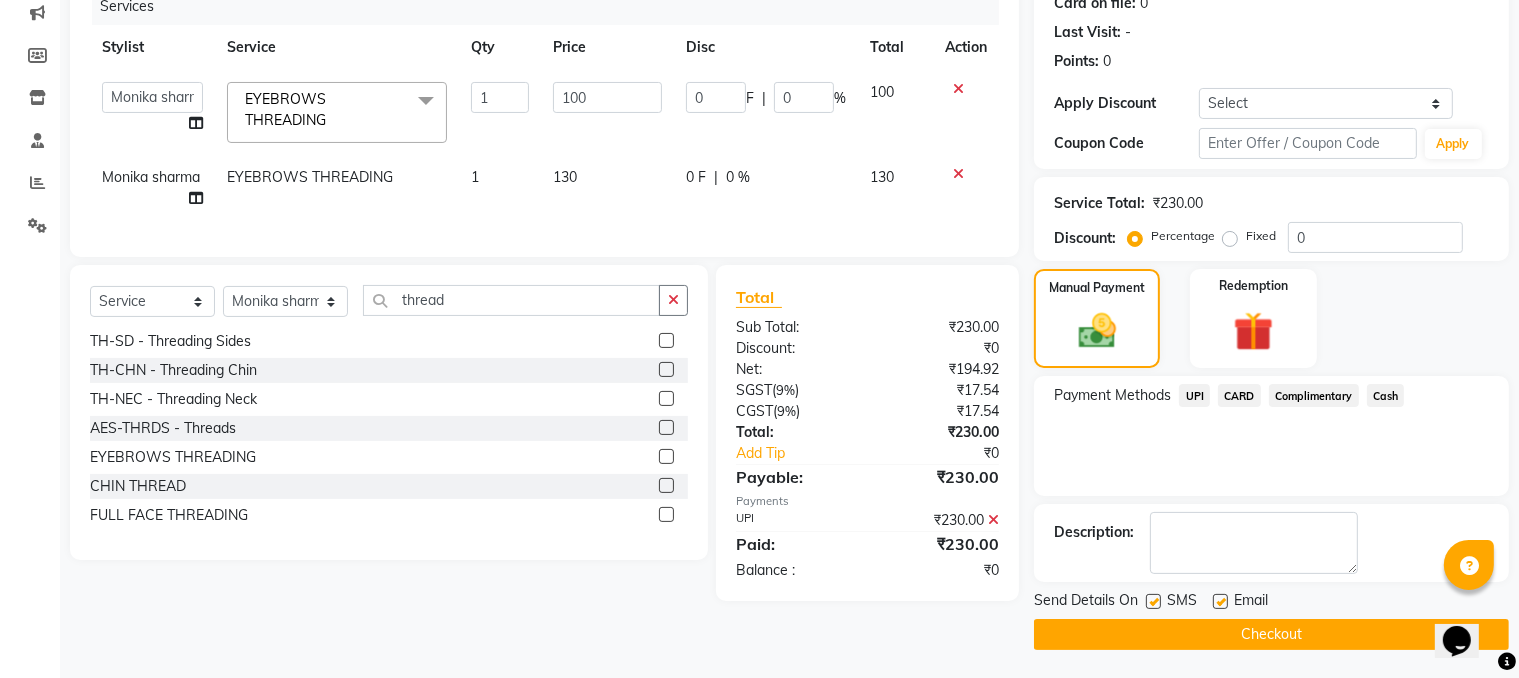 click on "Checkout" 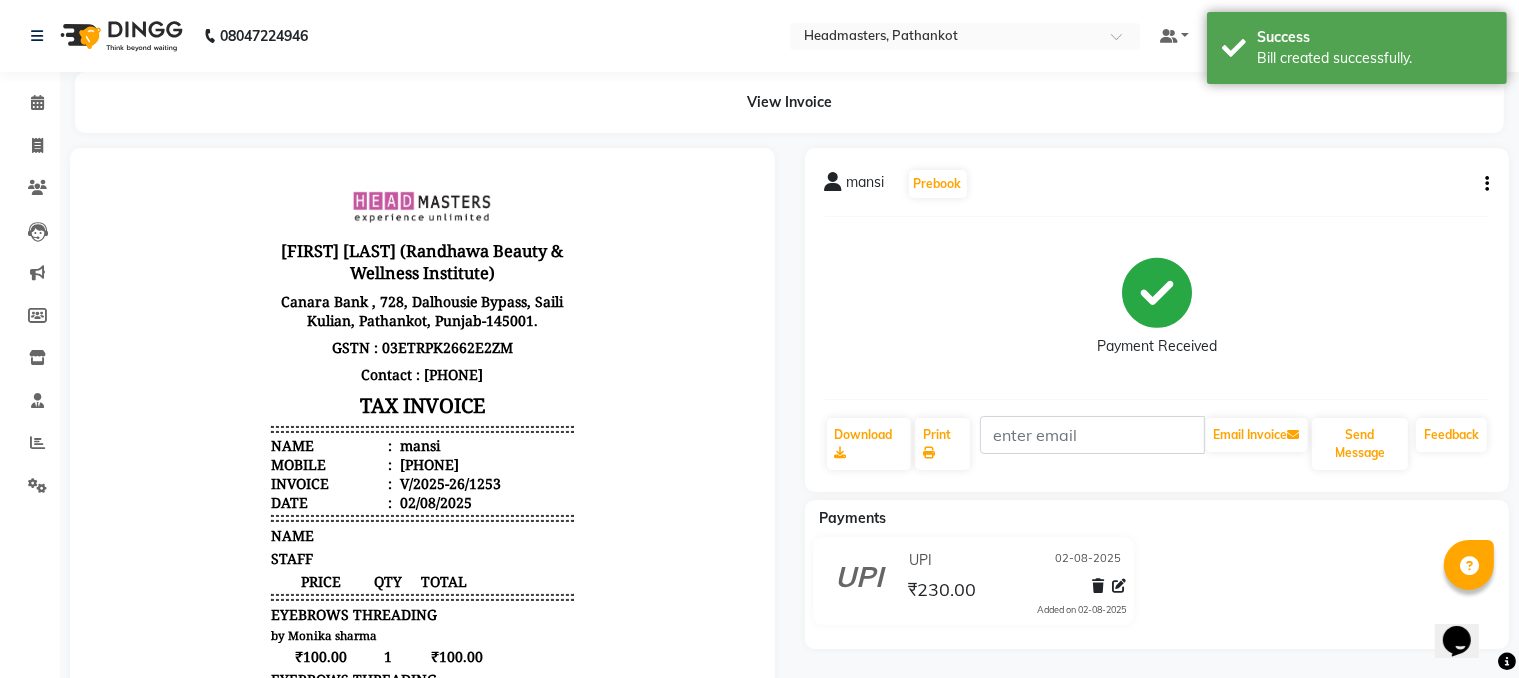 scroll, scrollTop: 0, scrollLeft: 0, axis: both 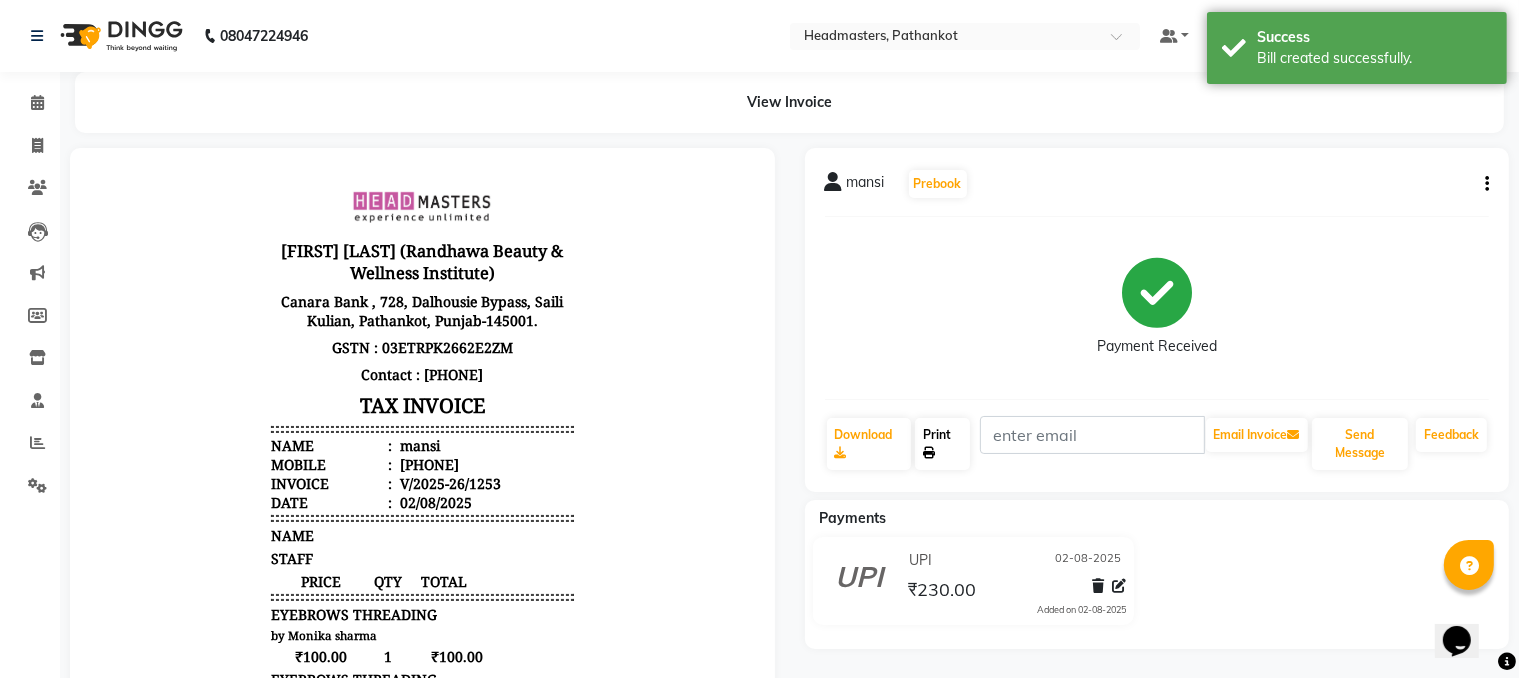 click on "Print" 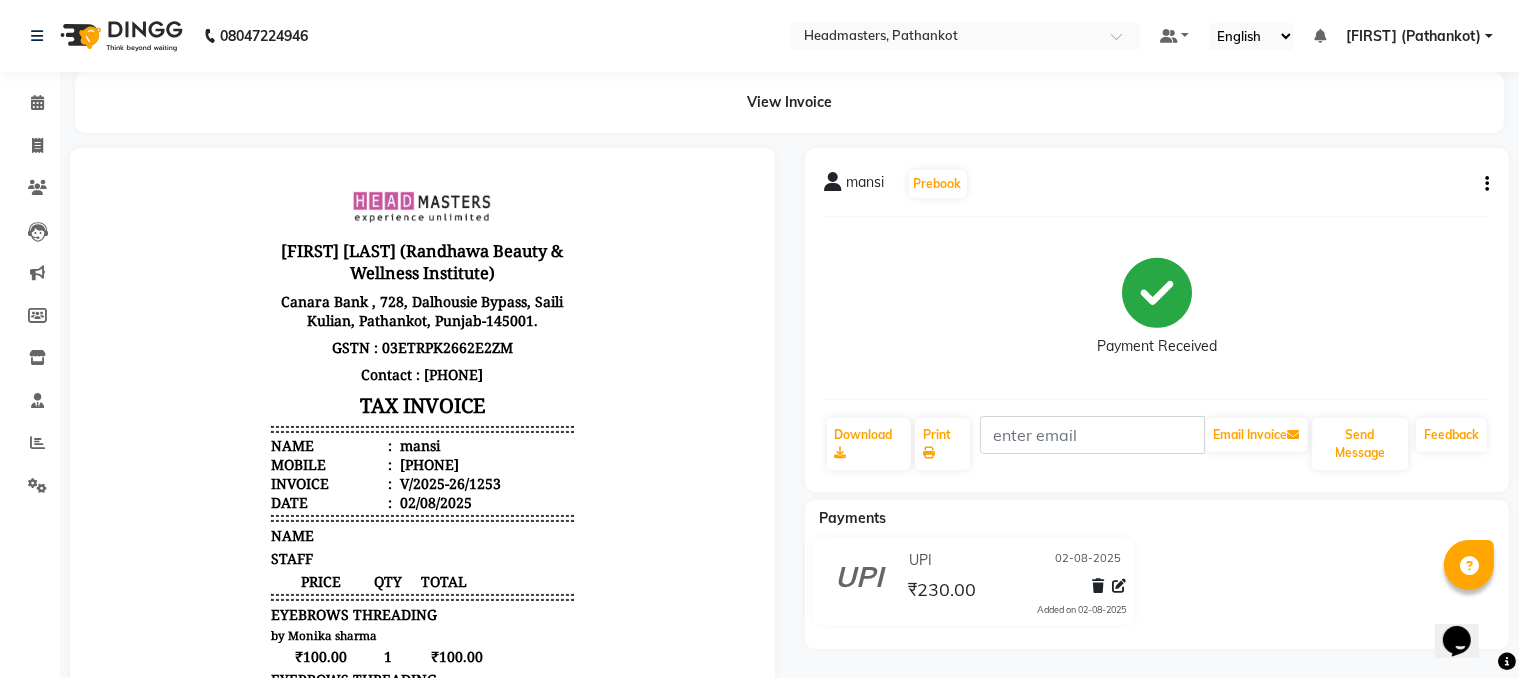 click on "[FIRST] Prebook Payment Received Download Print Email Invoice Send Message Feedback" 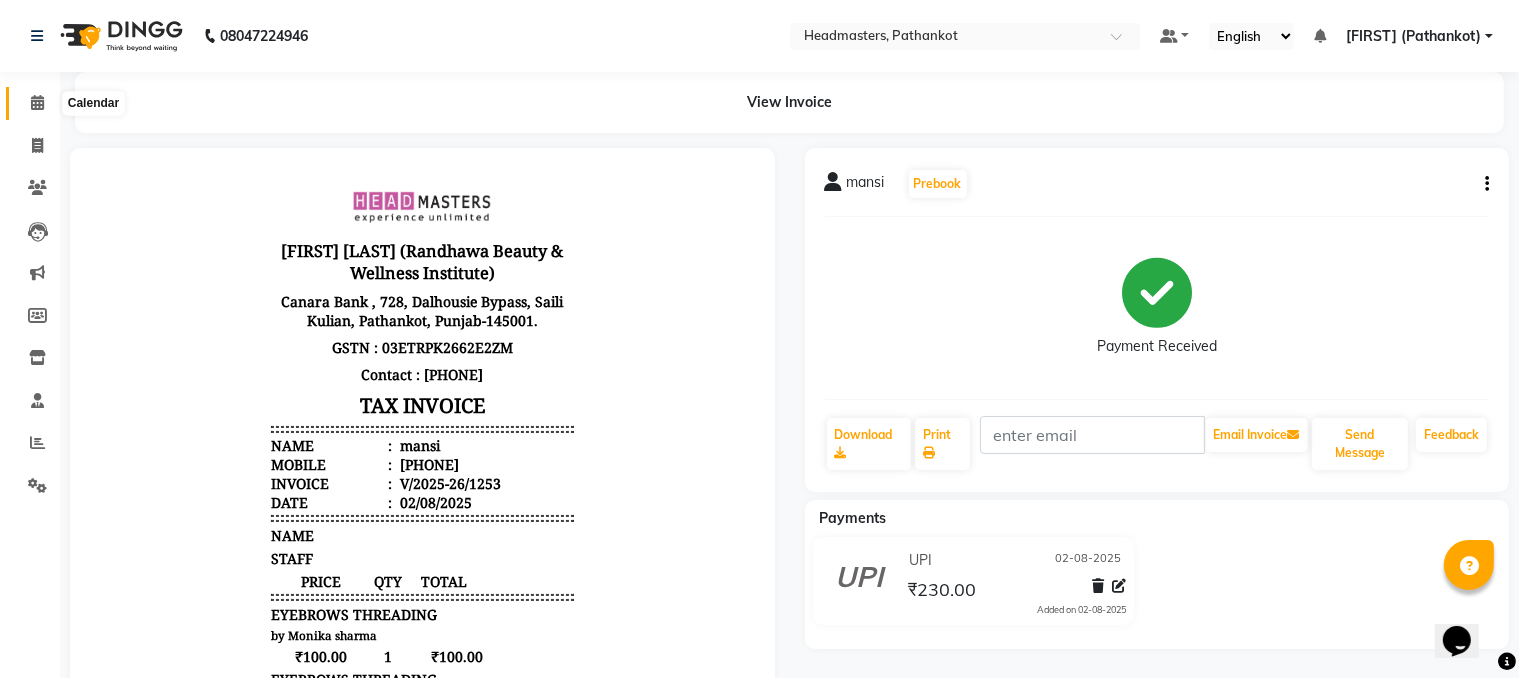 click 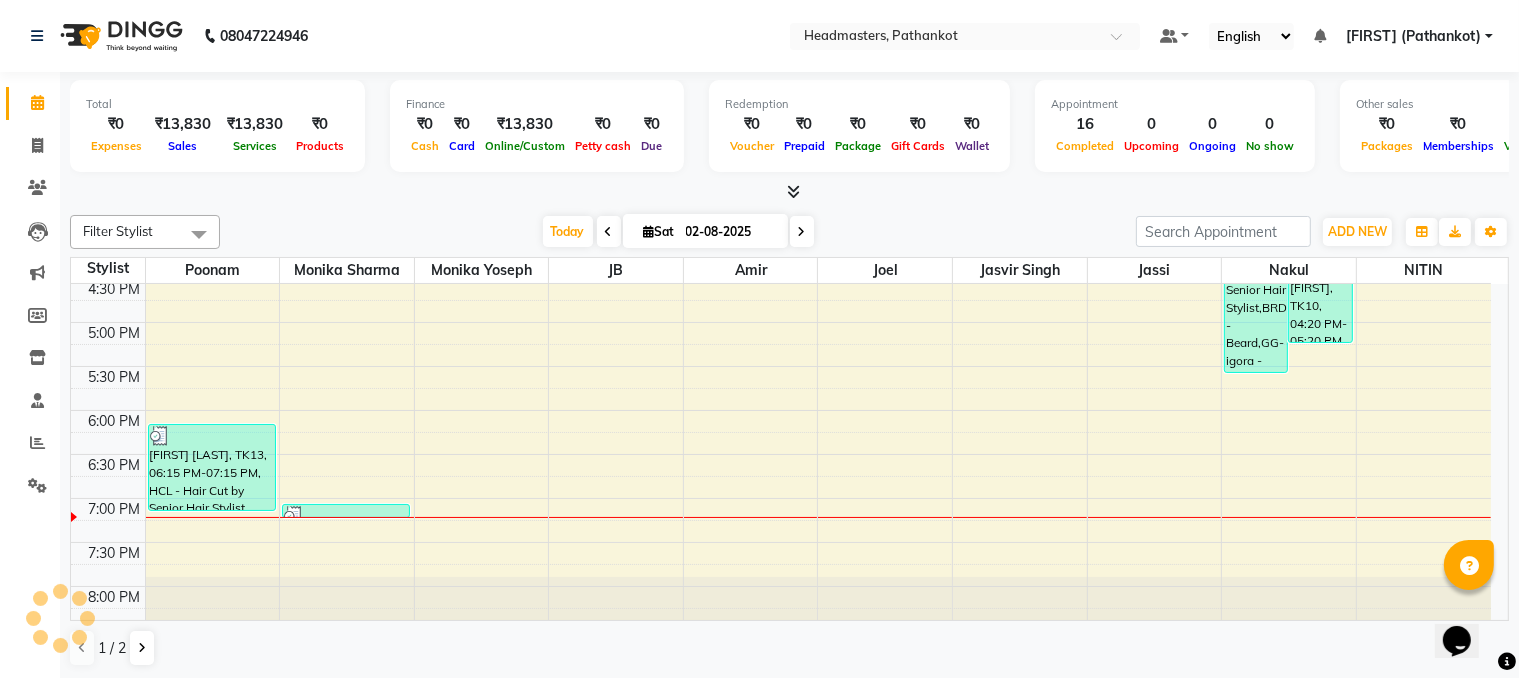 scroll, scrollTop: 0, scrollLeft: 0, axis: both 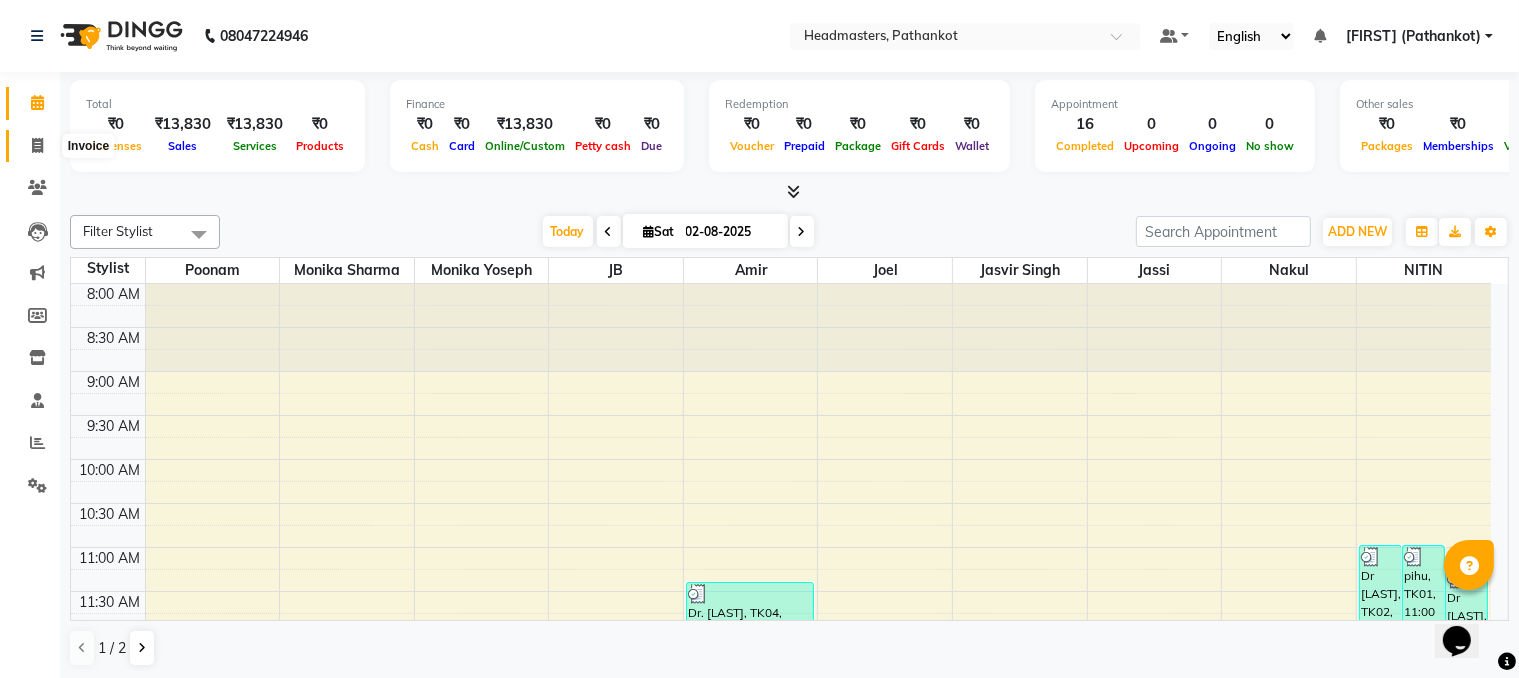 click 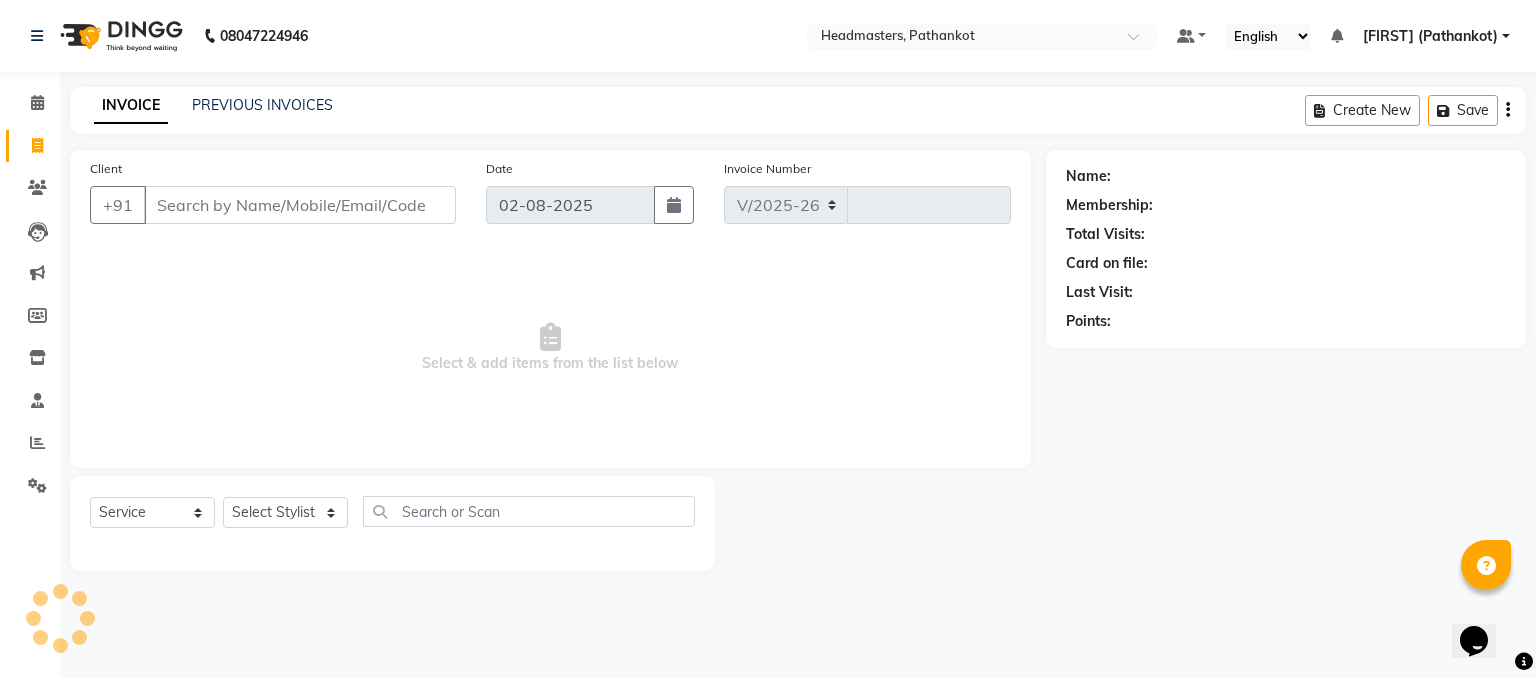 select on "7530" 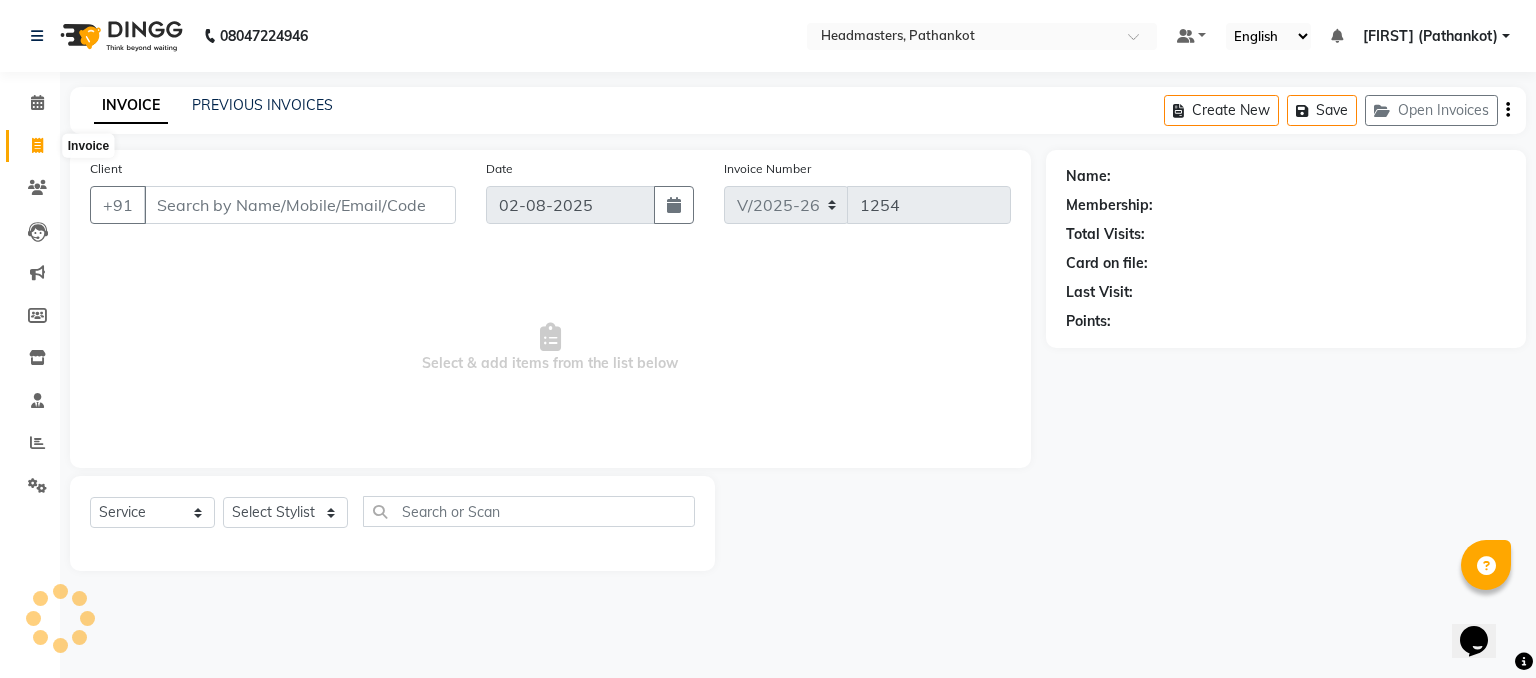 select on "66904" 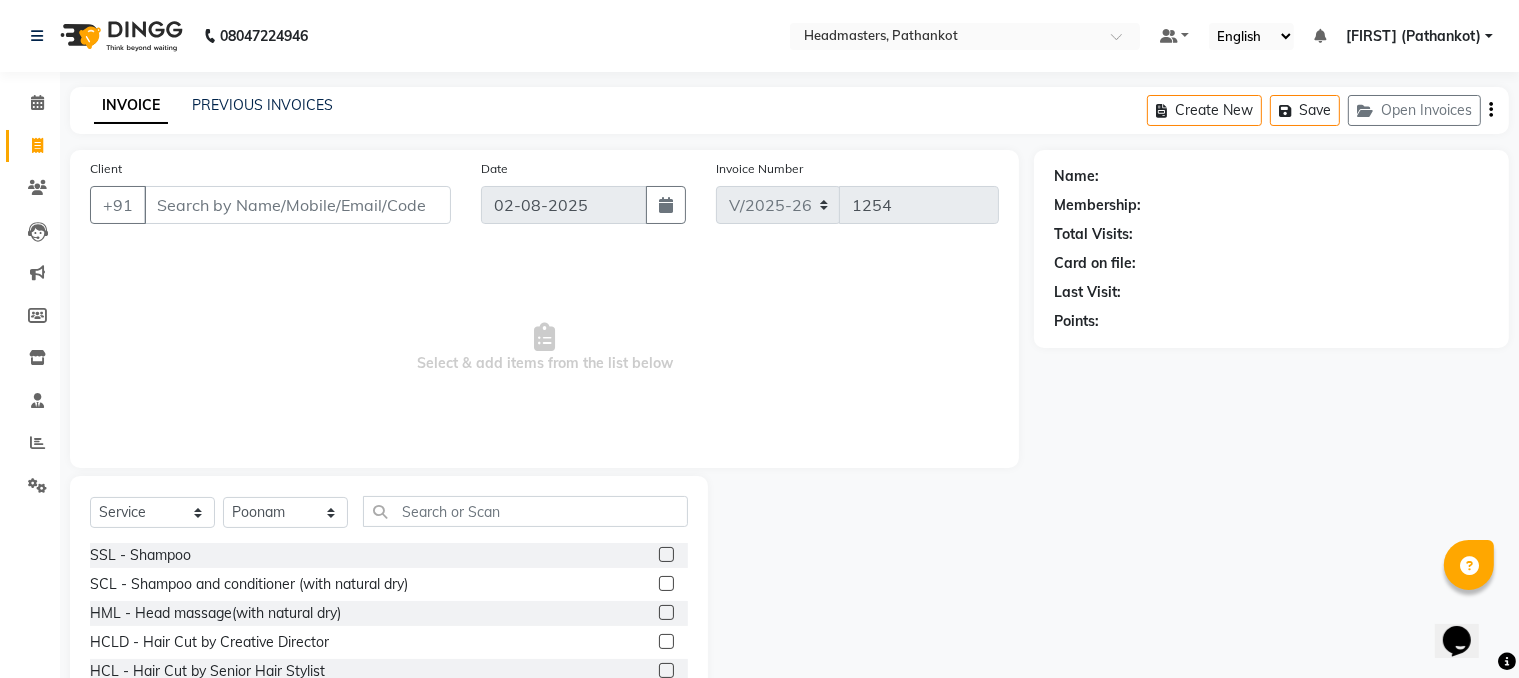 click on "Client" at bounding box center [297, 205] 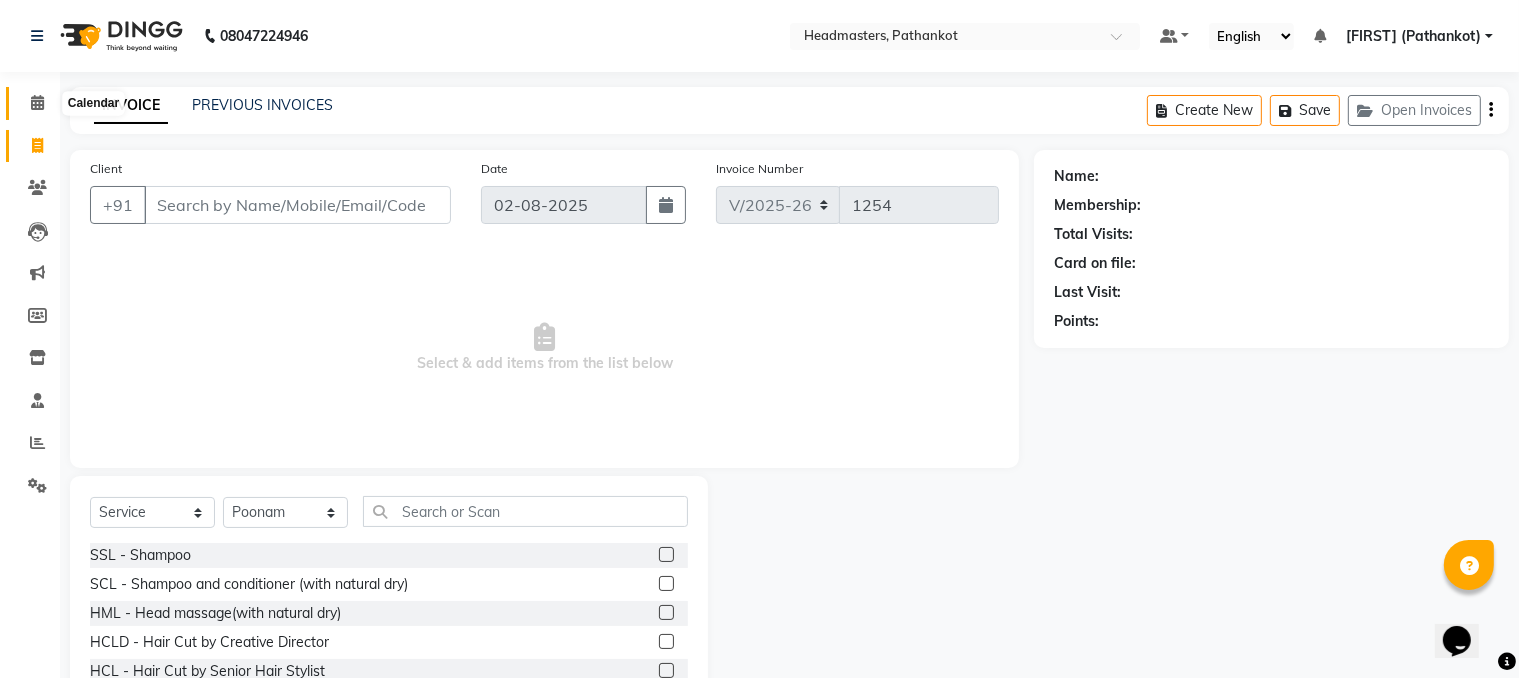 click 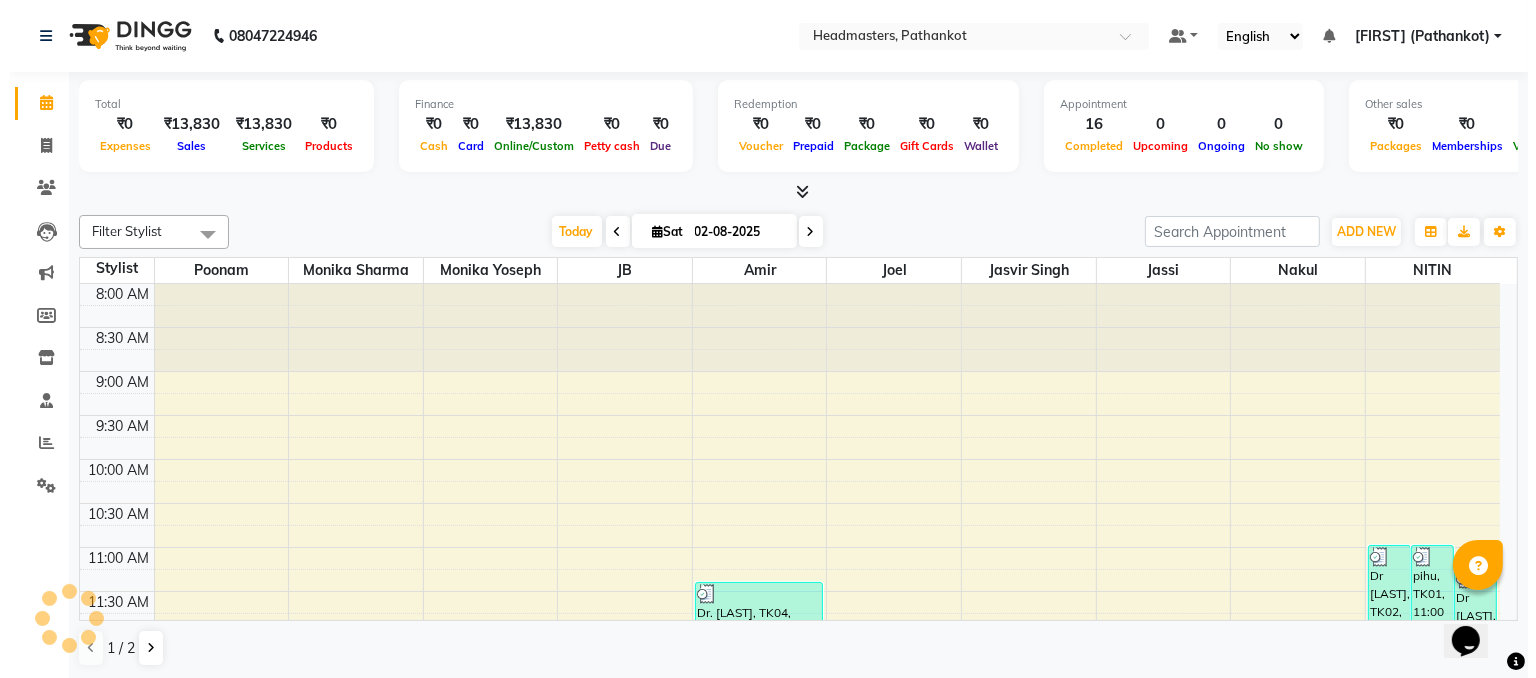 scroll, scrollTop: 0, scrollLeft: 0, axis: both 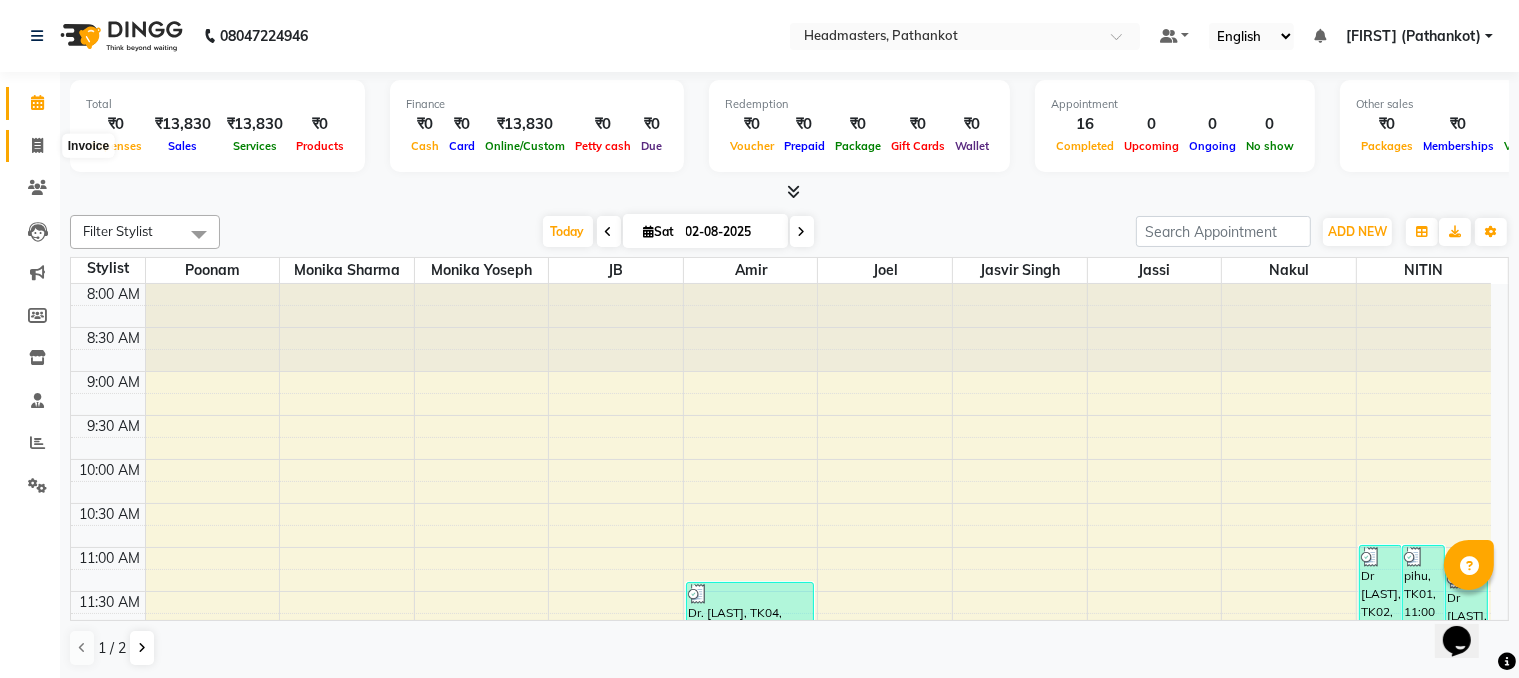 click 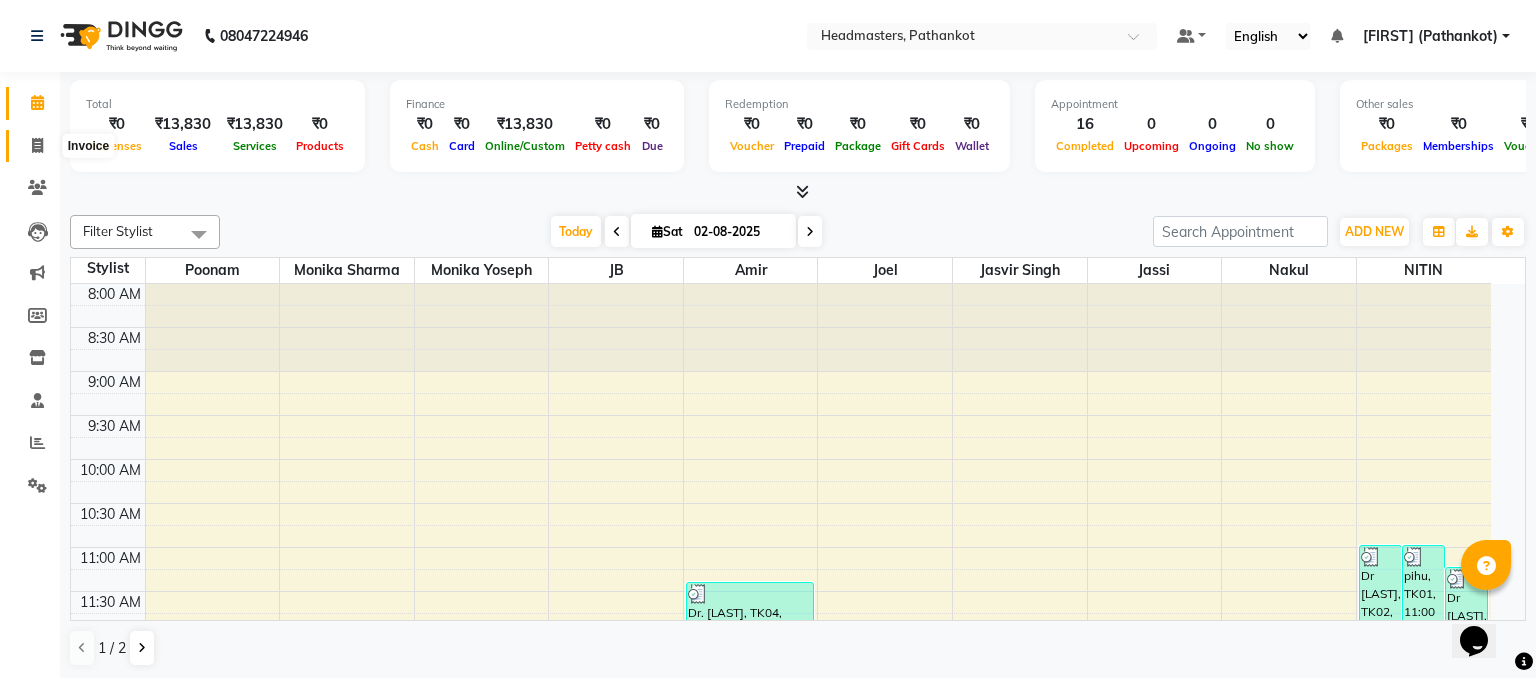 select on "service" 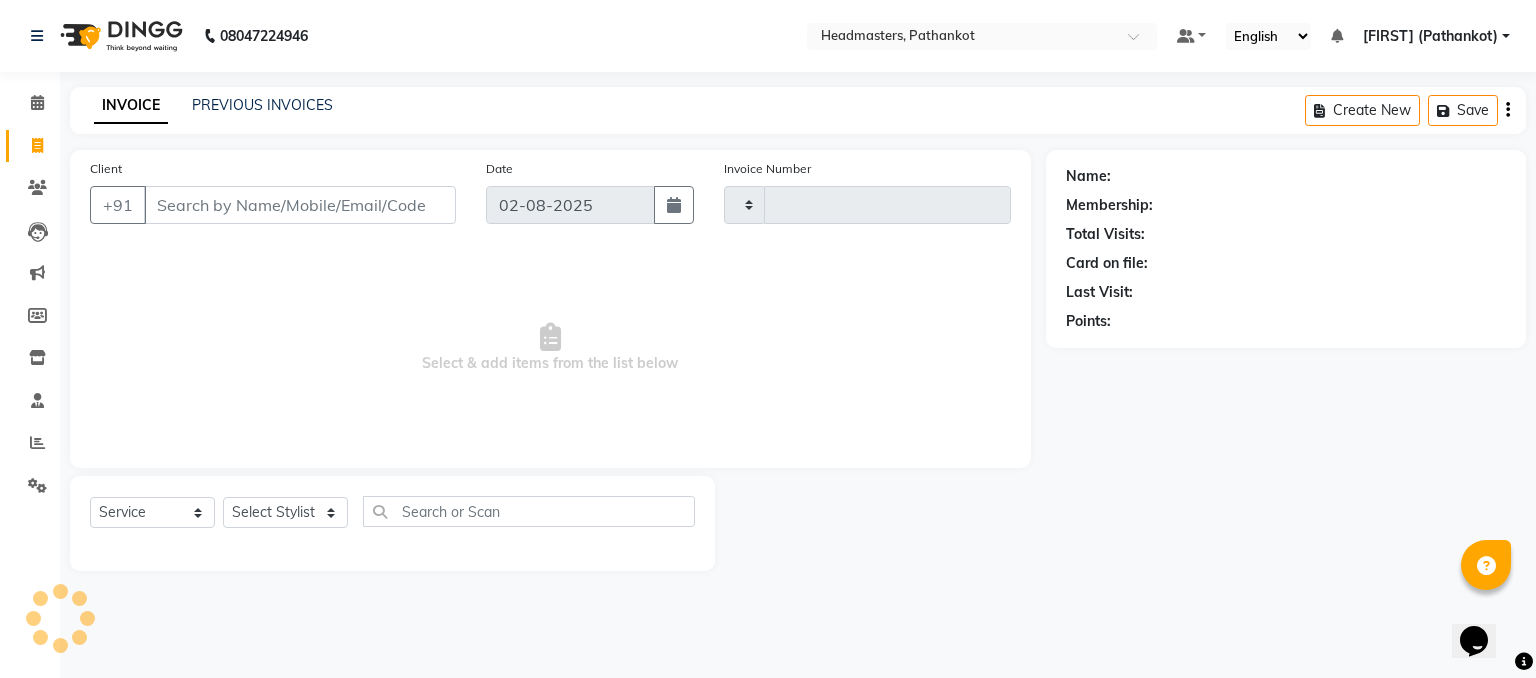 type on "1254" 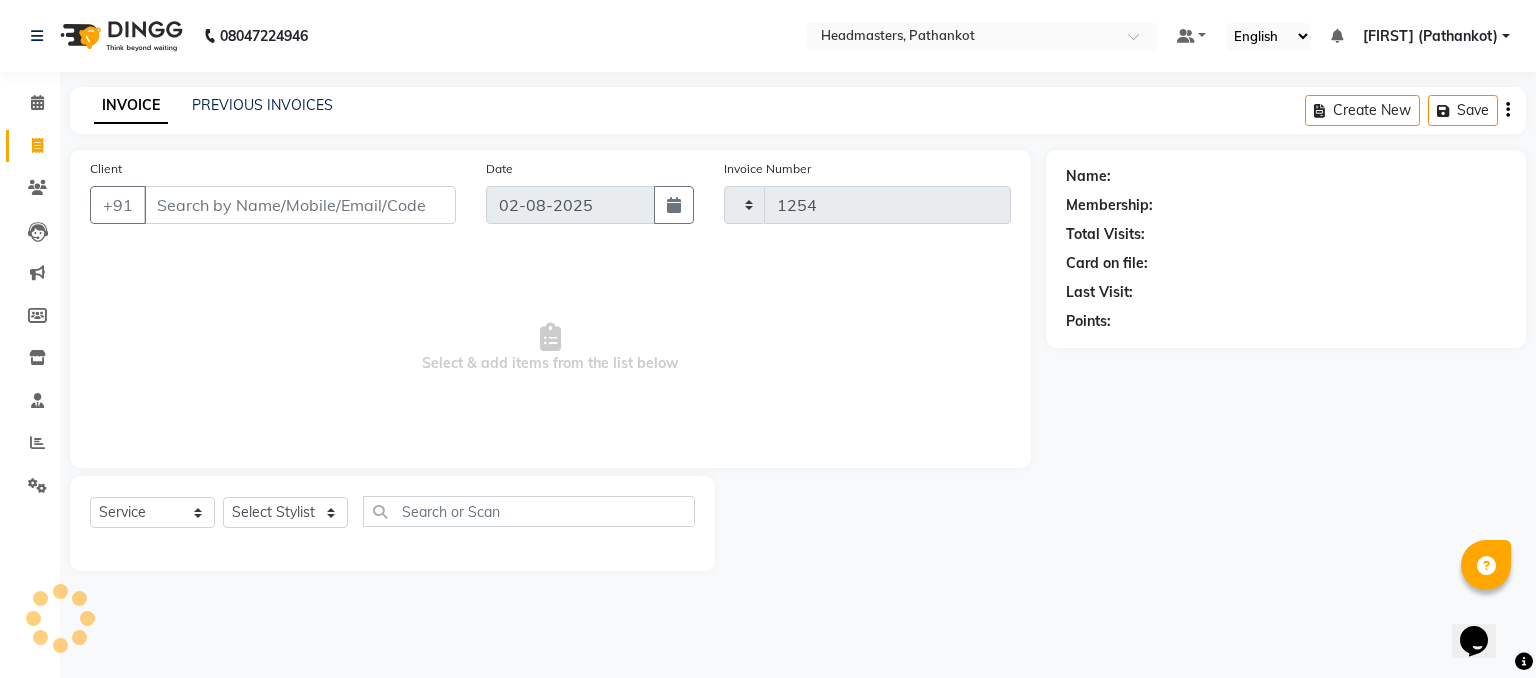 select on "7530" 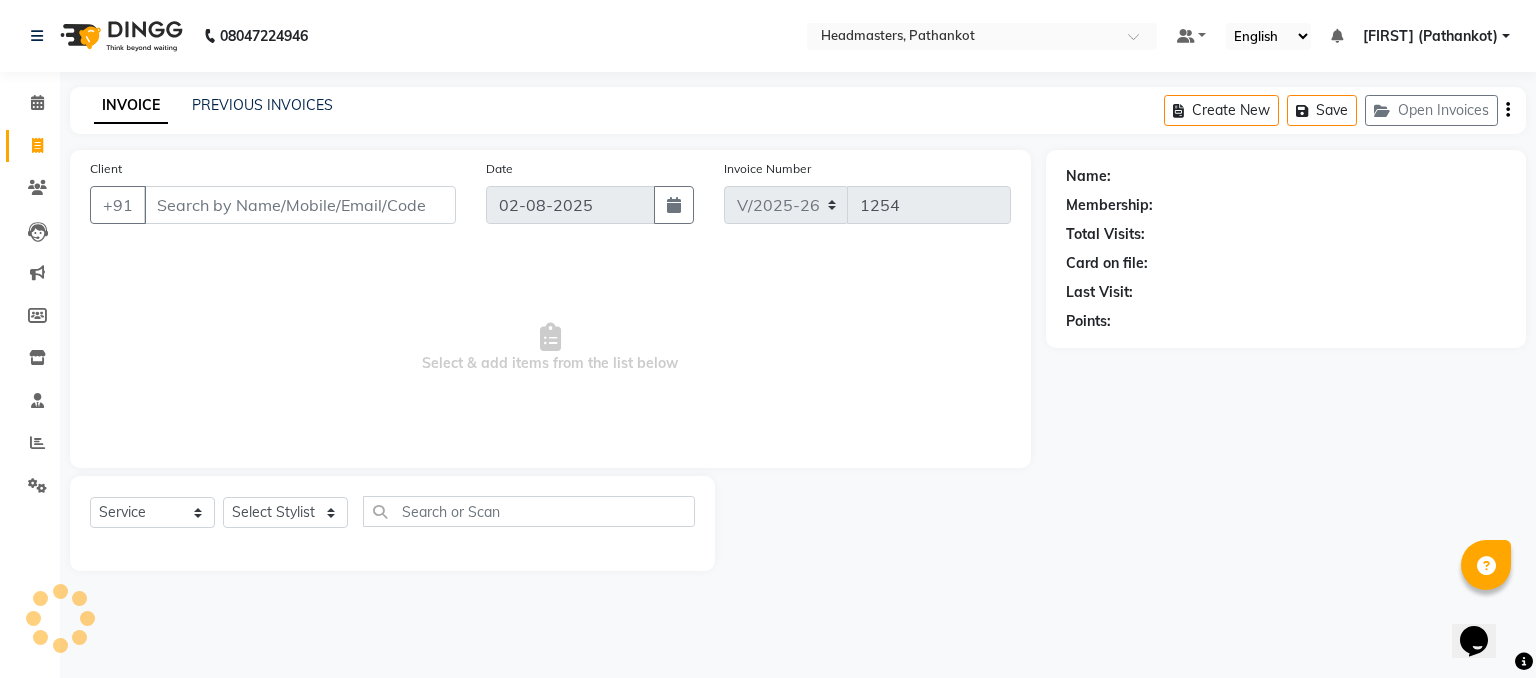 click on "Client" at bounding box center (300, 205) 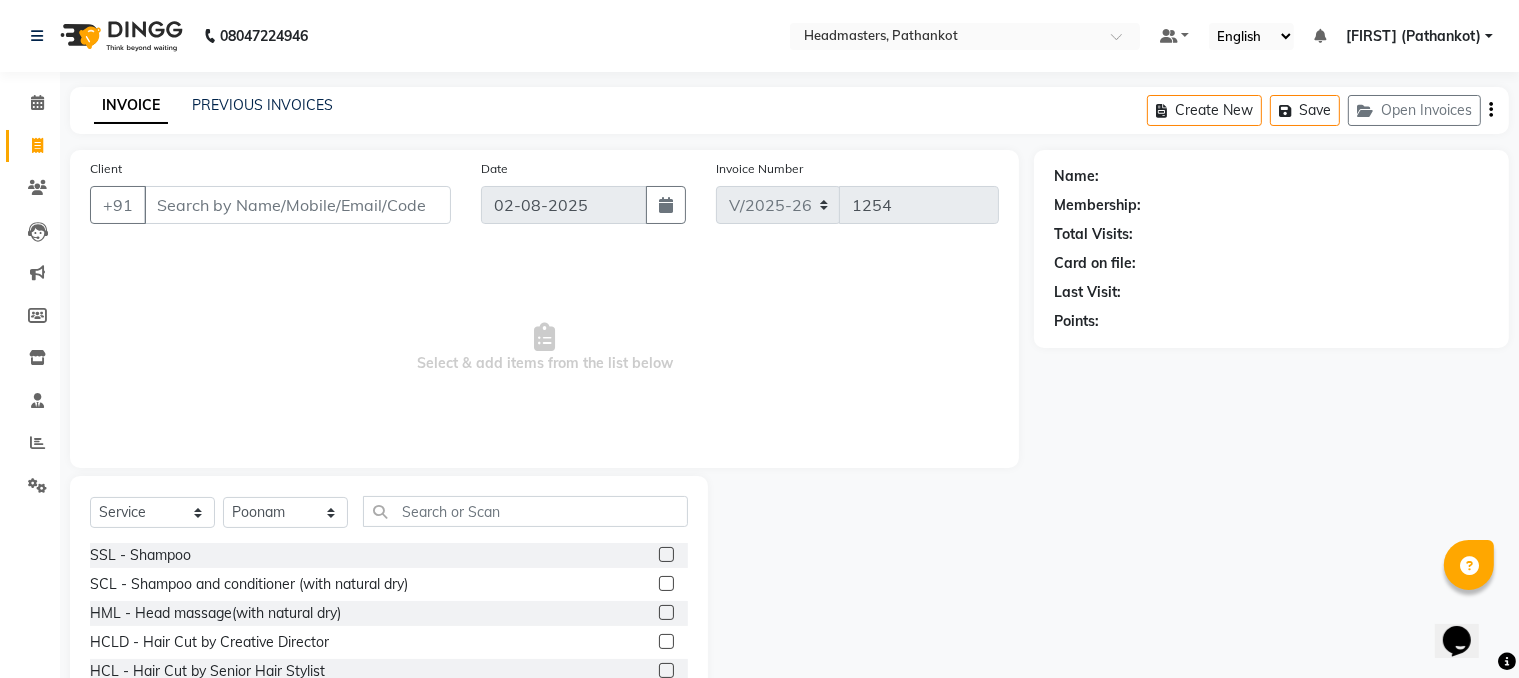 click on "Client" at bounding box center [297, 205] 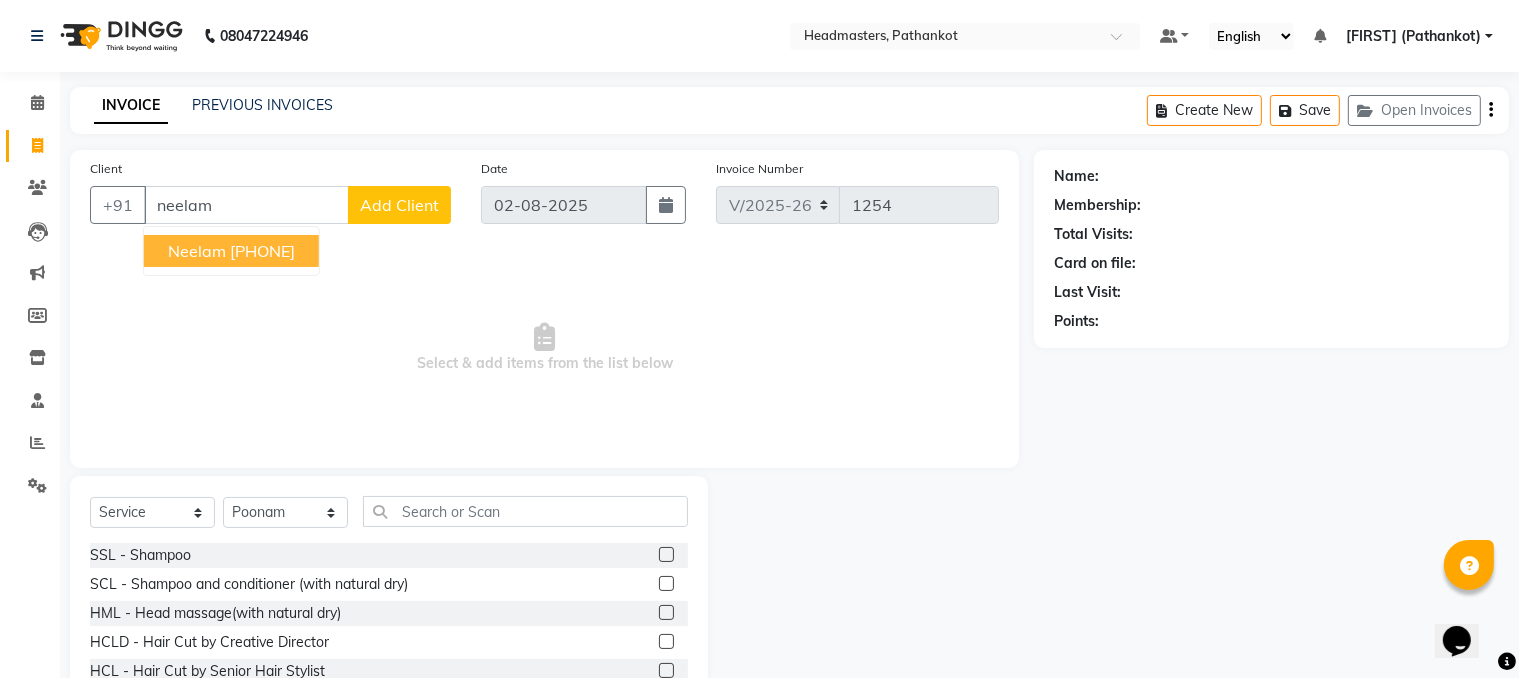 type on "neelam" 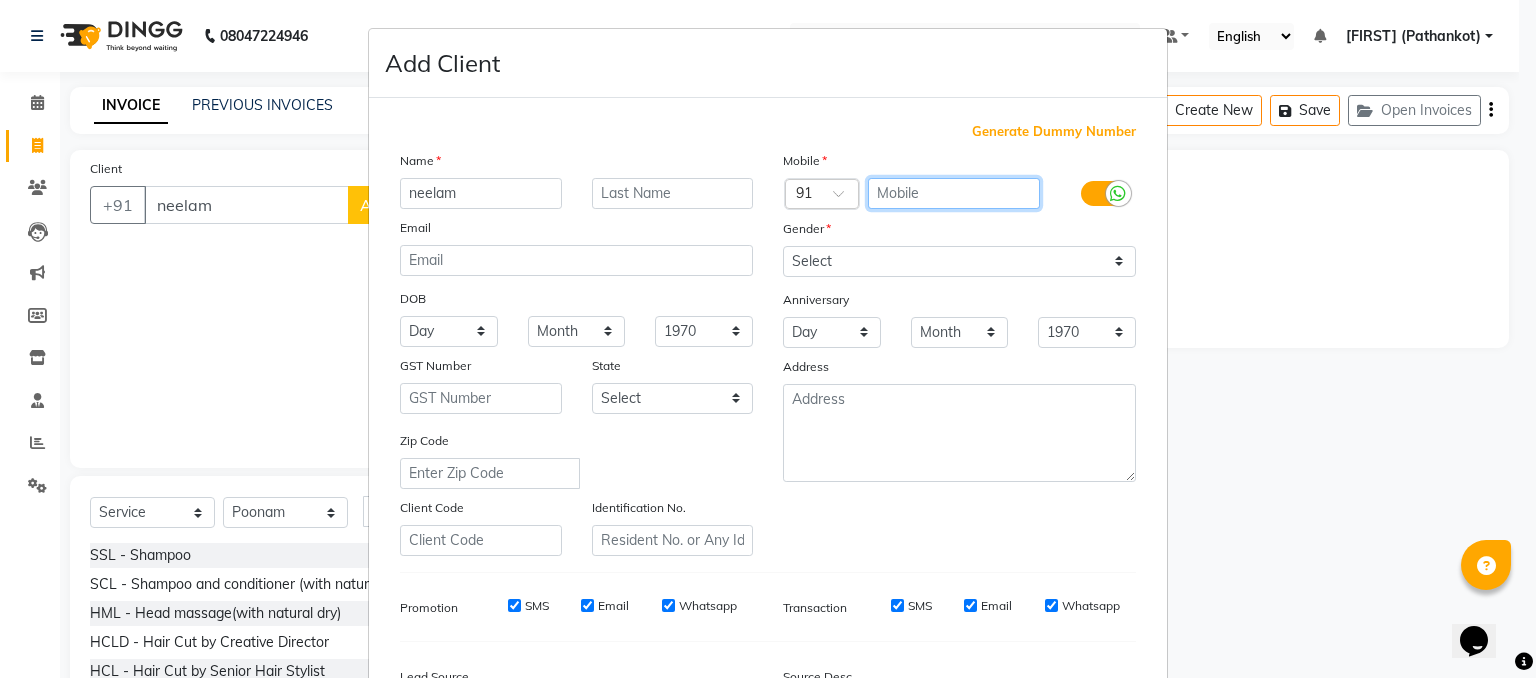 click at bounding box center [954, 193] 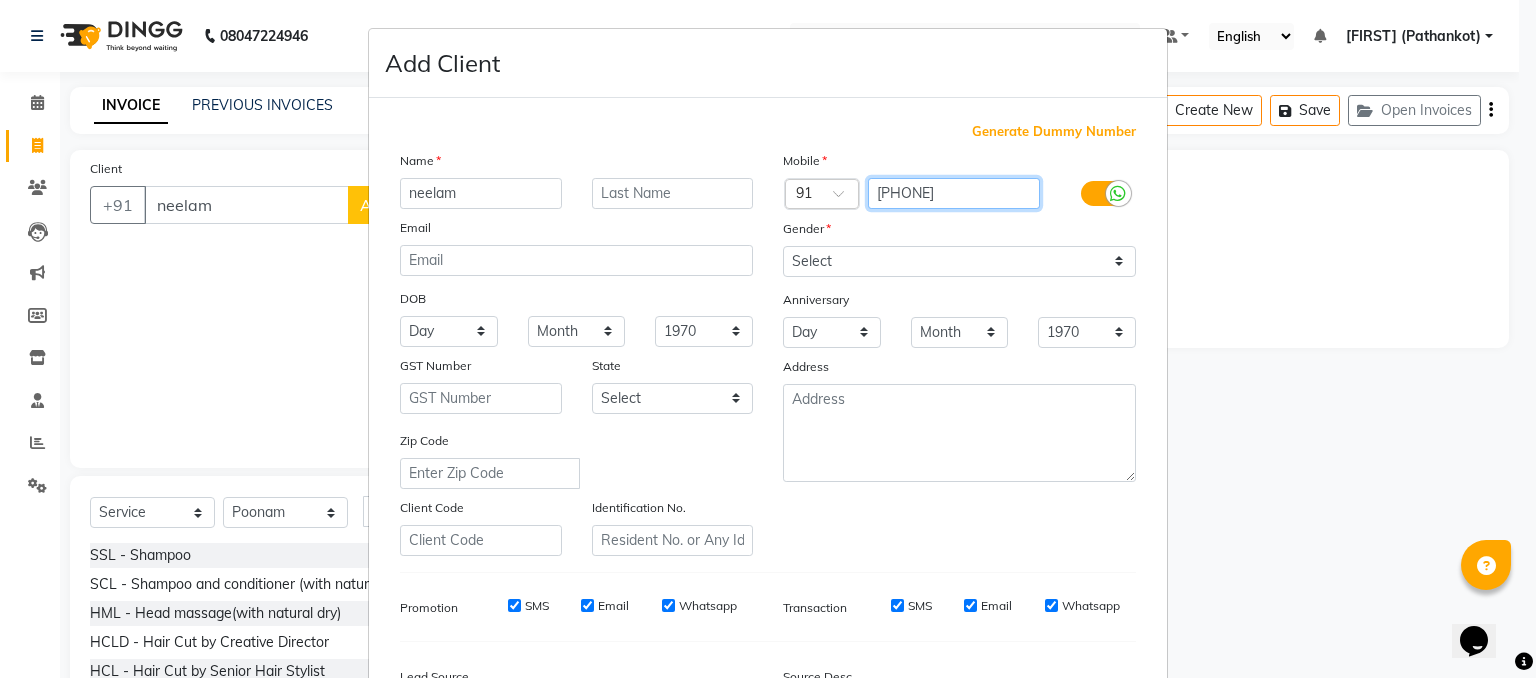 type on "[PHONE]" 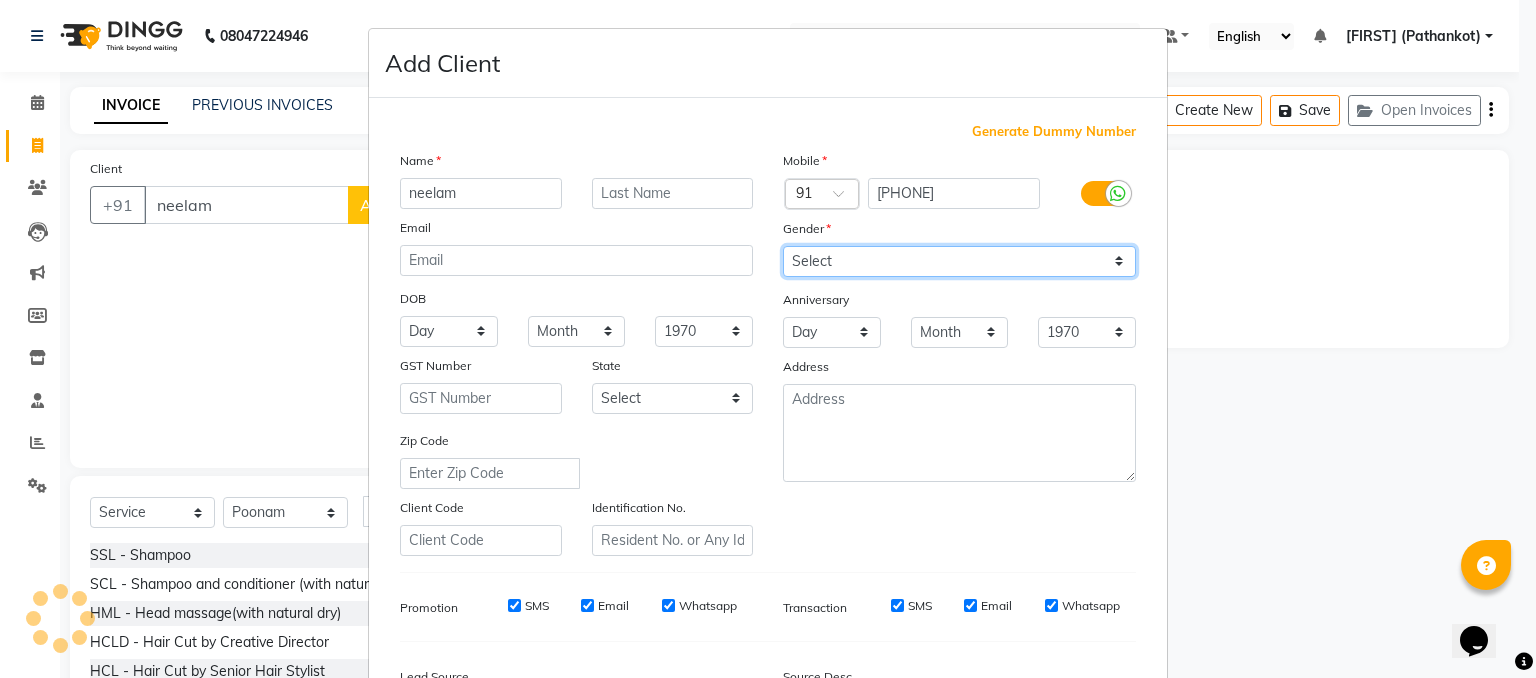 click on "Select Male Female Other Prefer Not To Say" at bounding box center (959, 261) 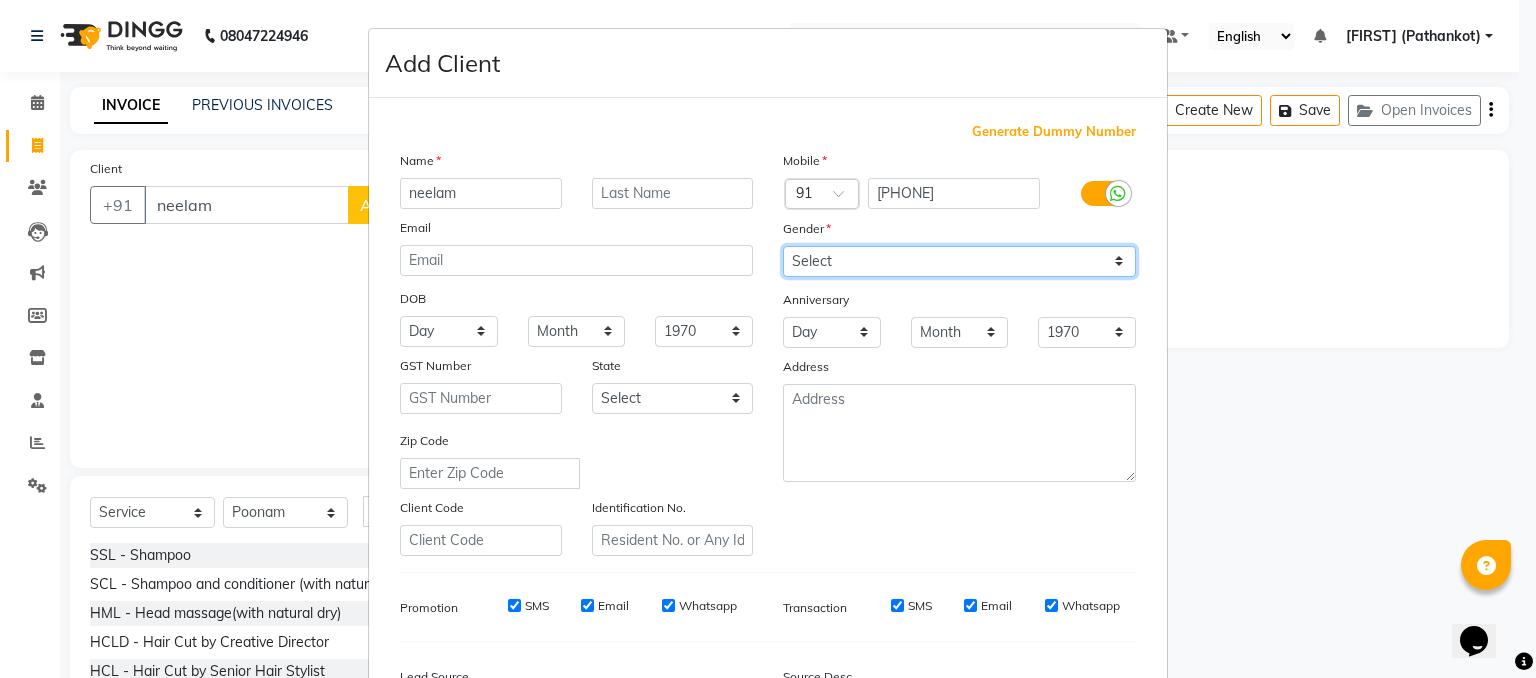 select on "female" 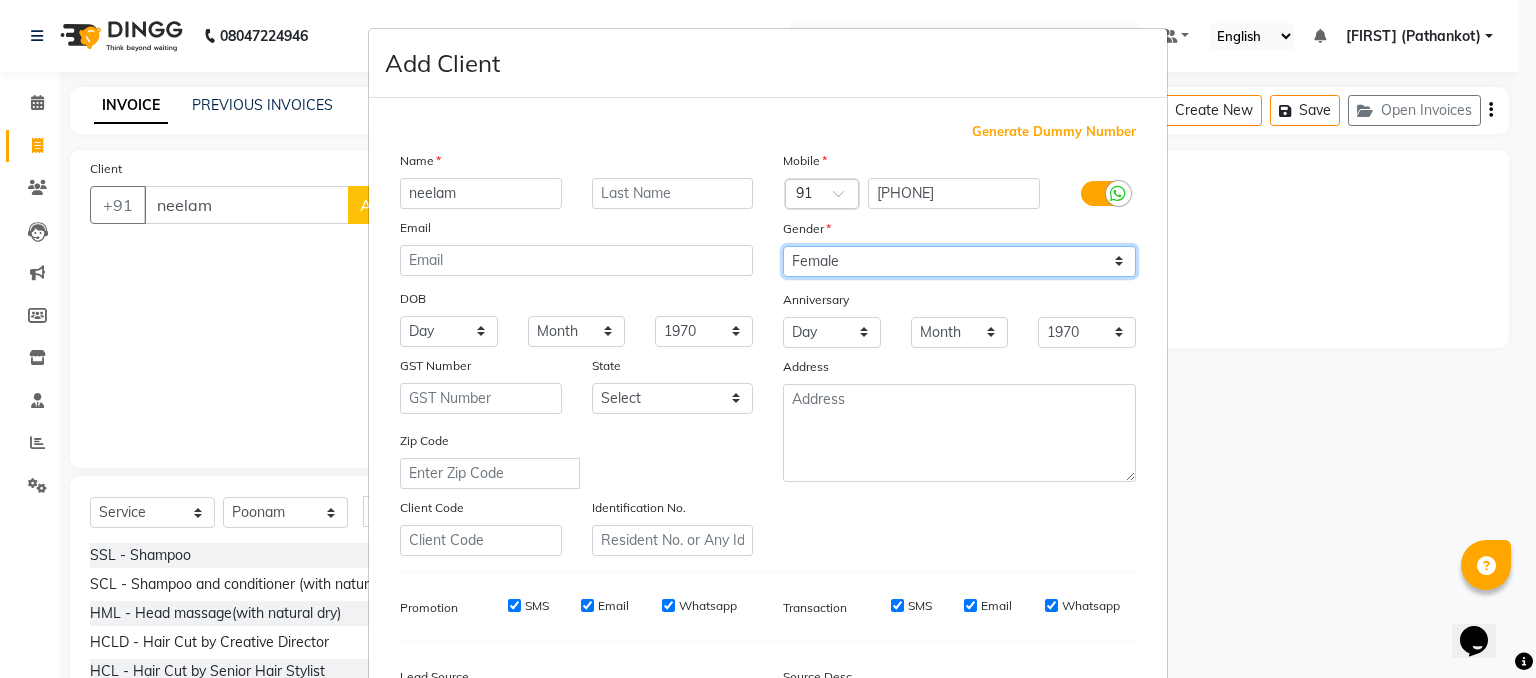 click on "Select Male Female Other Prefer Not To Say" at bounding box center [959, 261] 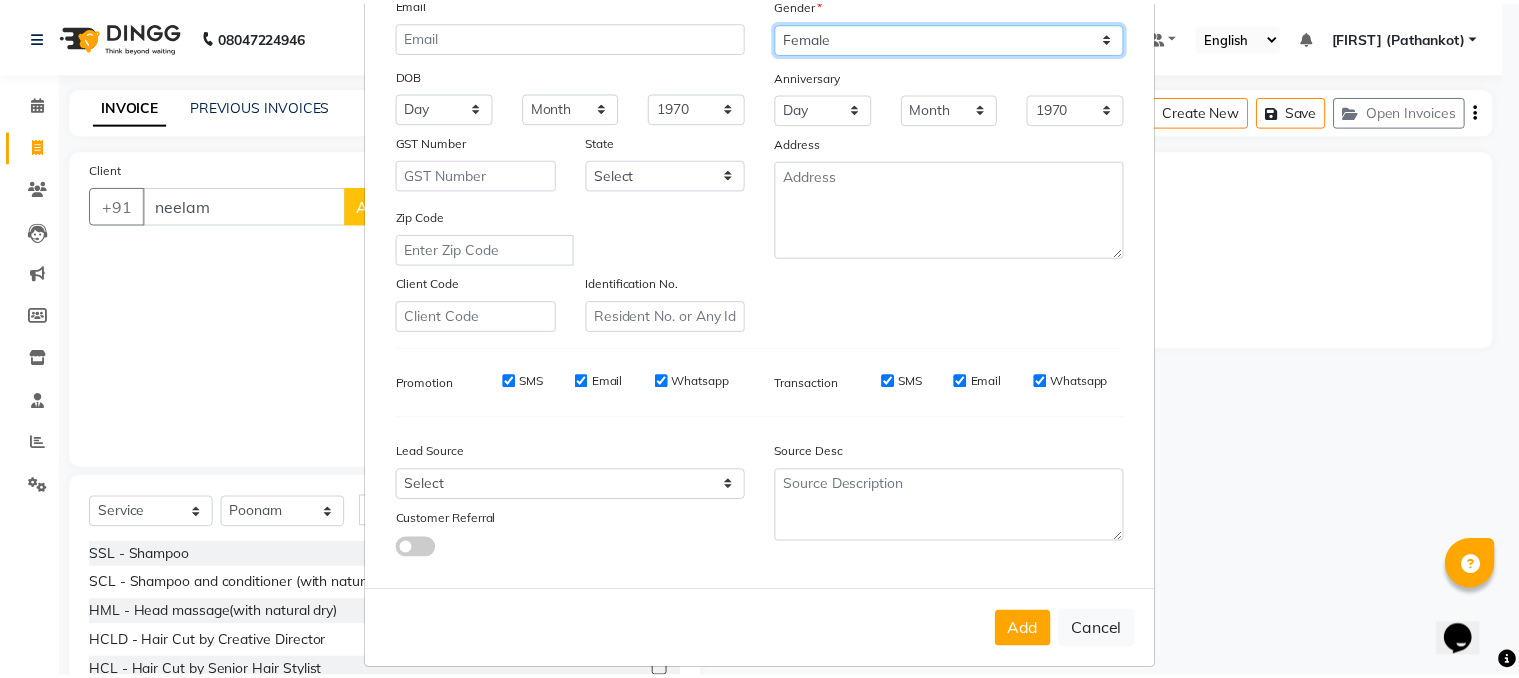 scroll, scrollTop: 254, scrollLeft: 0, axis: vertical 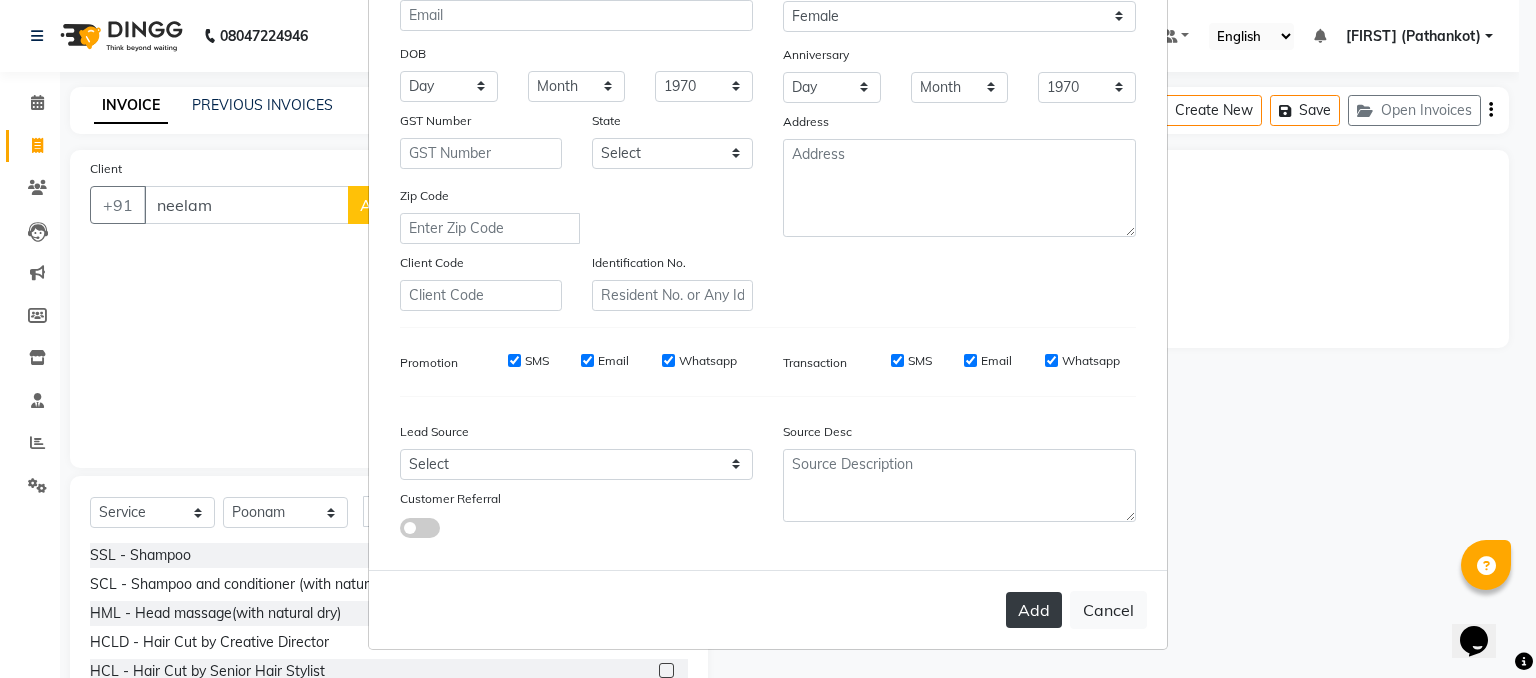 click on "Add" at bounding box center [1034, 610] 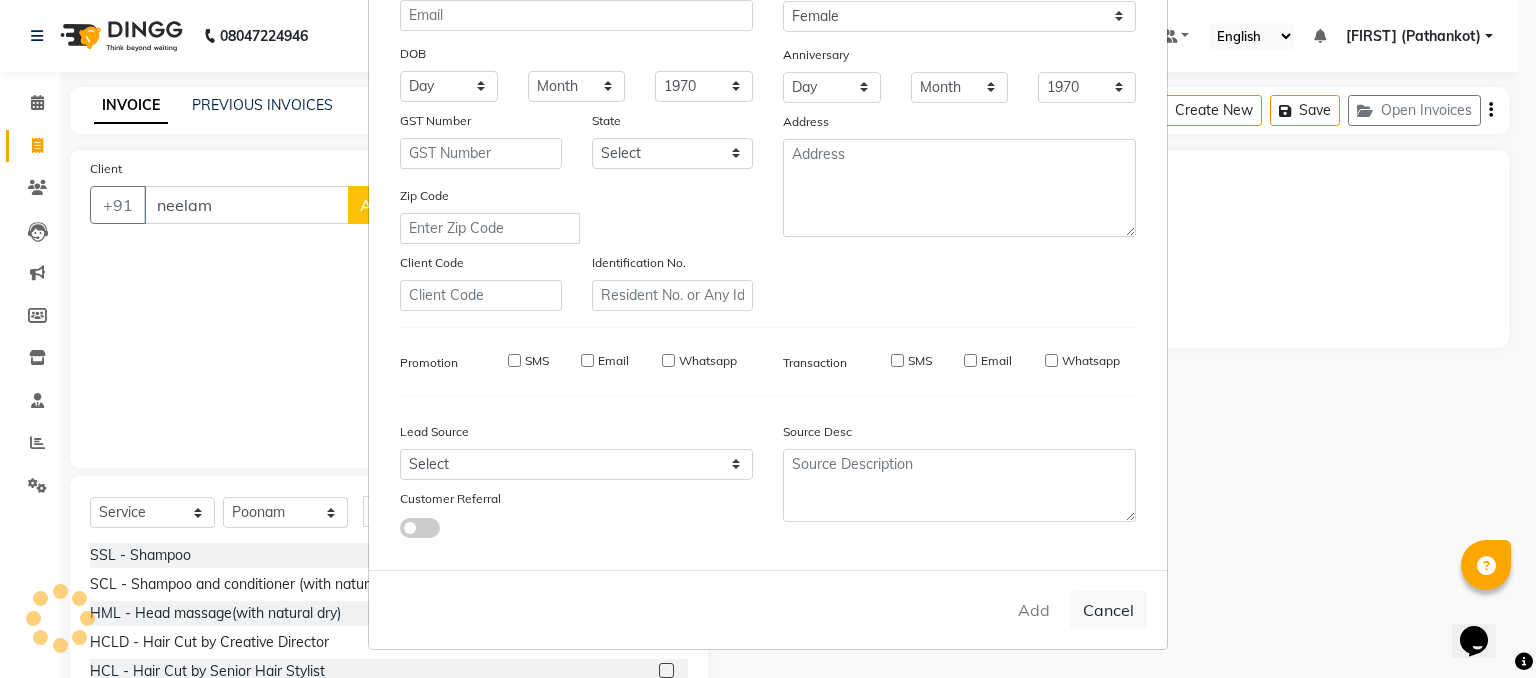 type on "[PHONE]" 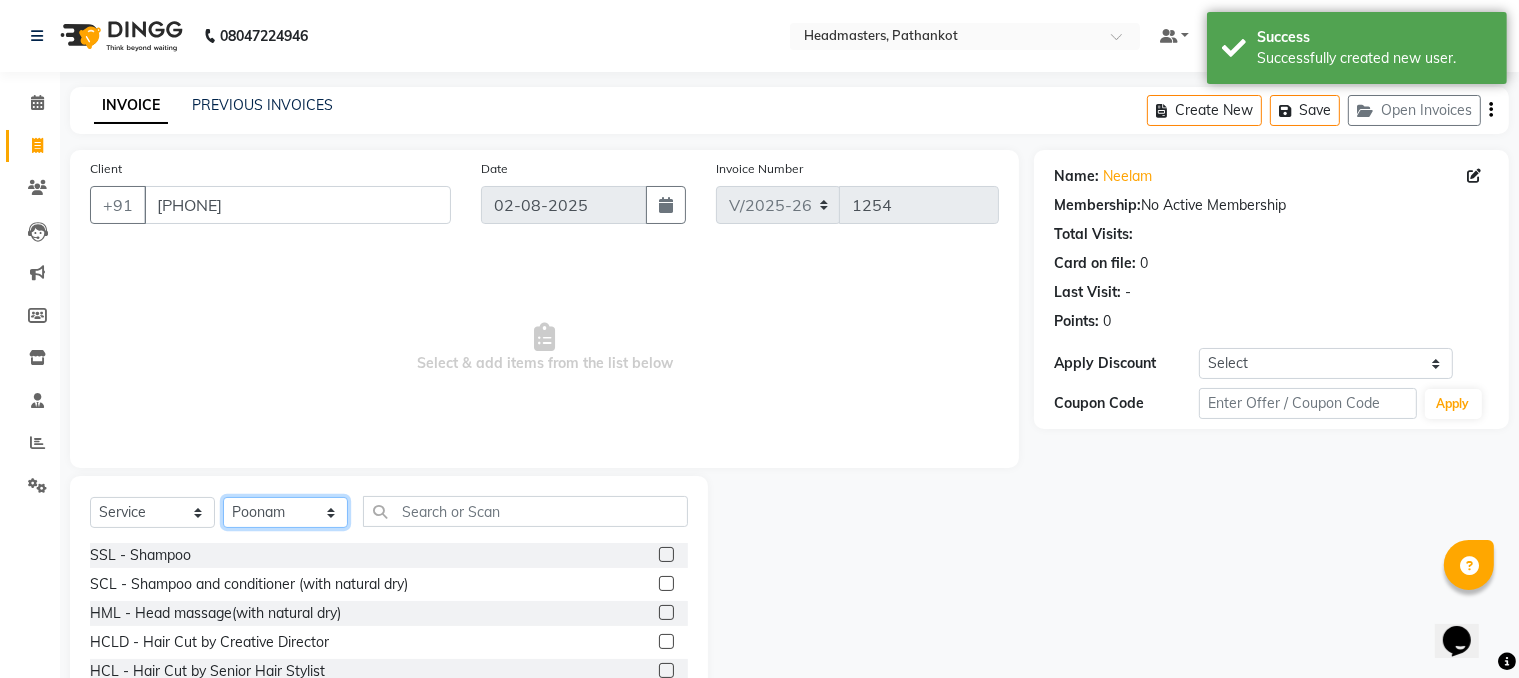 click on "Select Stylist [FIRST] [LAST] [FIRST] [FIRST] [FIRST] [FIRST] [FIRST] [FIRST] [FIRST] [FIRST] [FIRST] [FIRST] [FIRST] [FIRST] [FIRST]" 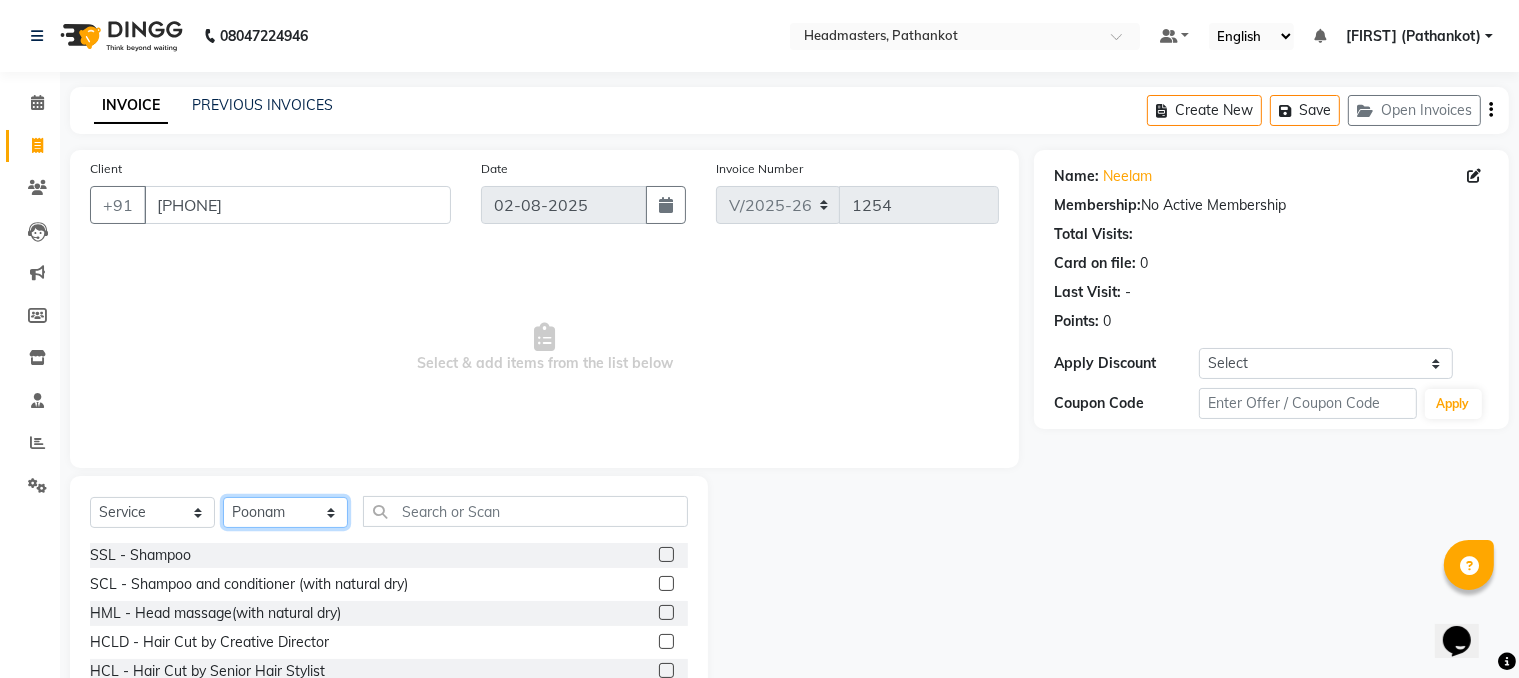 select on "66906" 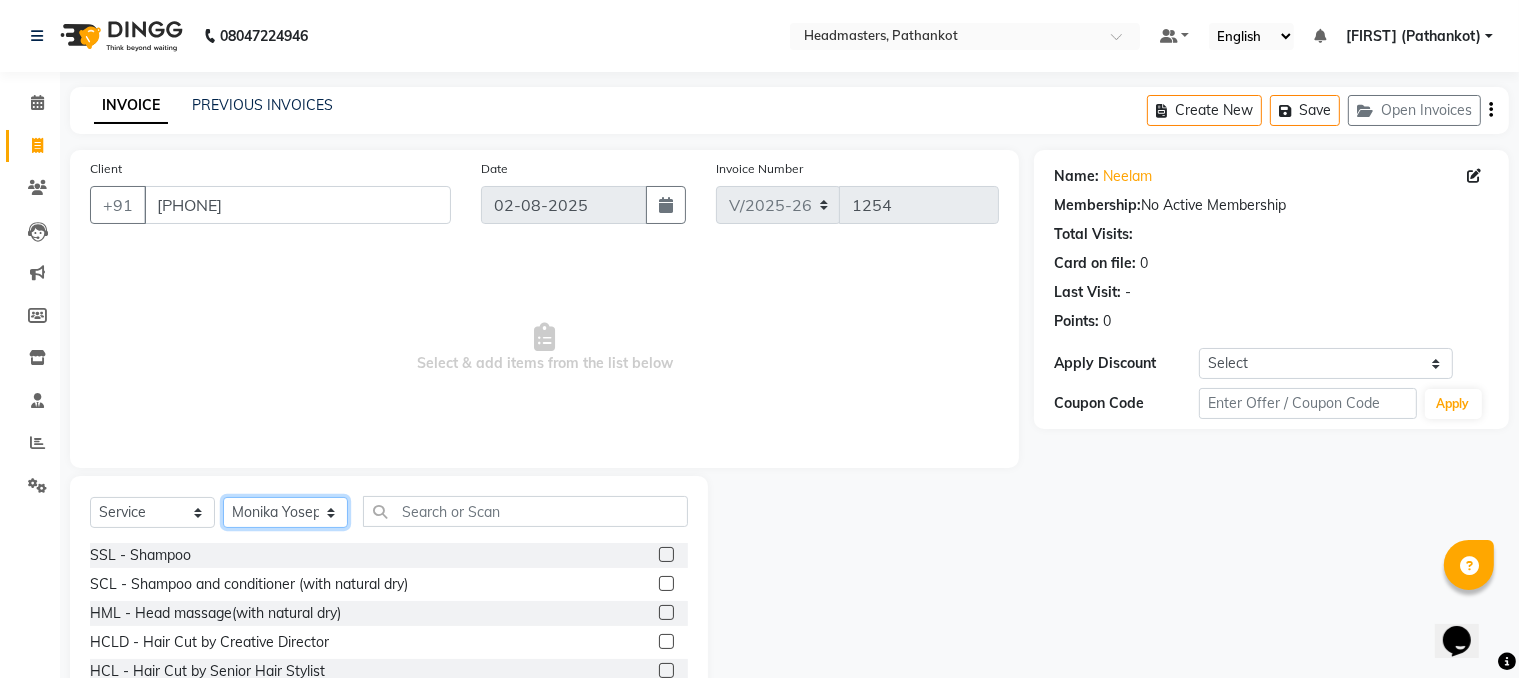 click on "Select Stylist [FIRST] [LAST] [FIRST] [FIRST] [FIRST] [FIRST] [FIRST] [FIRST] [FIRST] [FIRST] [FIRST] [FIRST] [FIRST] [FIRST] [FIRST]" 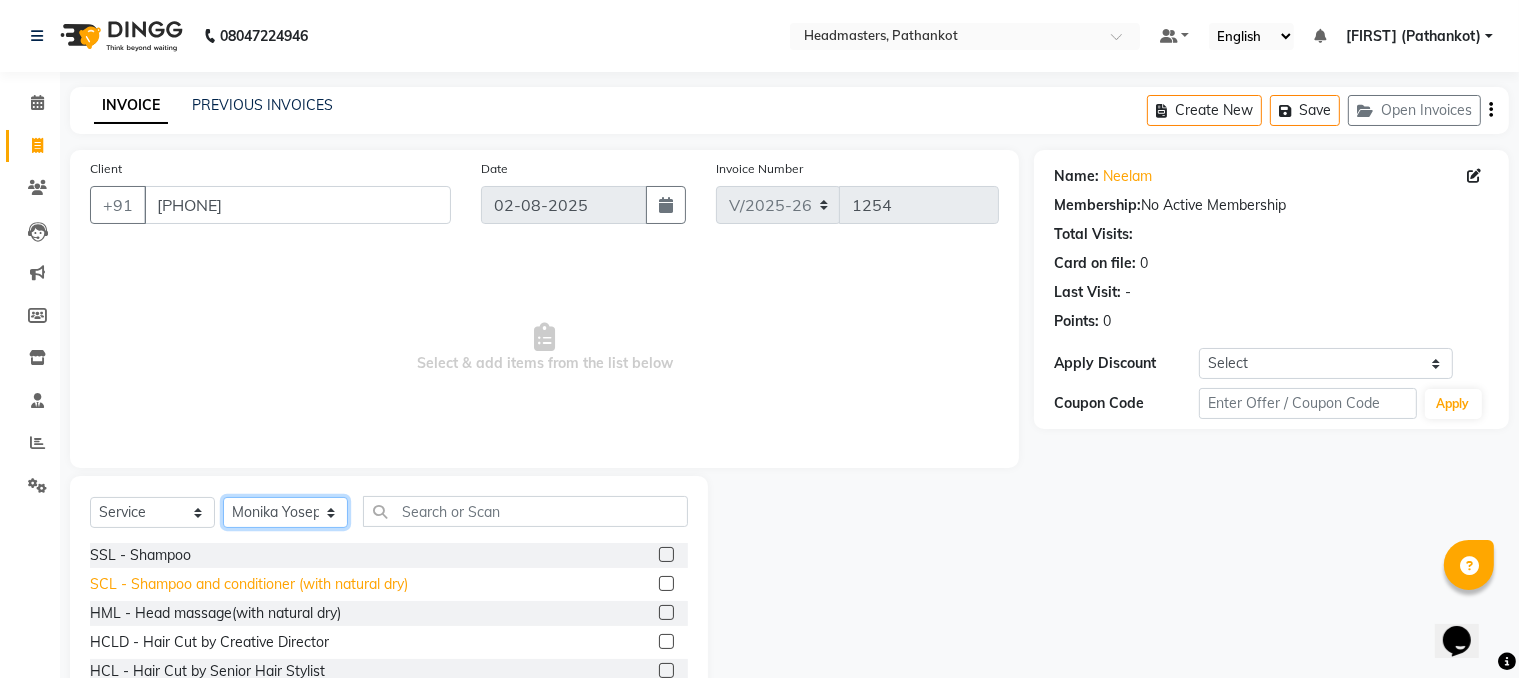 scroll, scrollTop: 100, scrollLeft: 0, axis: vertical 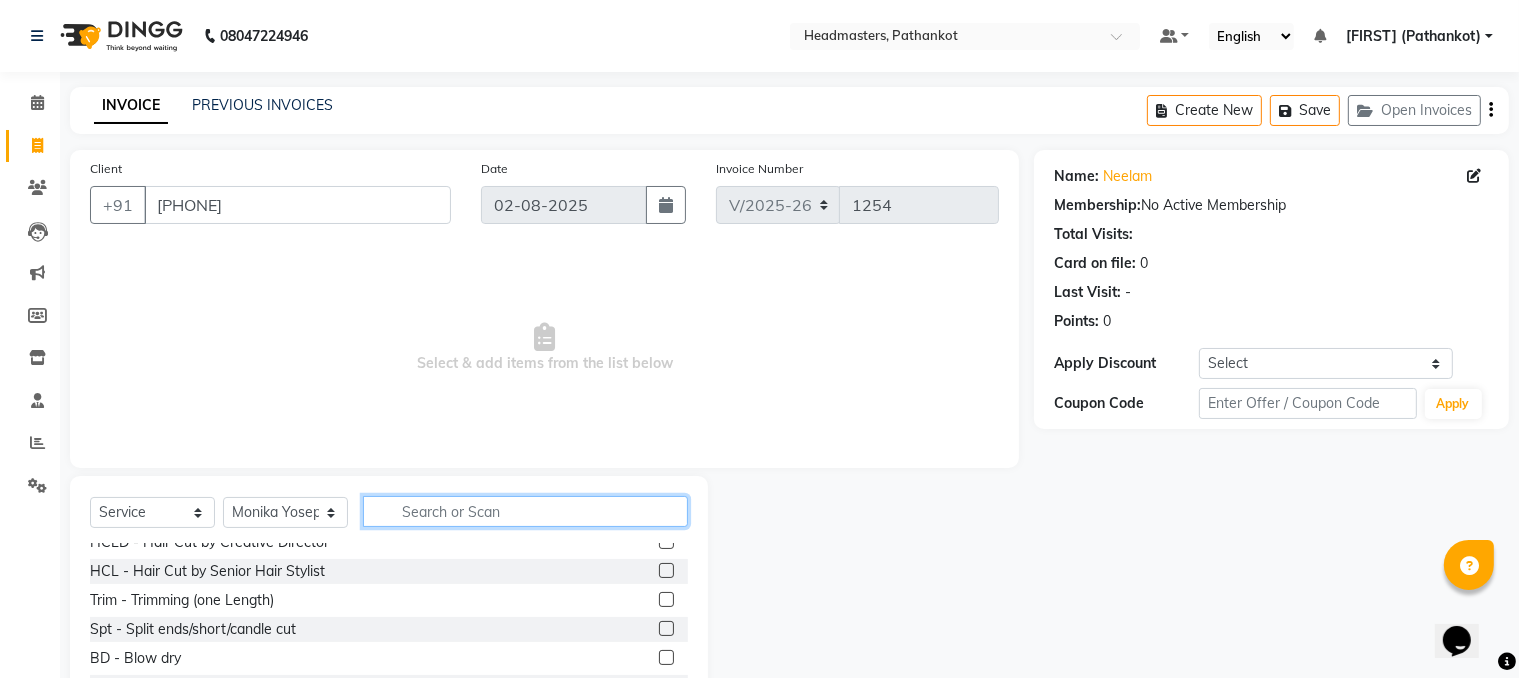 click 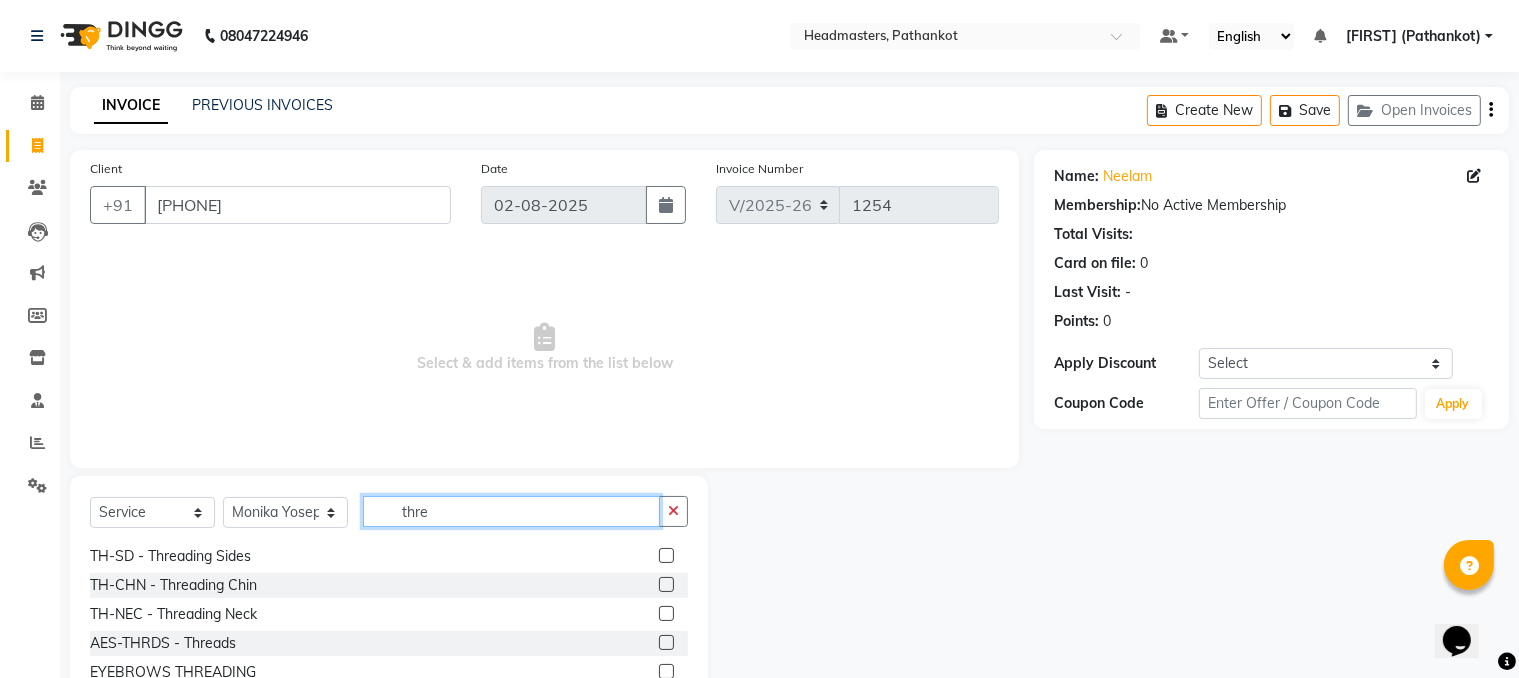 scroll, scrollTop: 32, scrollLeft: 0, axis: vertical 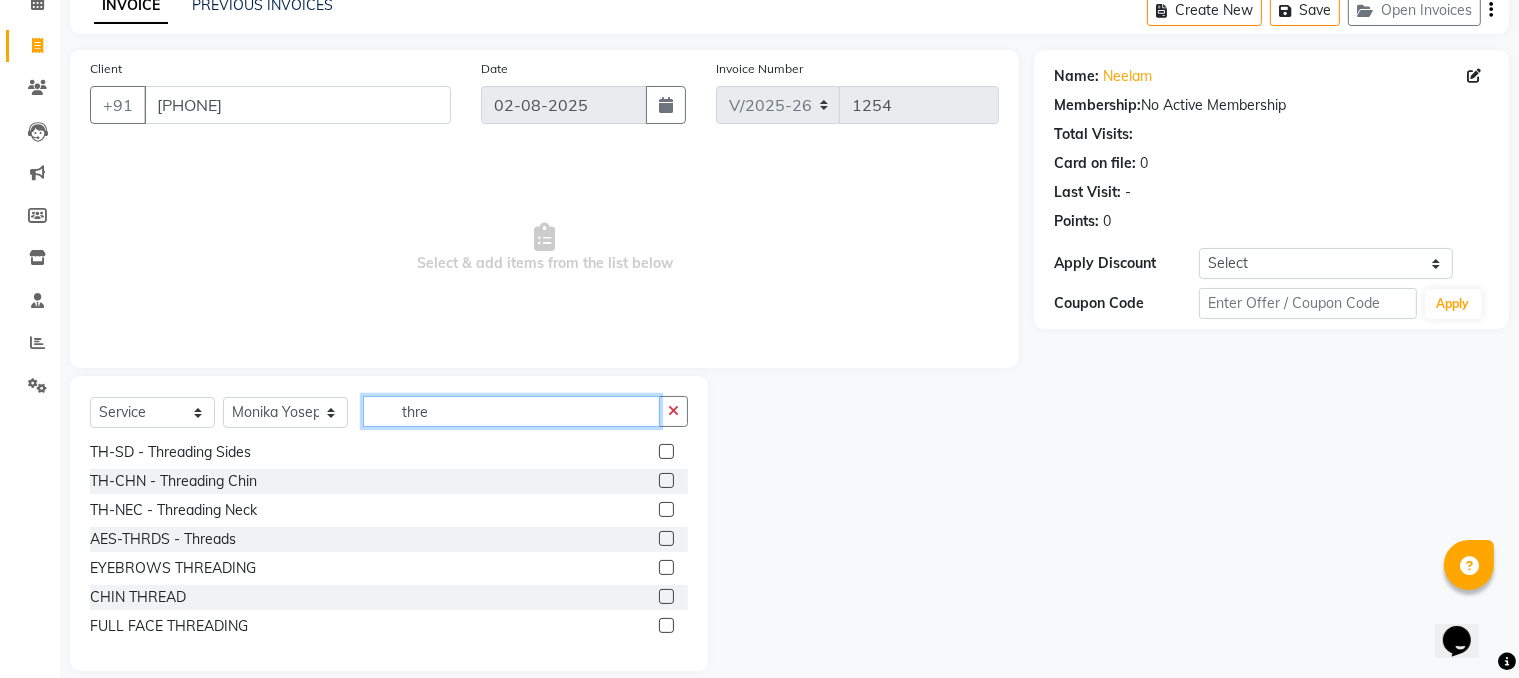 type on "thre" 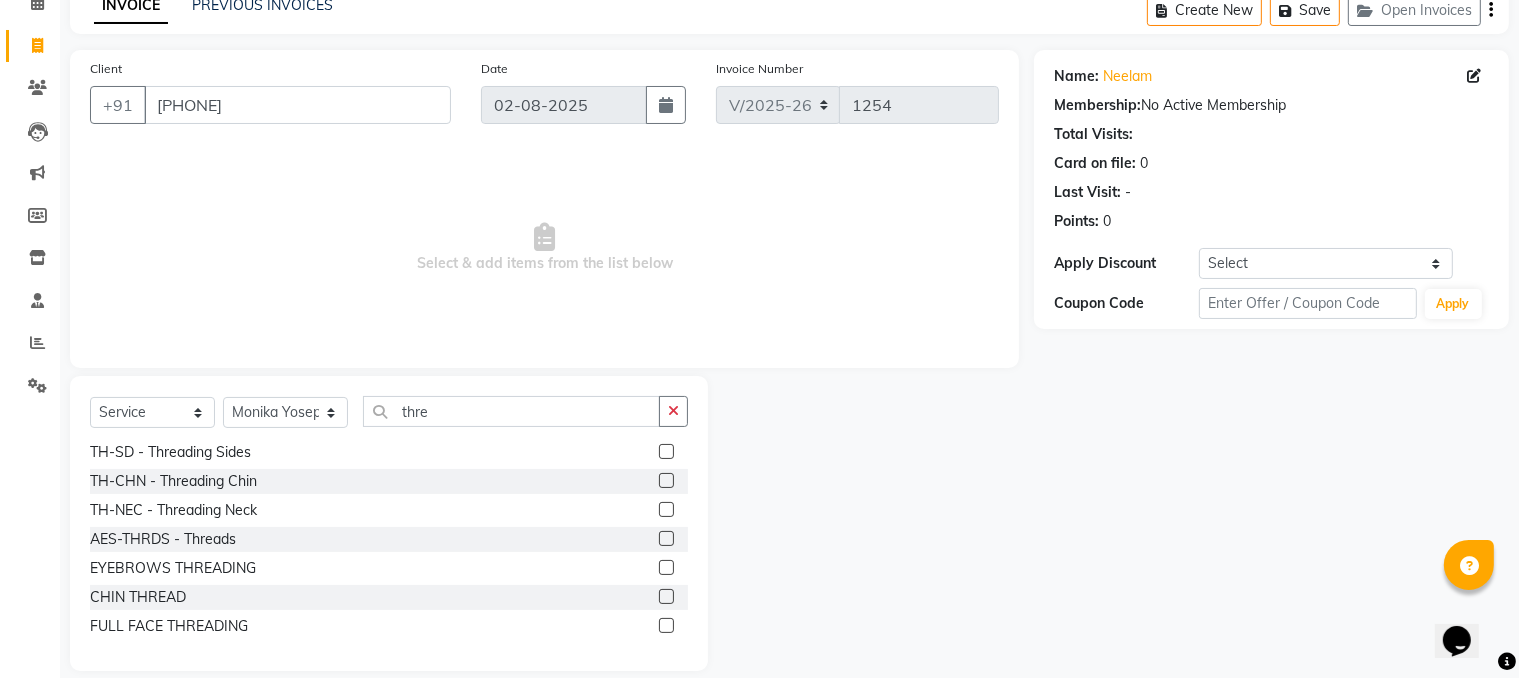 click 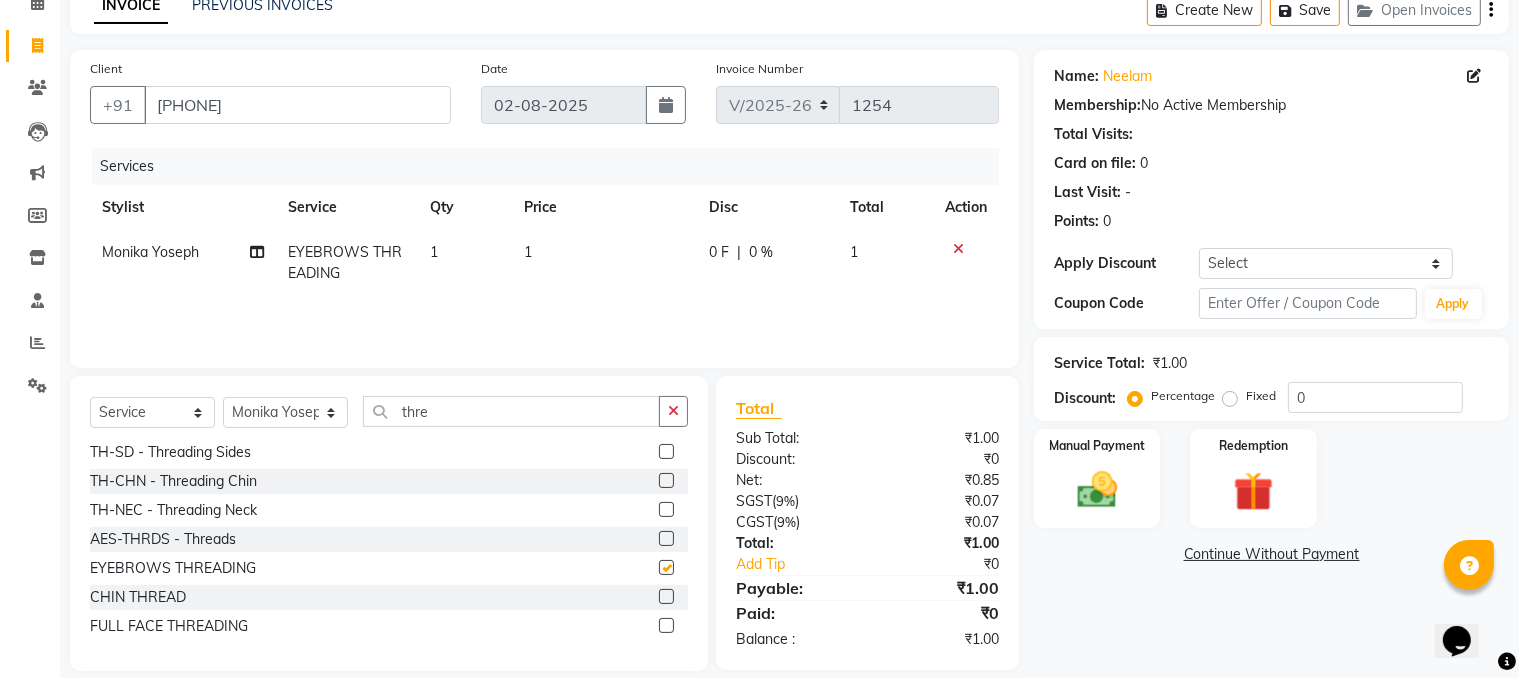 checkbox on "false" 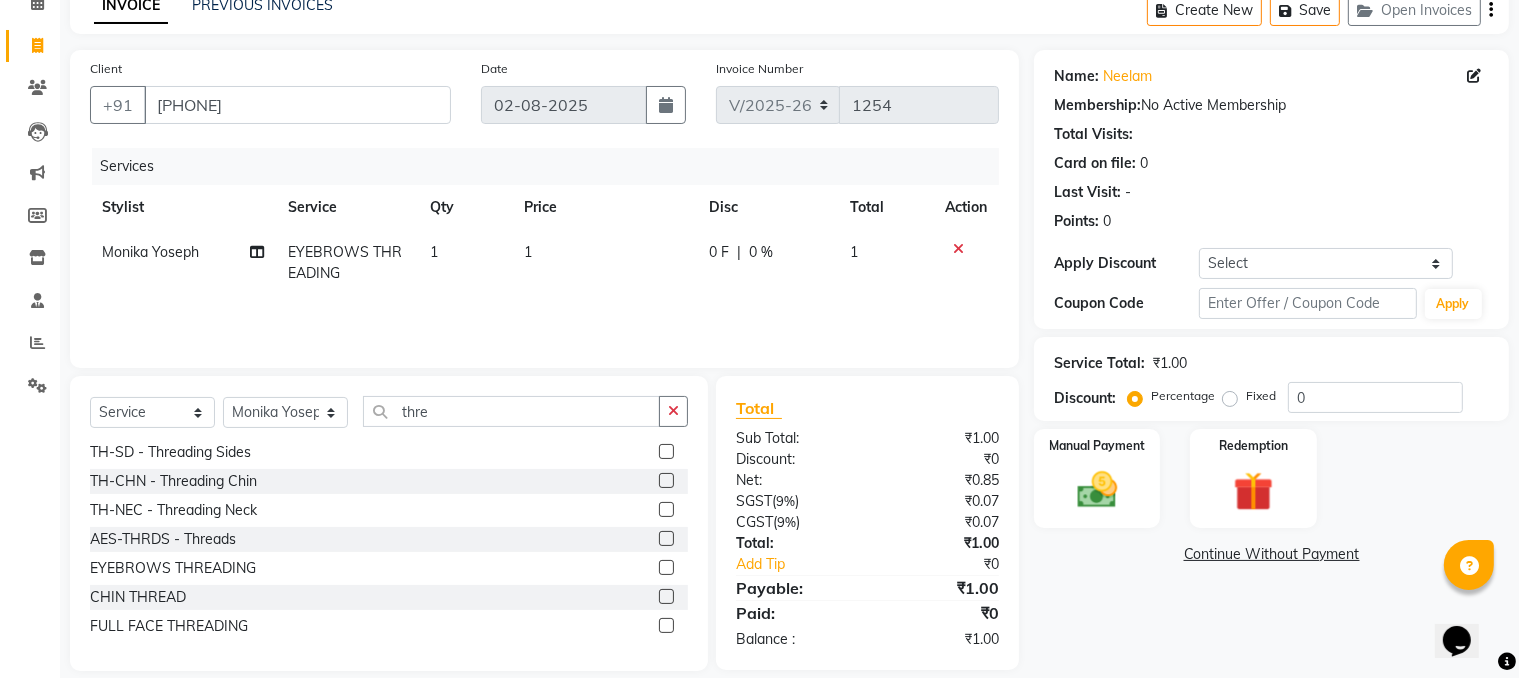 click on "1" 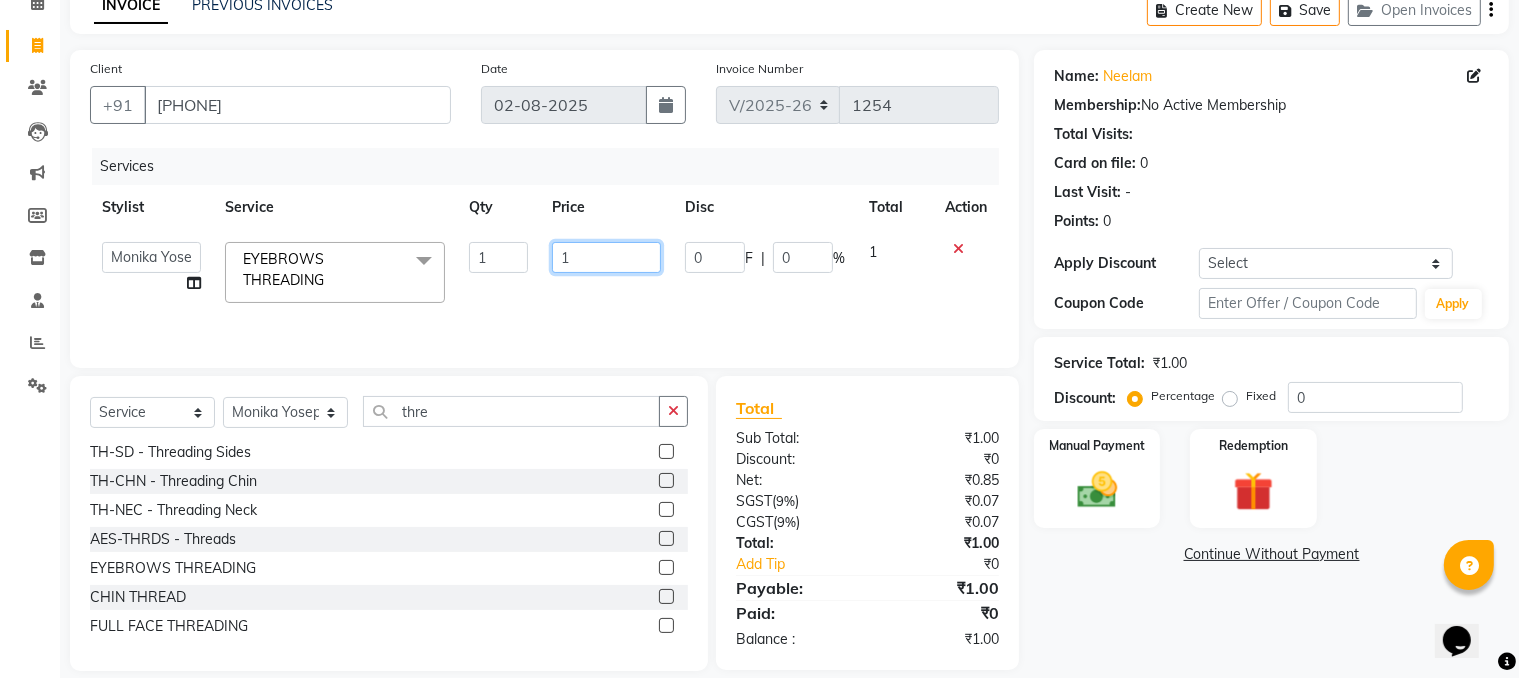 click on "1" 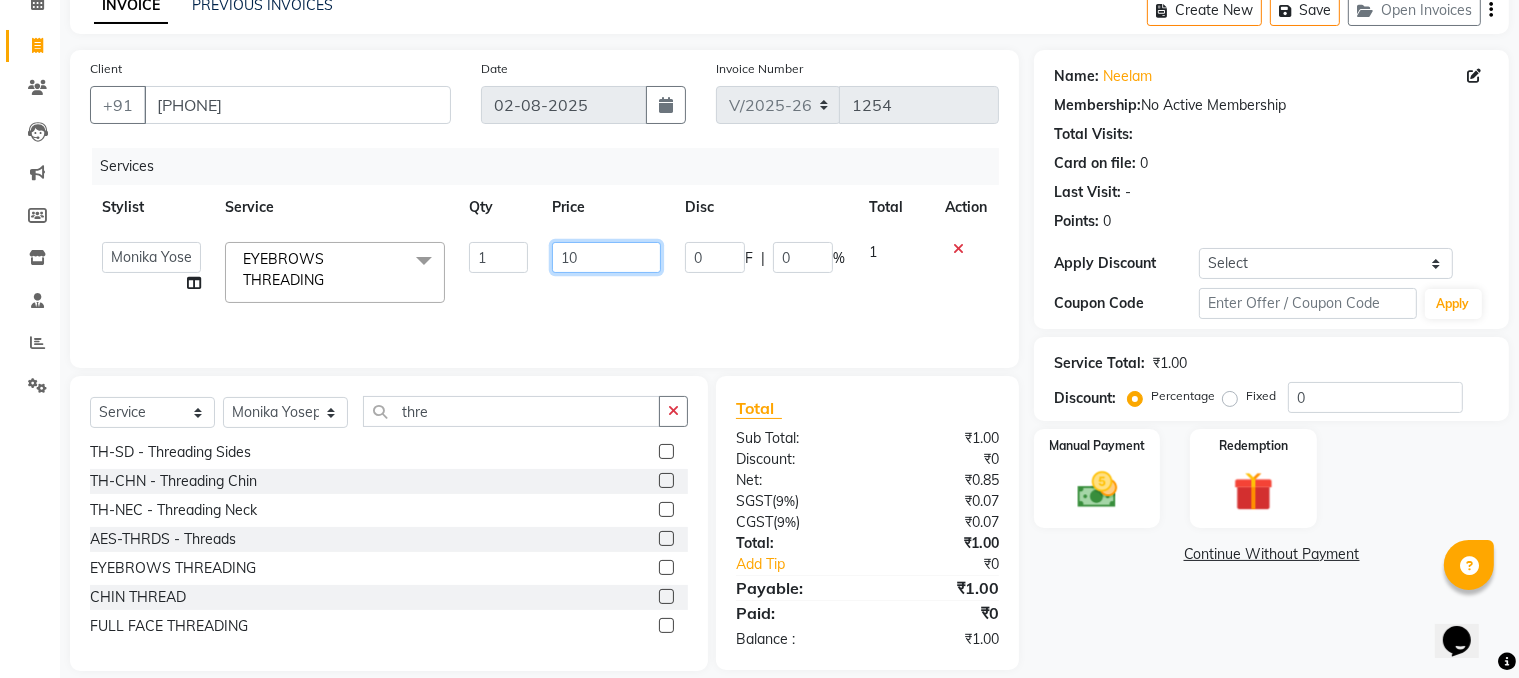 type on "100" 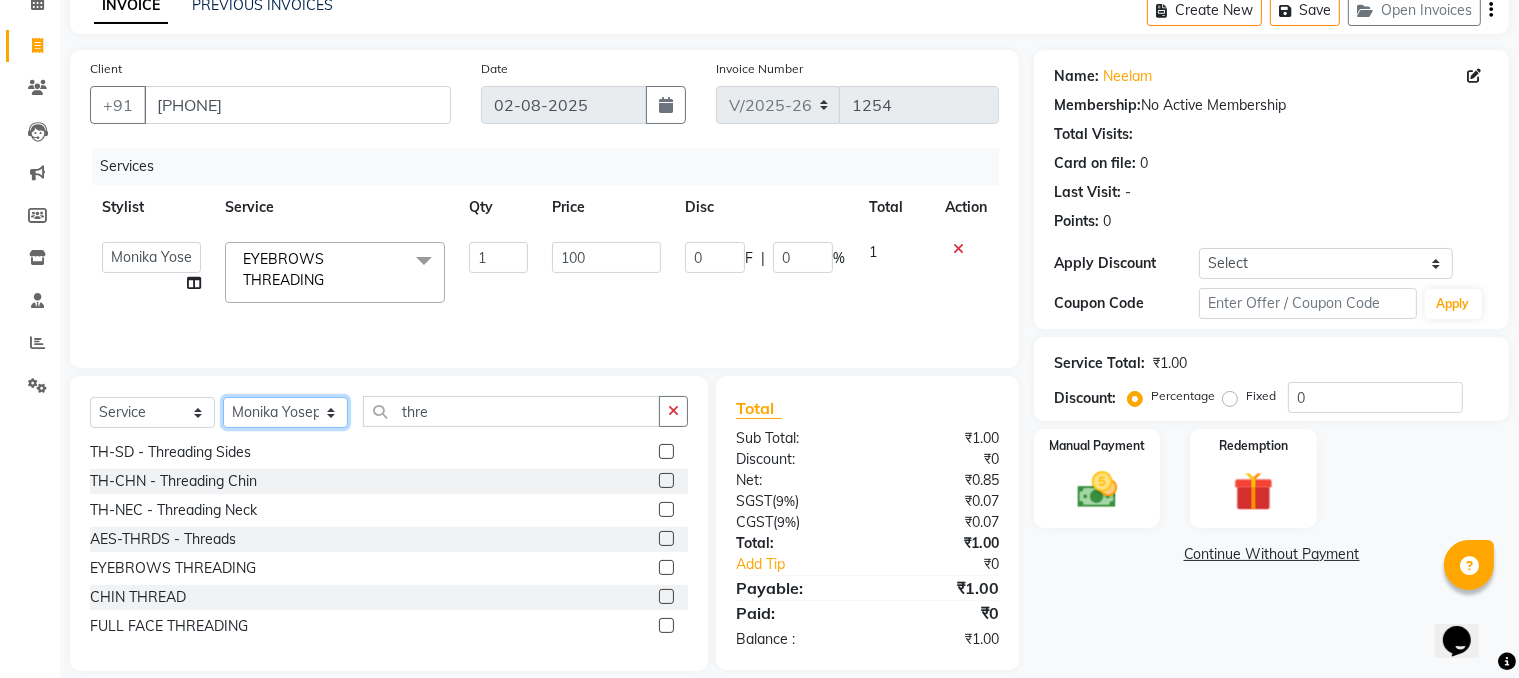 click on "Select Stylist [FIRST] [LAST] [FIRST] [FIRST] [FIRST] [FIRST] [FIRST] [FIRST] [FIRST] [FIRST] [FIRST] [FIRST] [FIRST] [FIRST] [FIRST]" 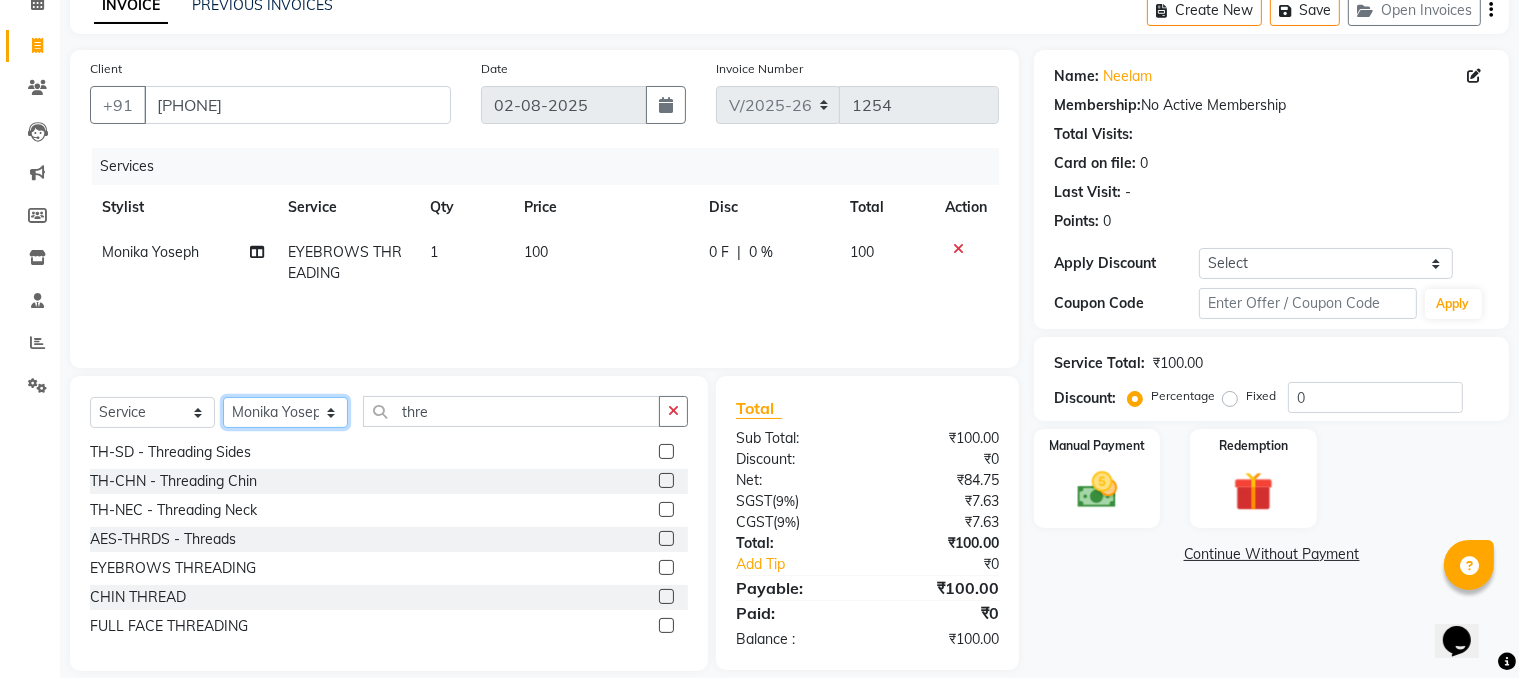select on "83490" 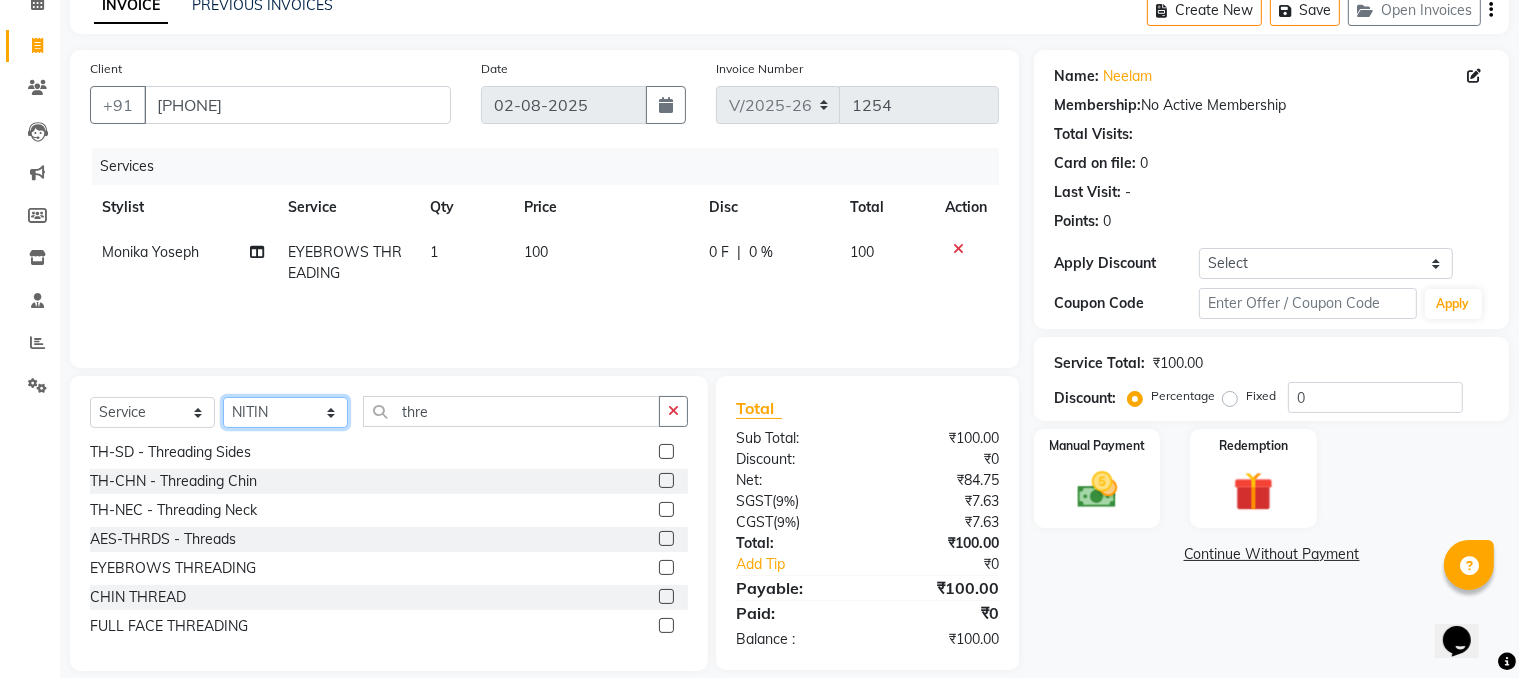 click on "Select Stylist [FIRST] [LAST] [FIRST] [FIRST] [FIRST] [FIRST] [FIRST] [FIRST] [FIRST] [FIRST] [FIRST] [FIRST] [FIRST] [FIRST] [FIRST]" 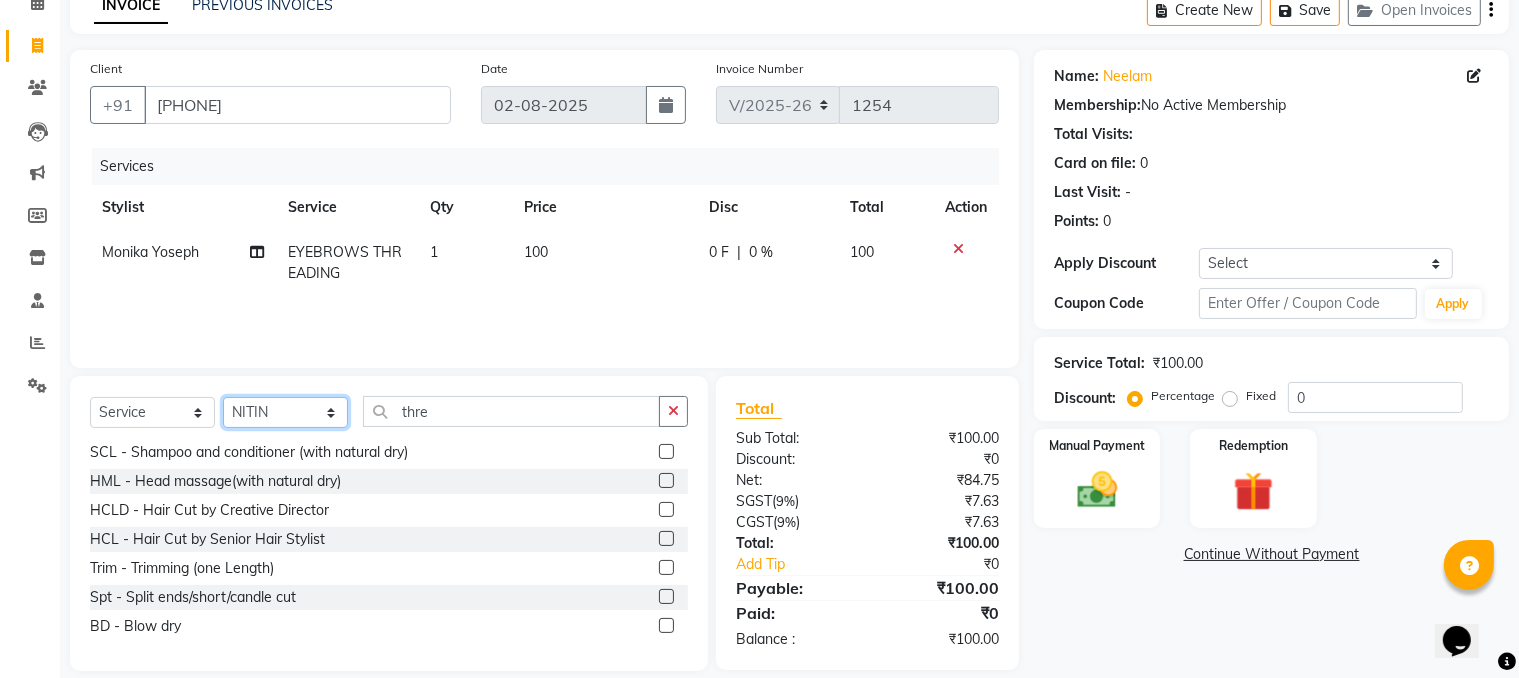 scroll, scrollTop: 0, scrollLeft: 0, axis: both 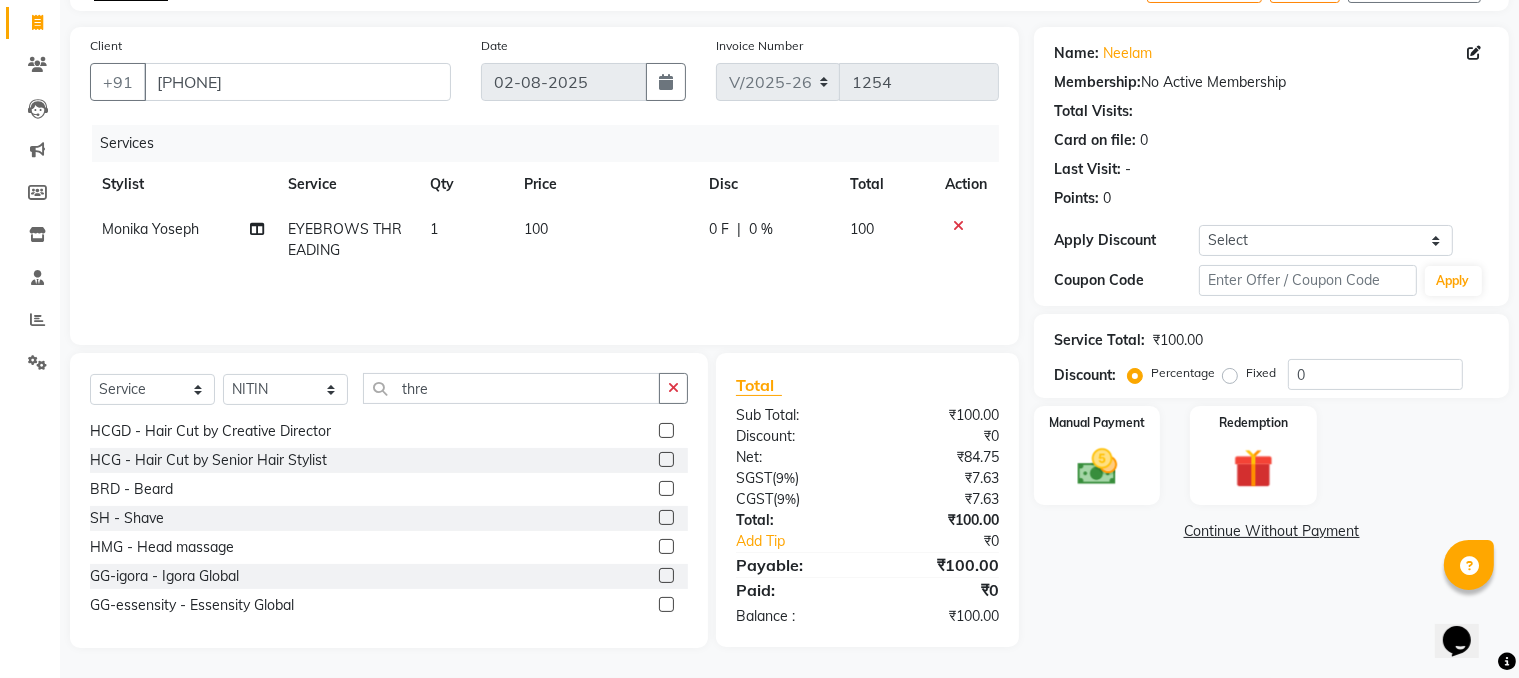 click 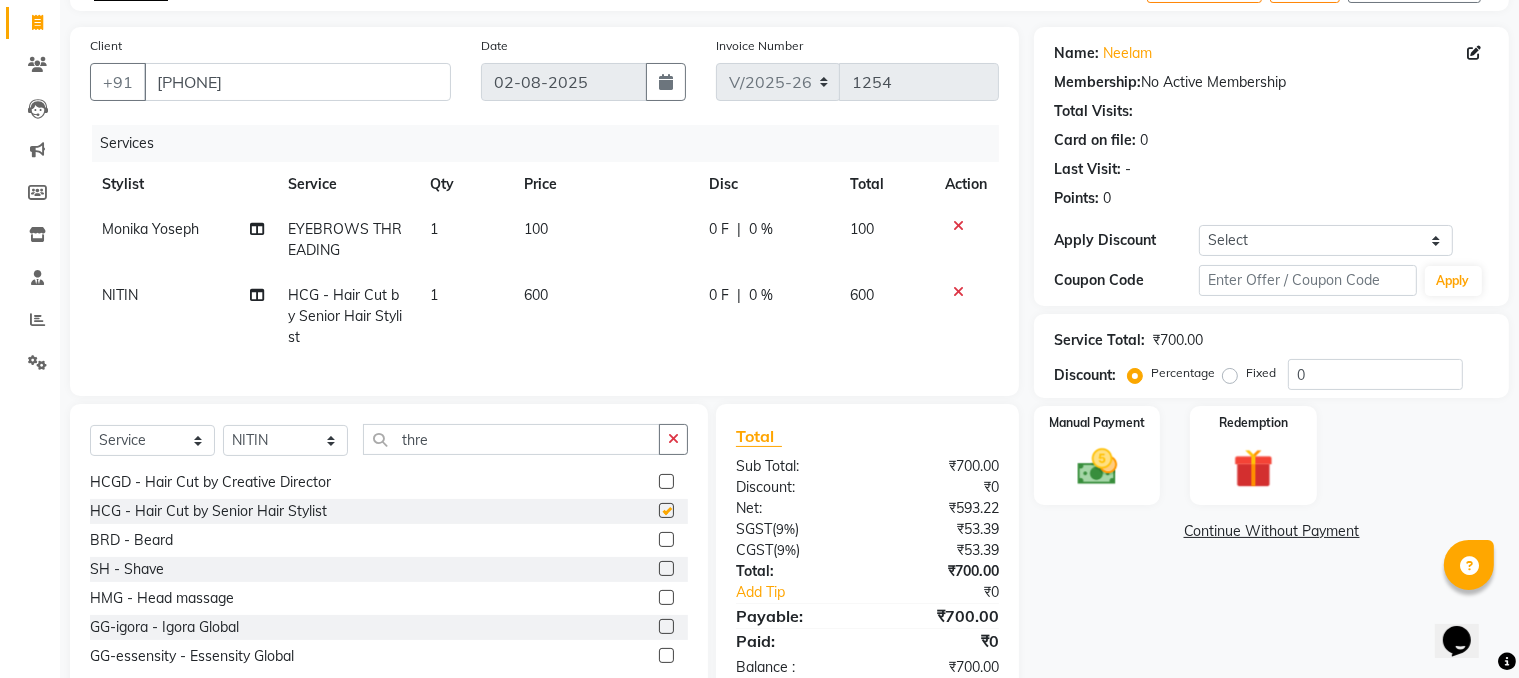 checkbox on "false" 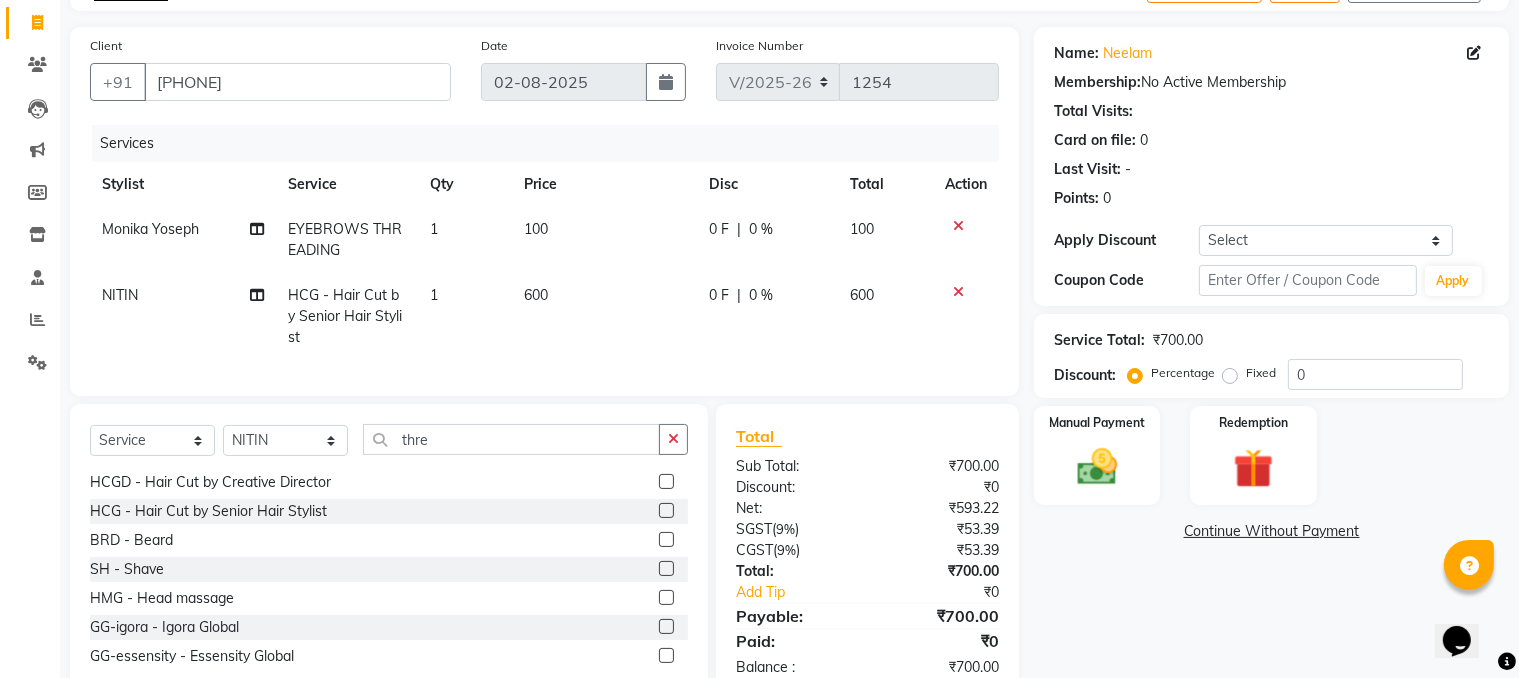 click 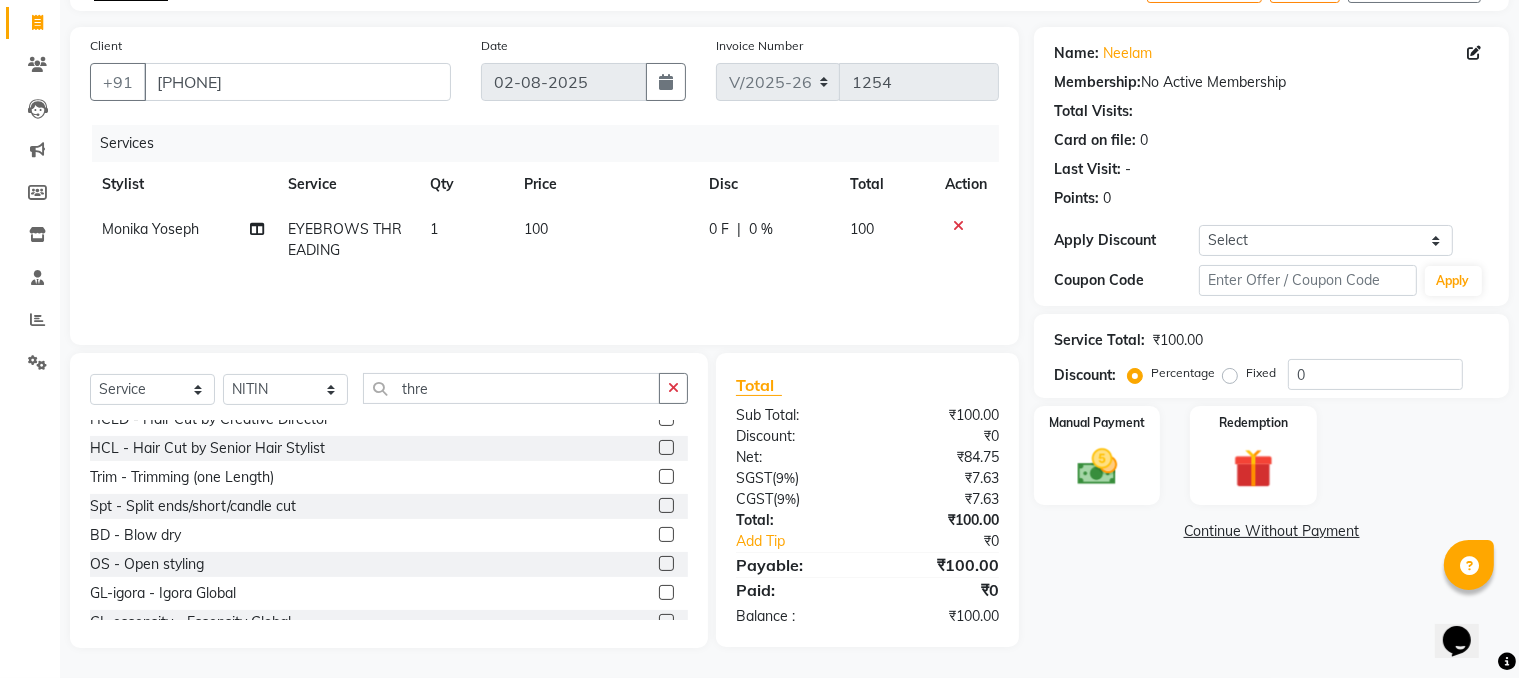 scroll, scrollTop: 0, scrollLeft: 0, axis: both 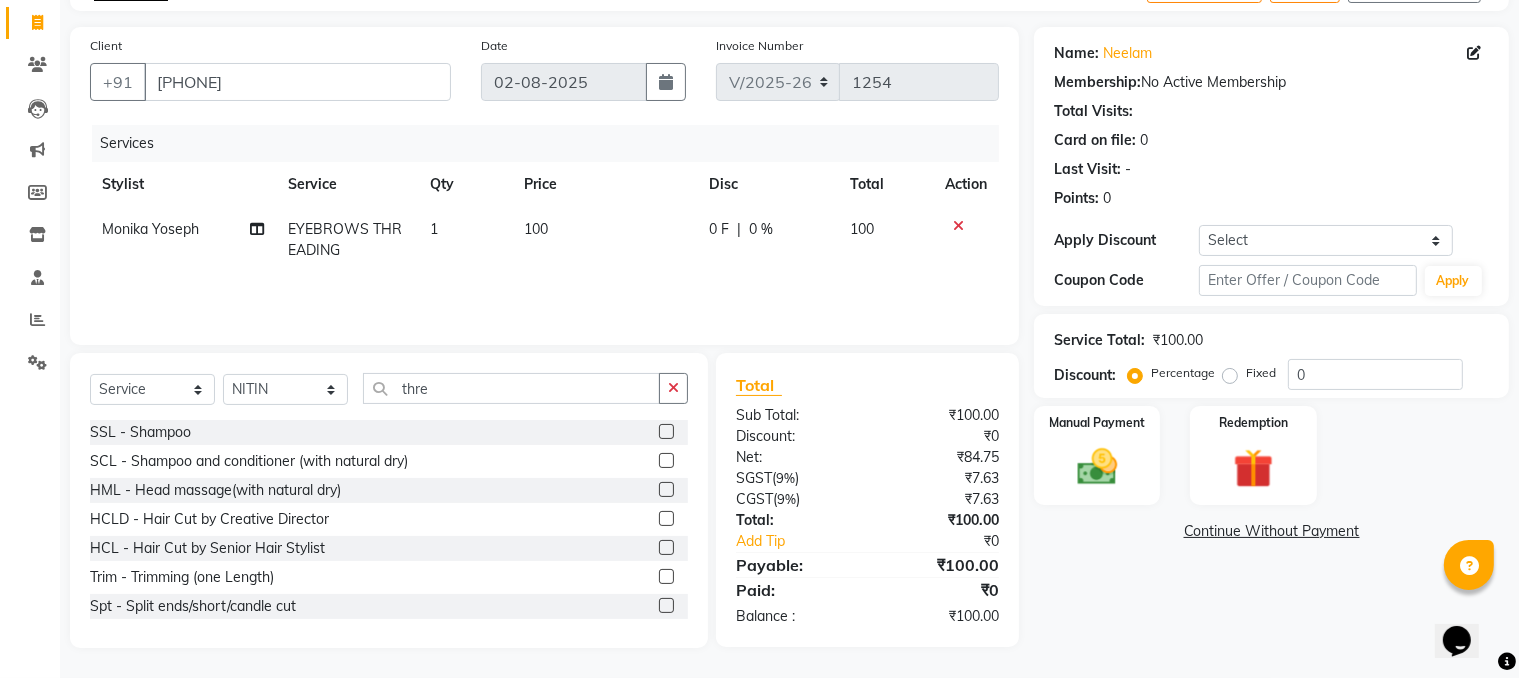 click 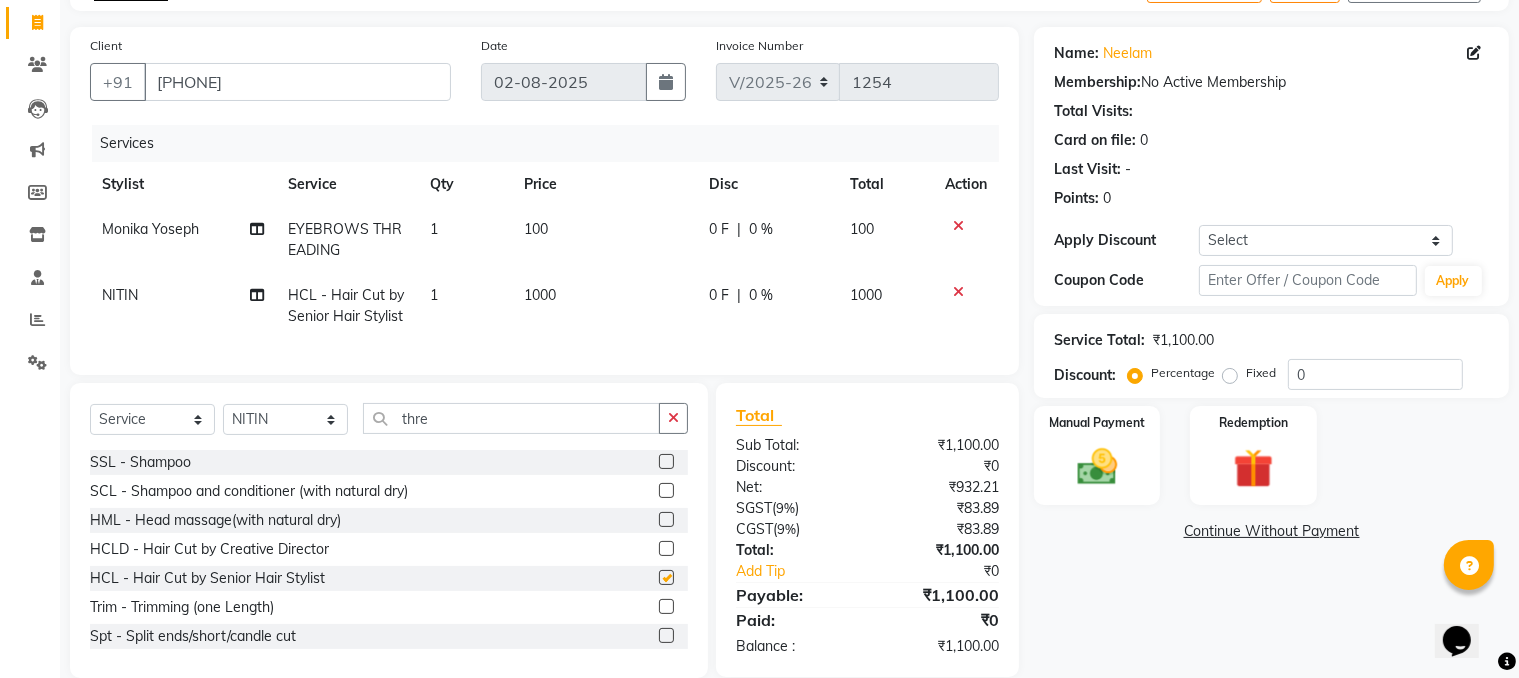 checkbox on "false" 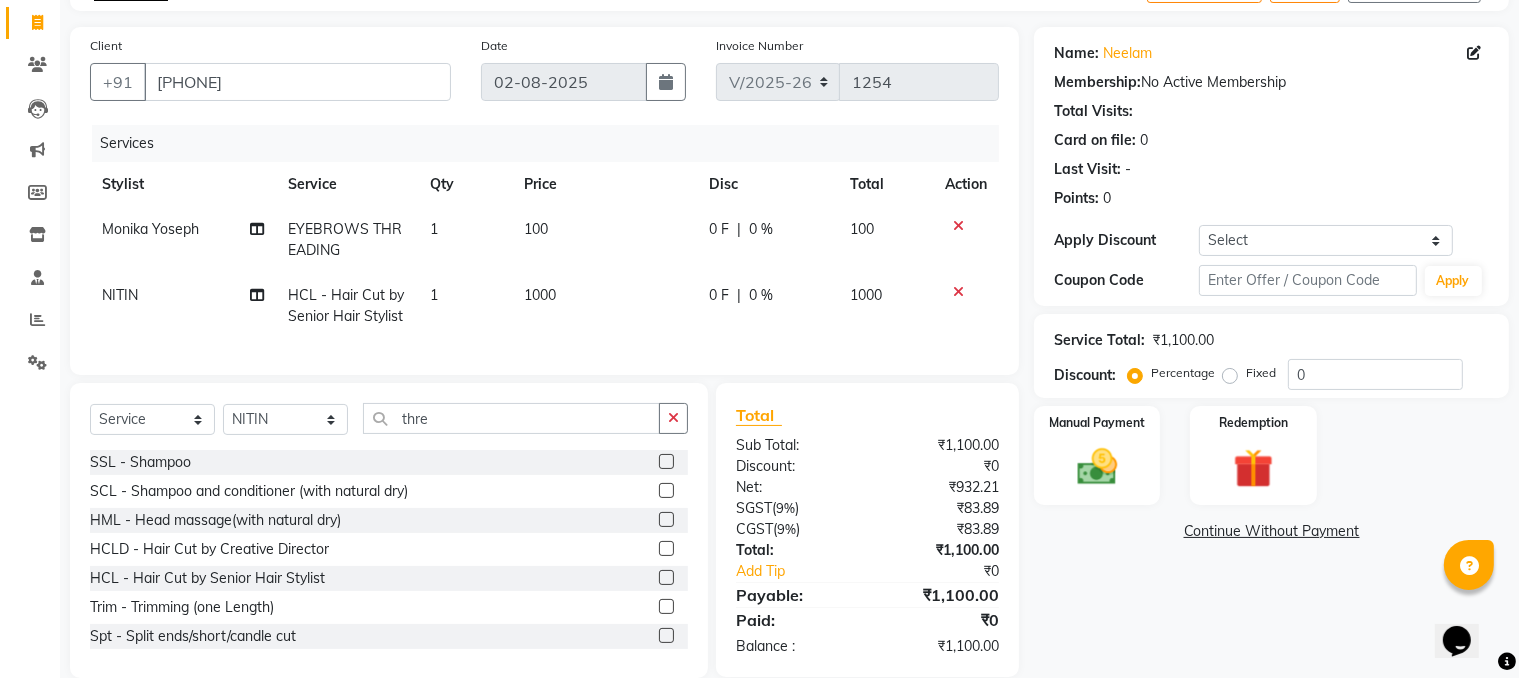 click on "1000" 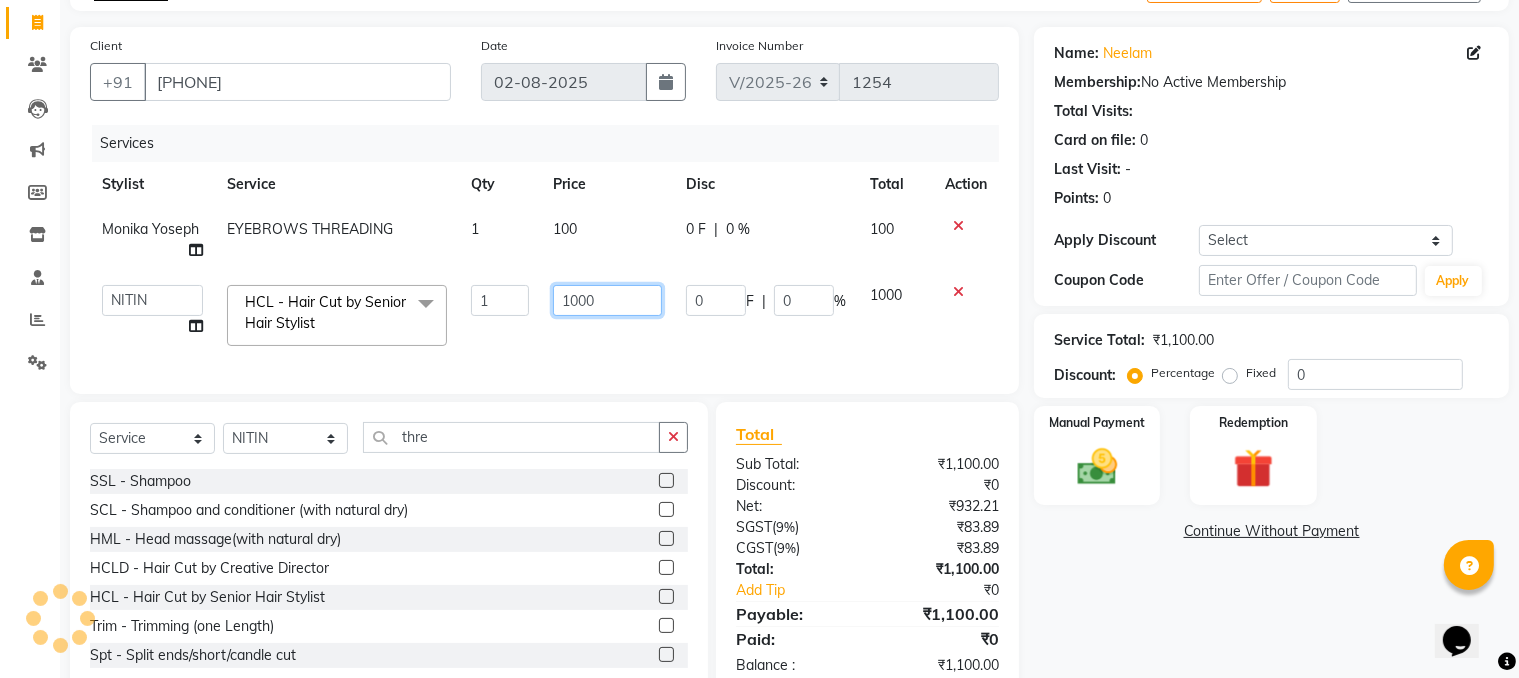 click on "1000" 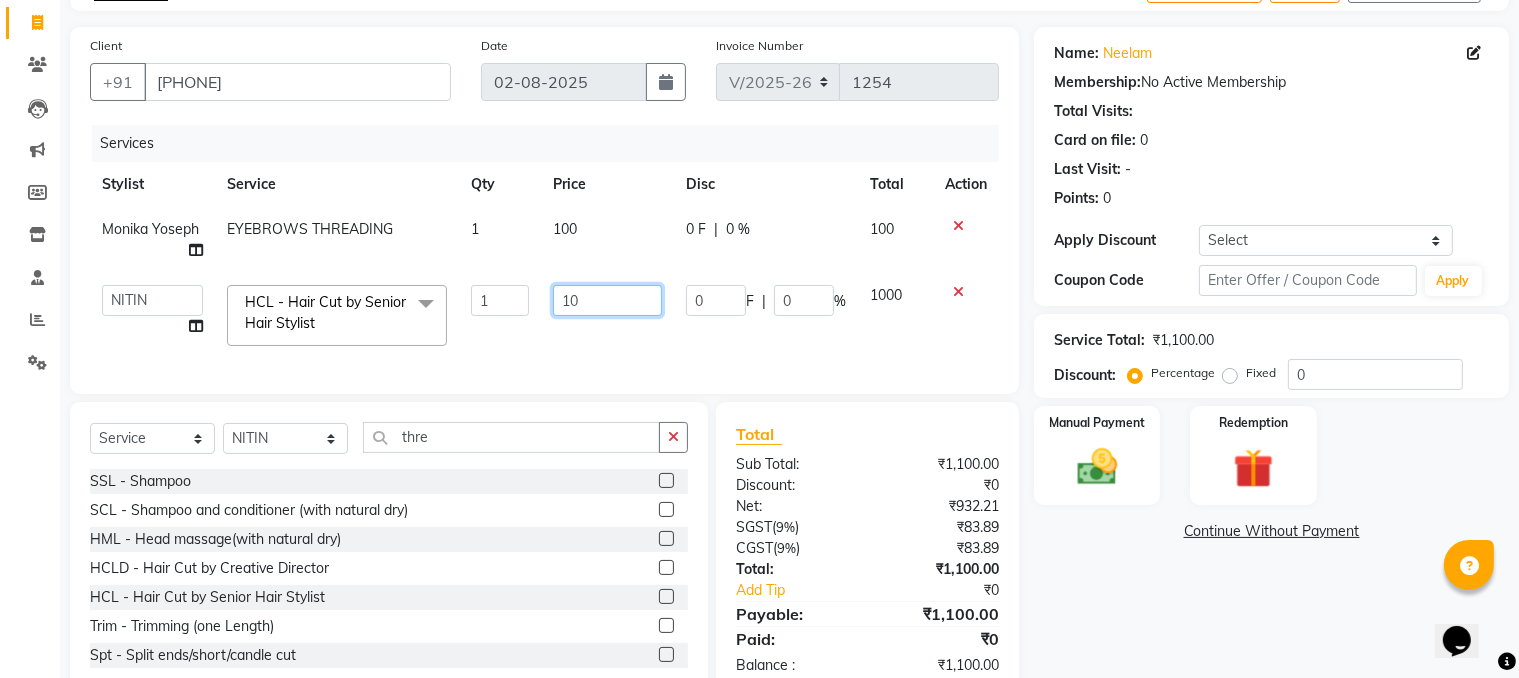 type on "1" 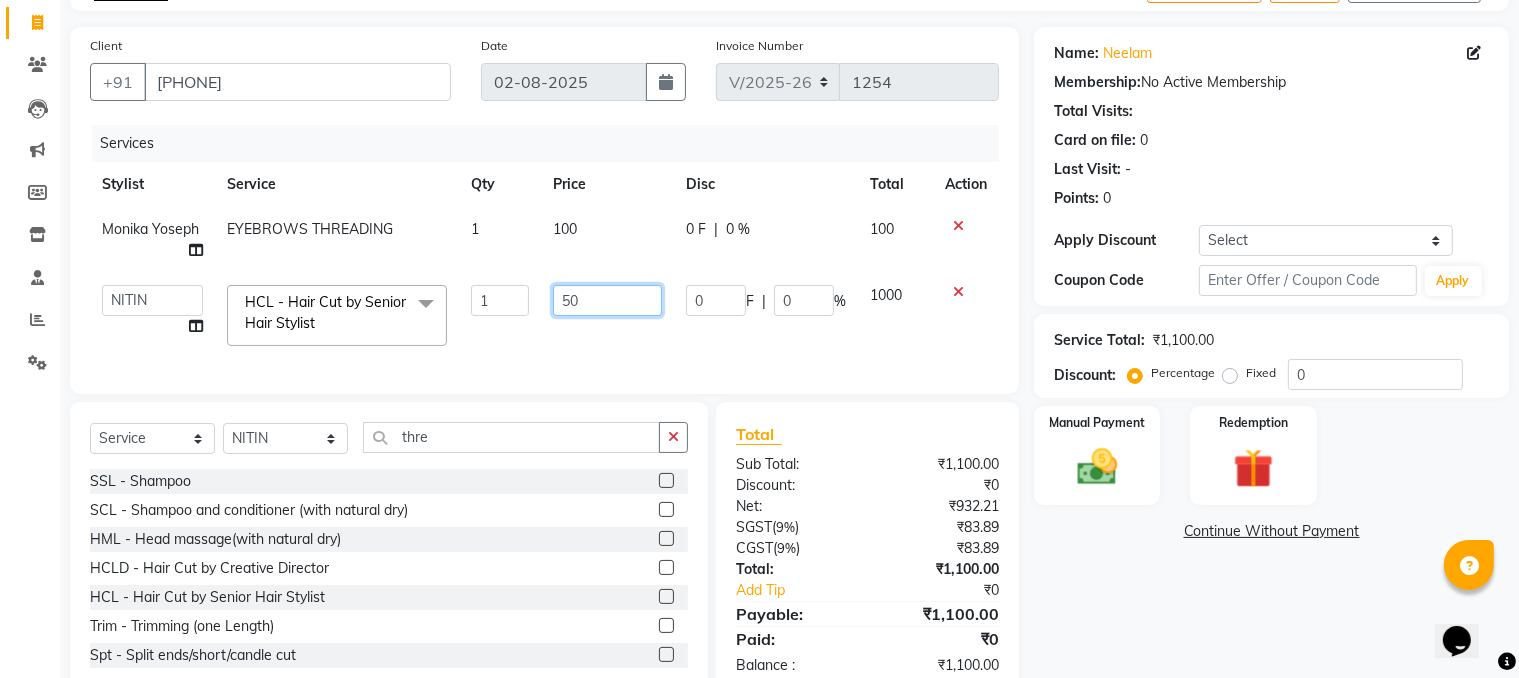type on "500" 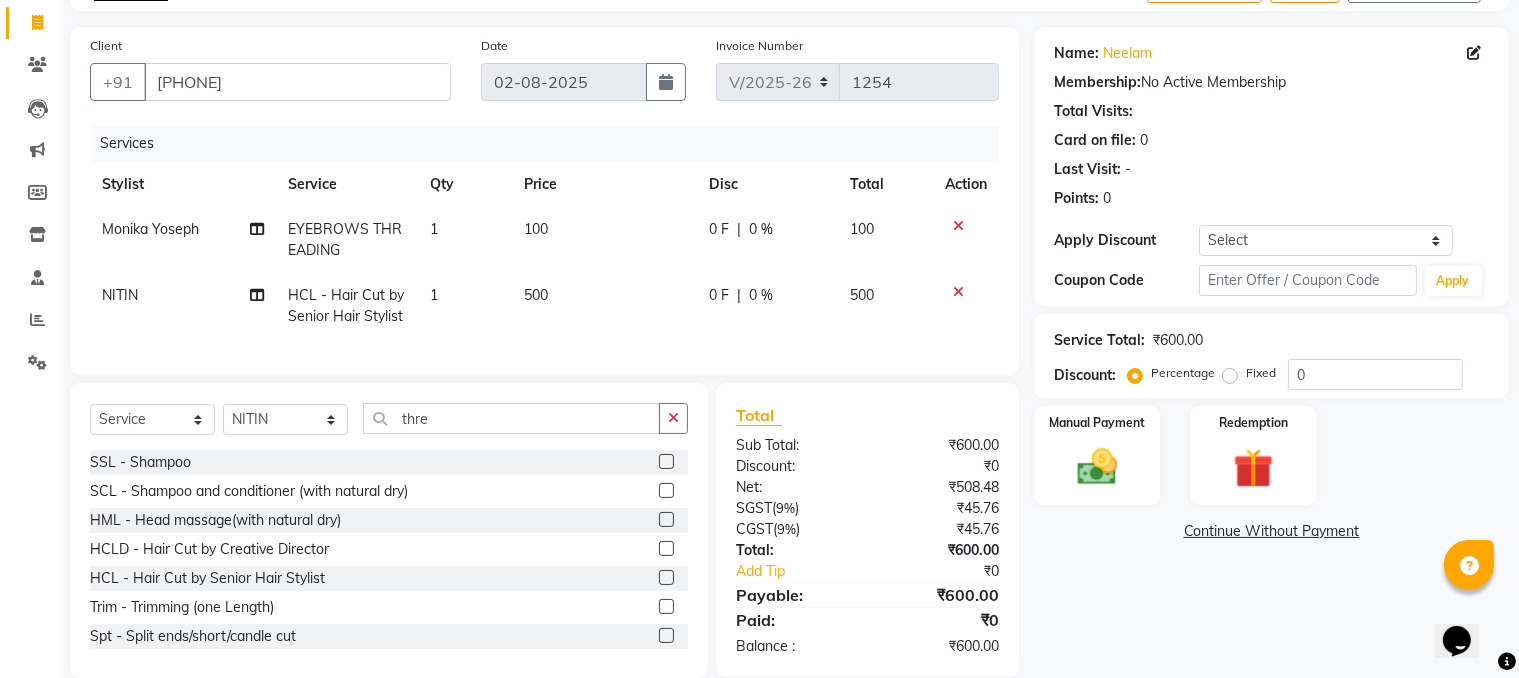 click on "Services Stylist Service Qty Price Disc Total Action [FIRST] [LAST] 1 100 0 F | 0 % 100 [FIRST] HCL - Hair Cut by Senior Hair Stylist 1 500 0 F | 0 % 500" 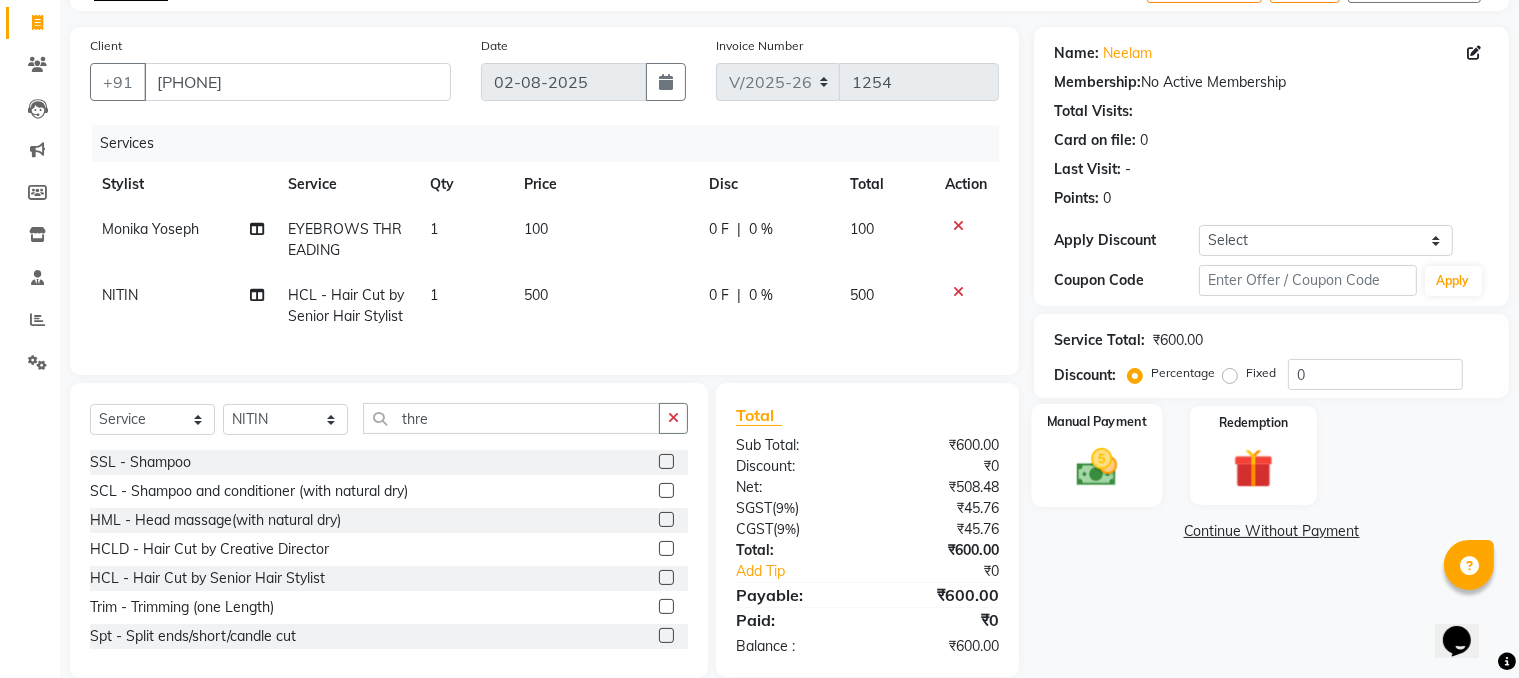 click 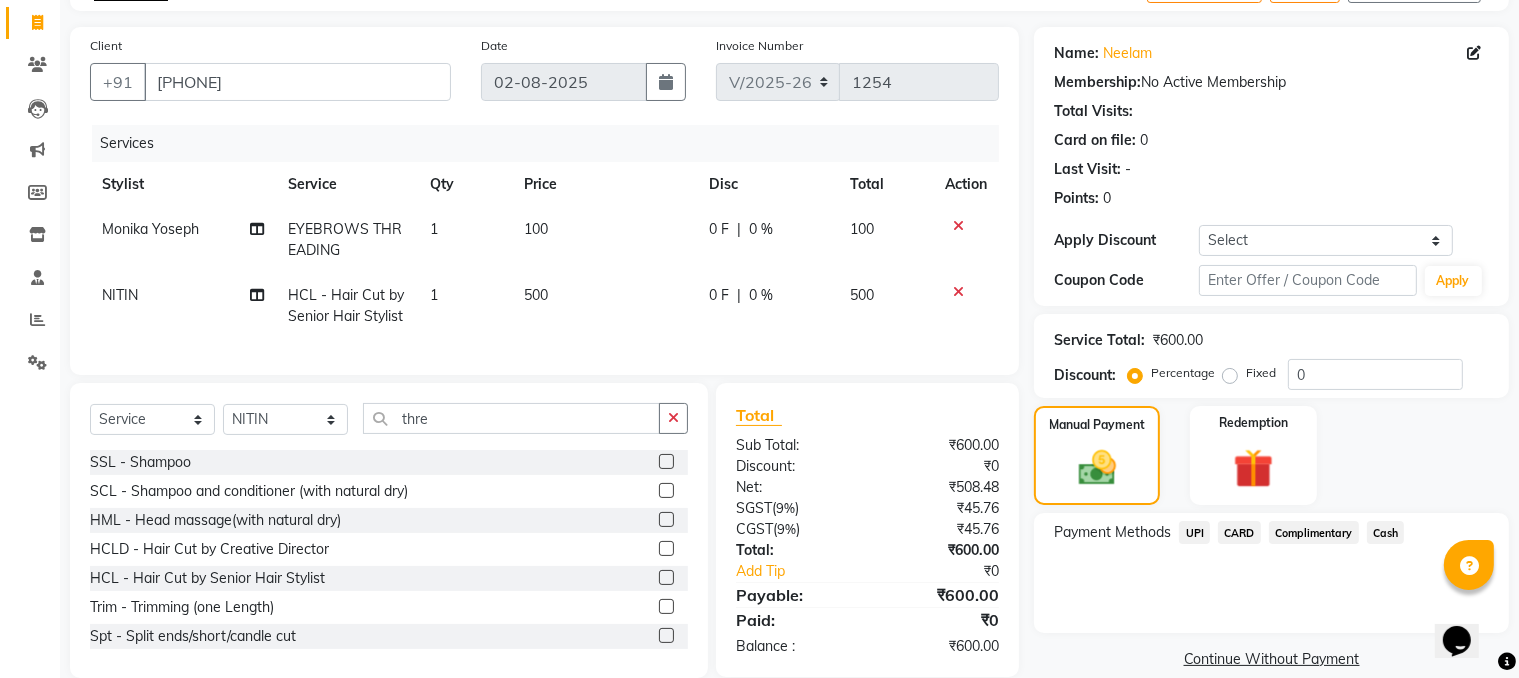 click on "UPI" 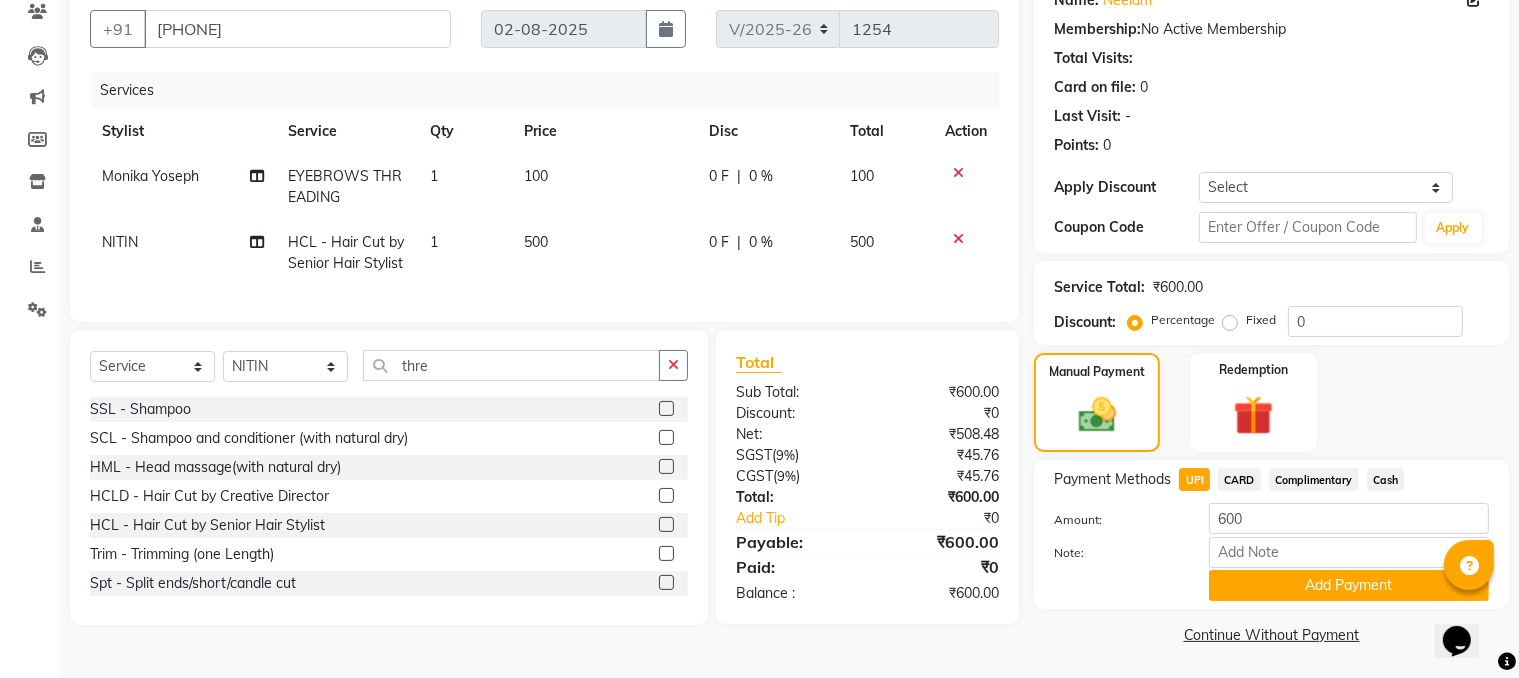 scroll, scrollTop: 180, scrollLeft: 0, axis: vertical 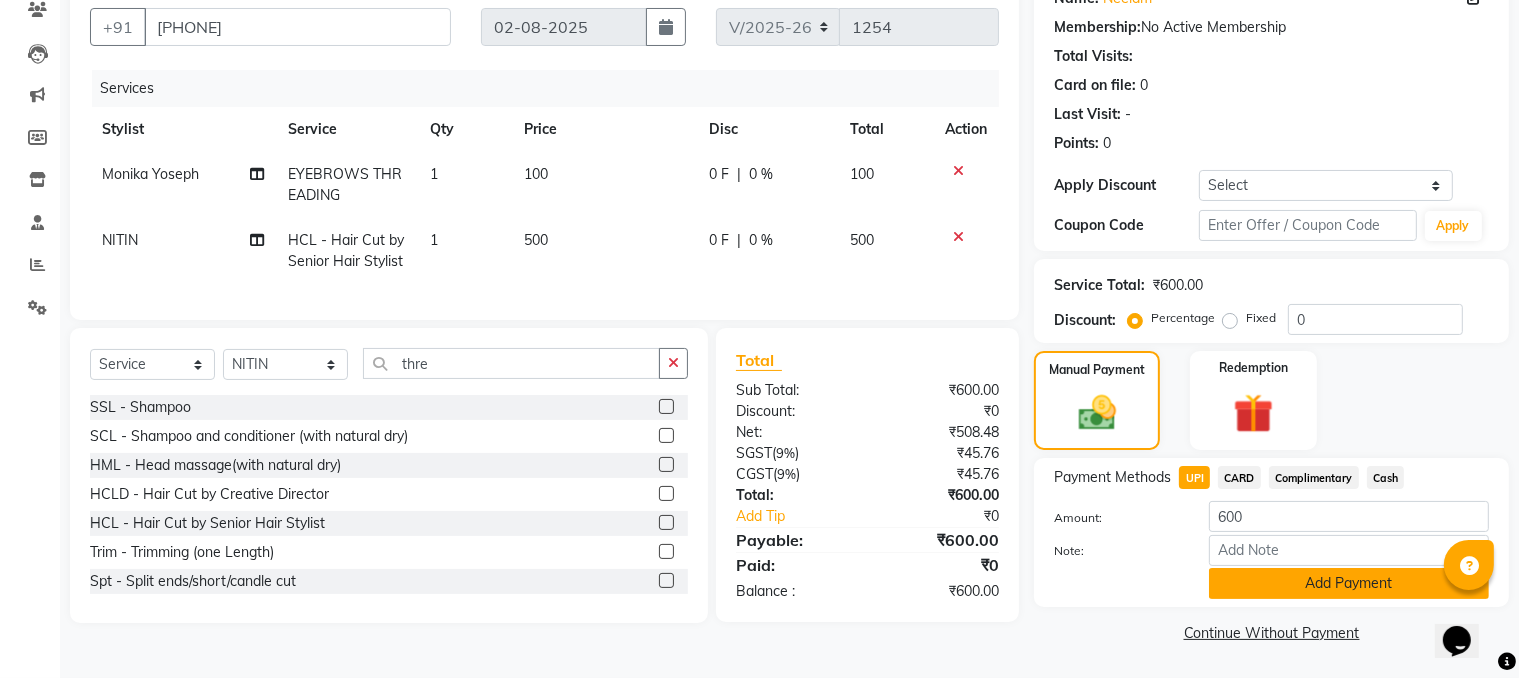 click on "Add Payment" 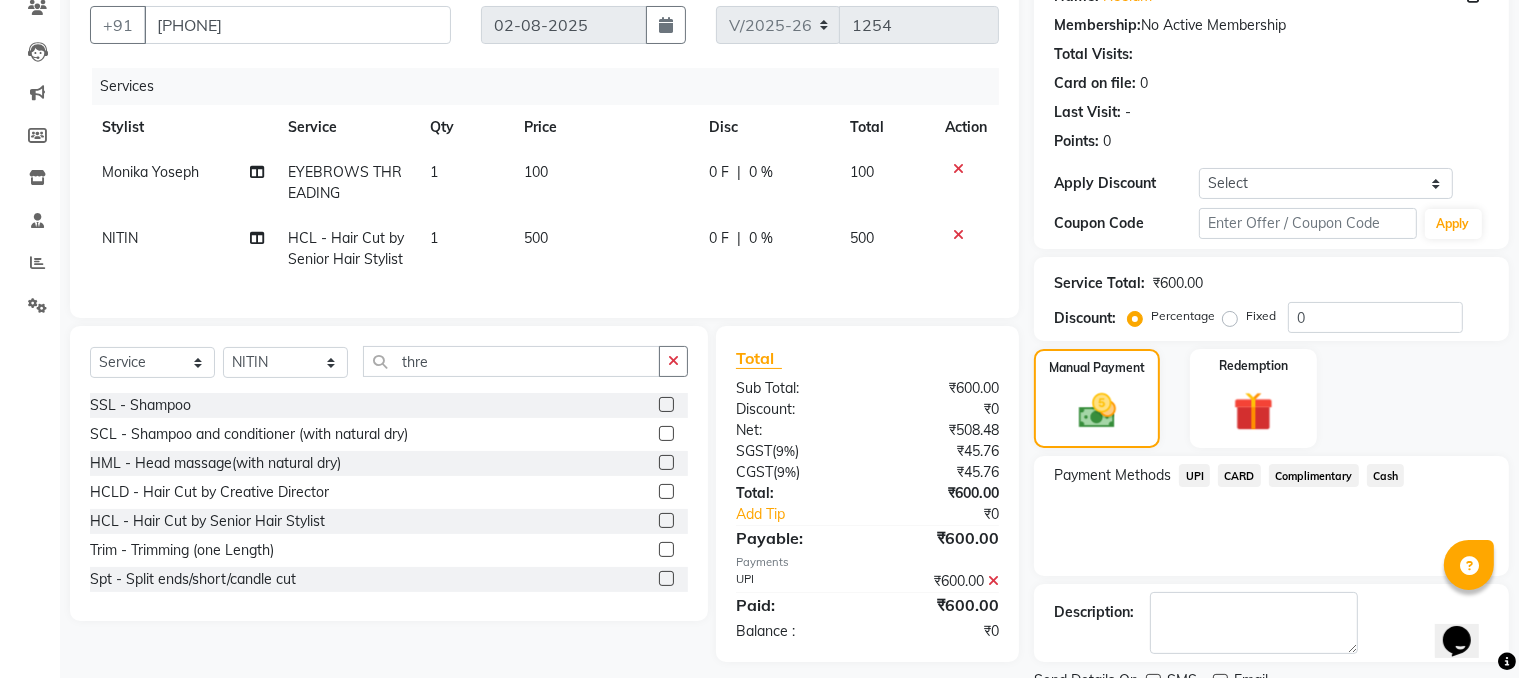 scroll, scrollTop: 260, scrollLeft: 0, axis: vertical 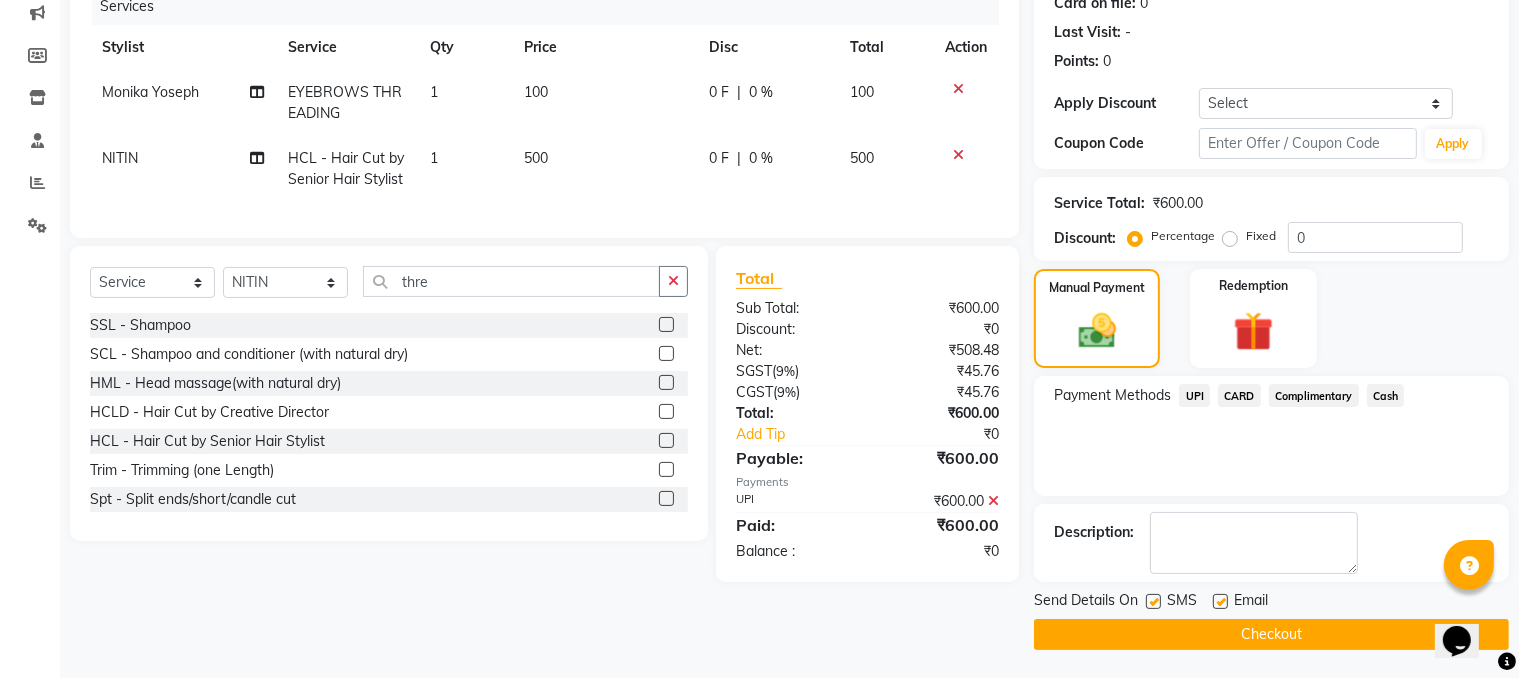 click on "Checkout" 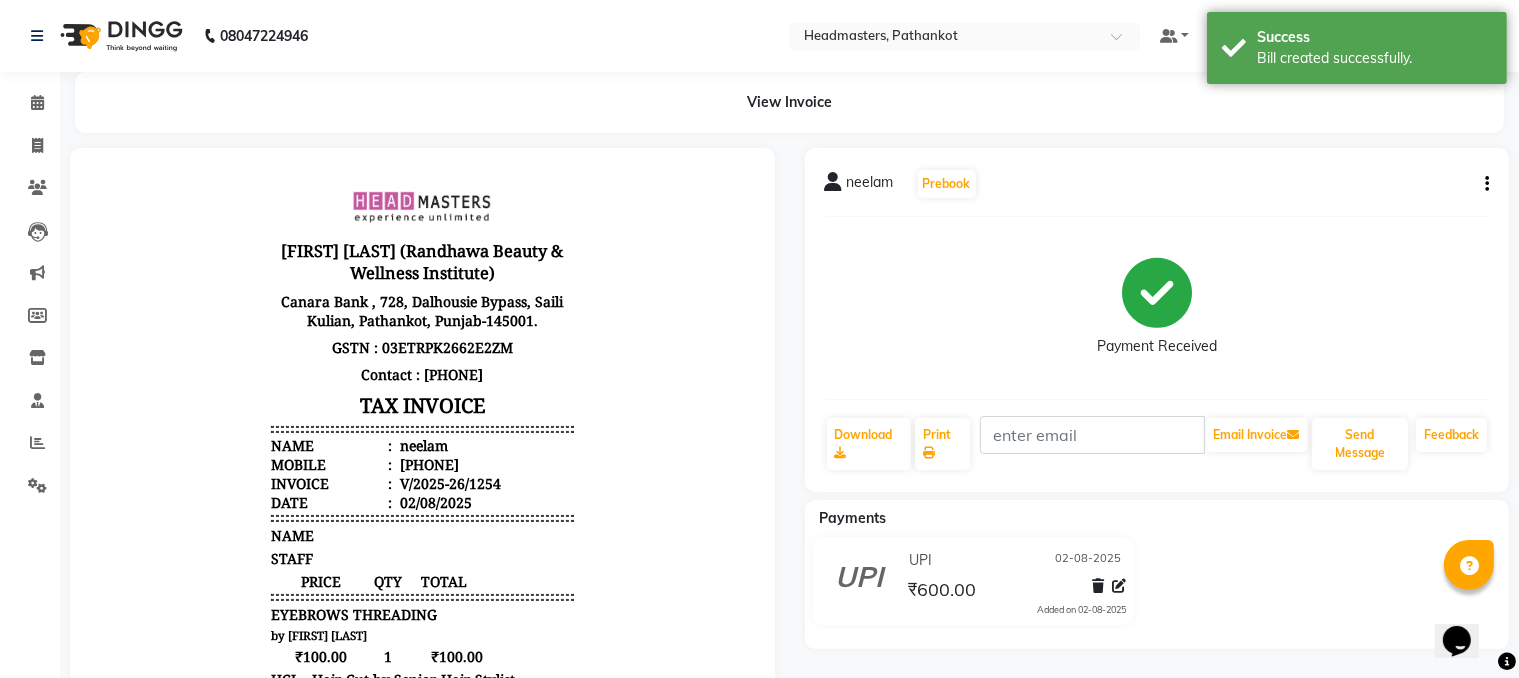 scroll, scrollTop: 0, scrollLeft: 0, axis: both 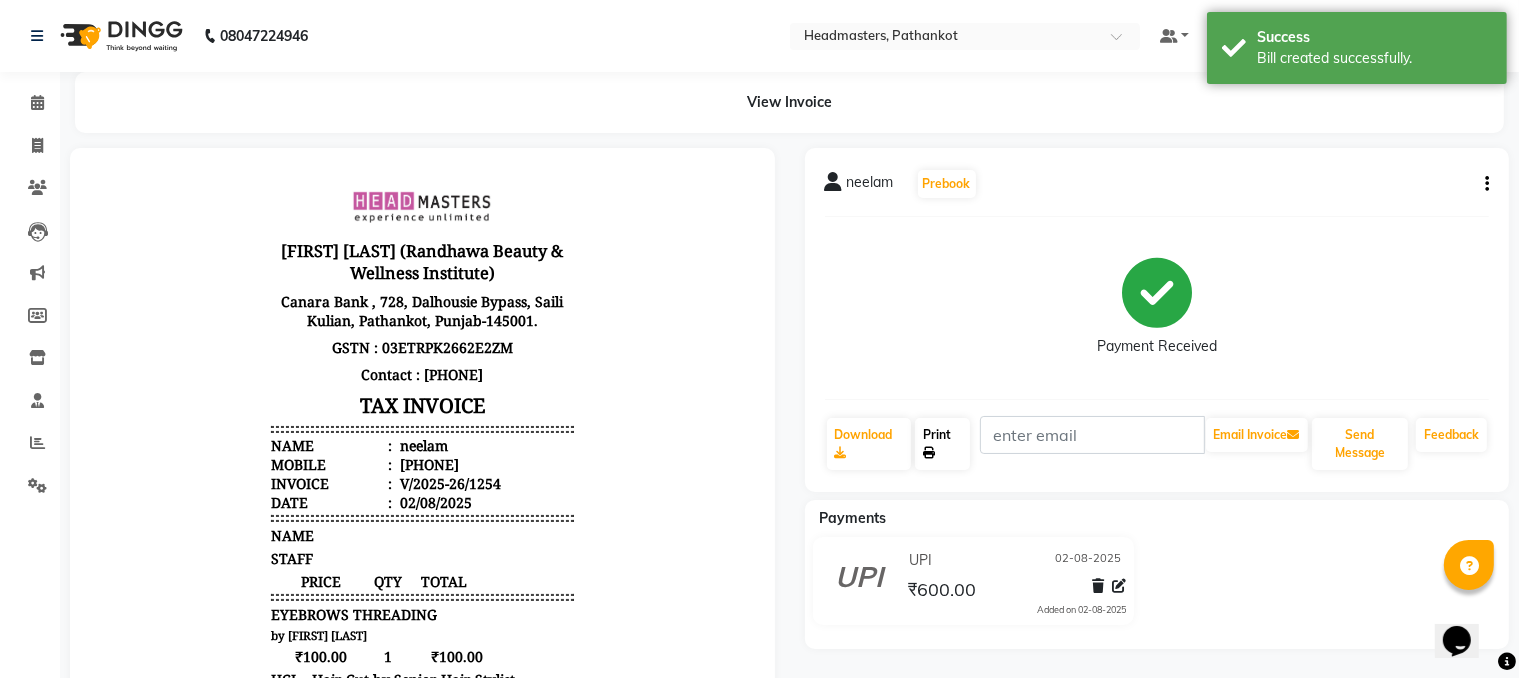 click 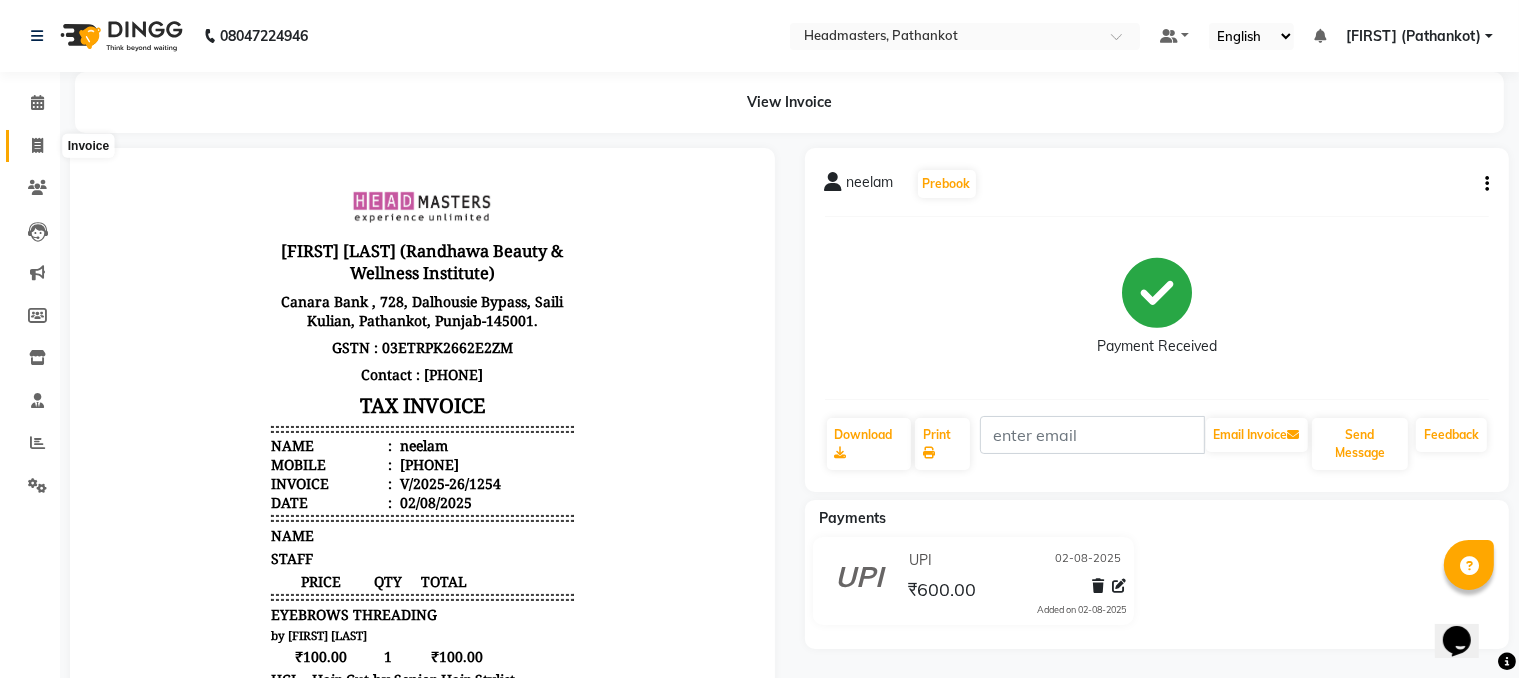 click 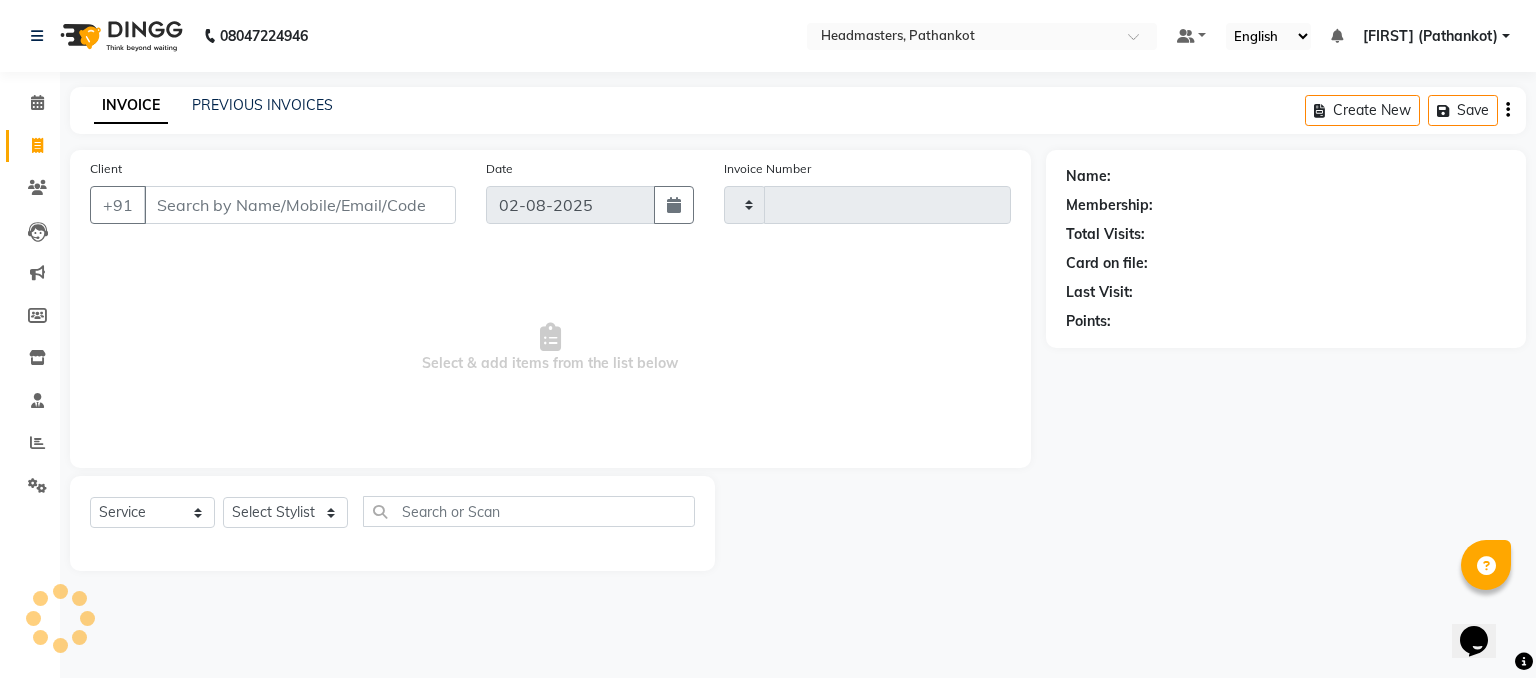 type on "1255" 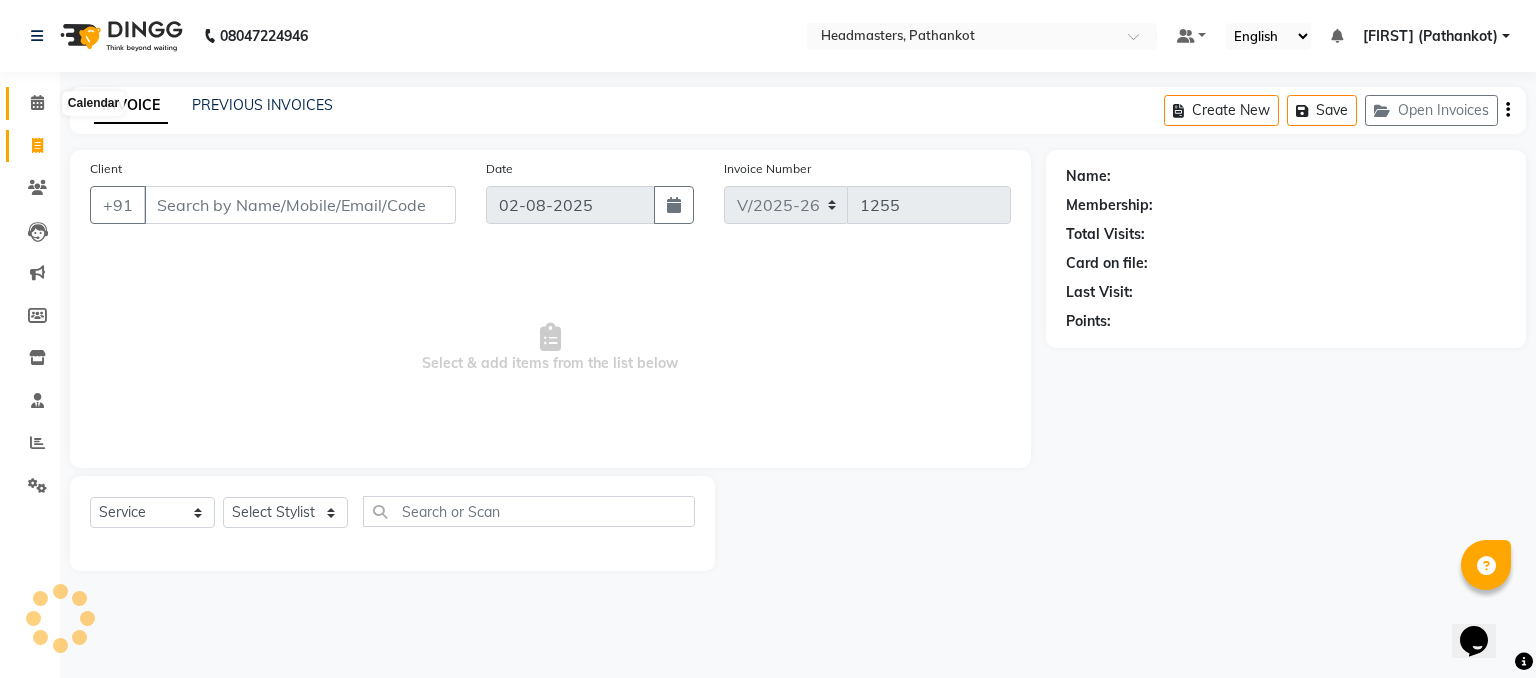 click 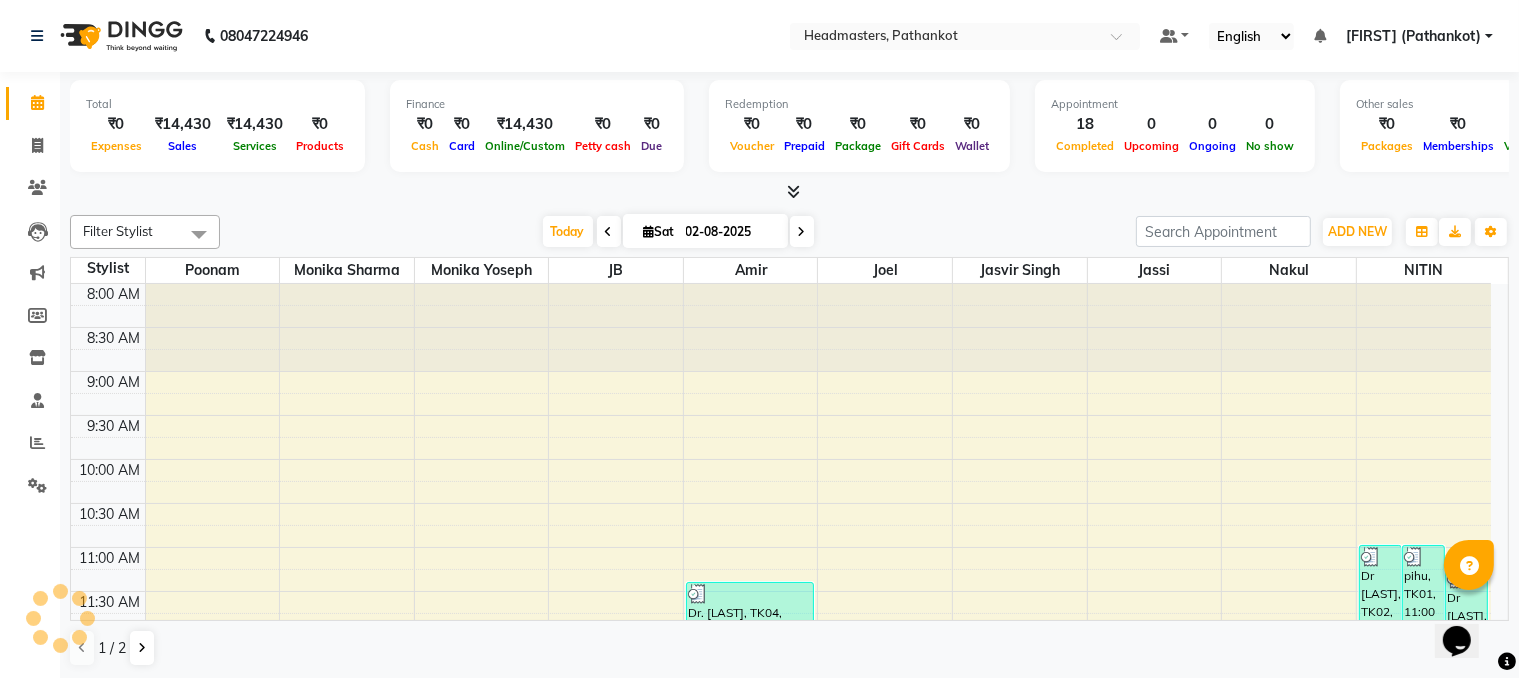 scroll, scrollTop: 0, scrollLeft: 0, axis: both 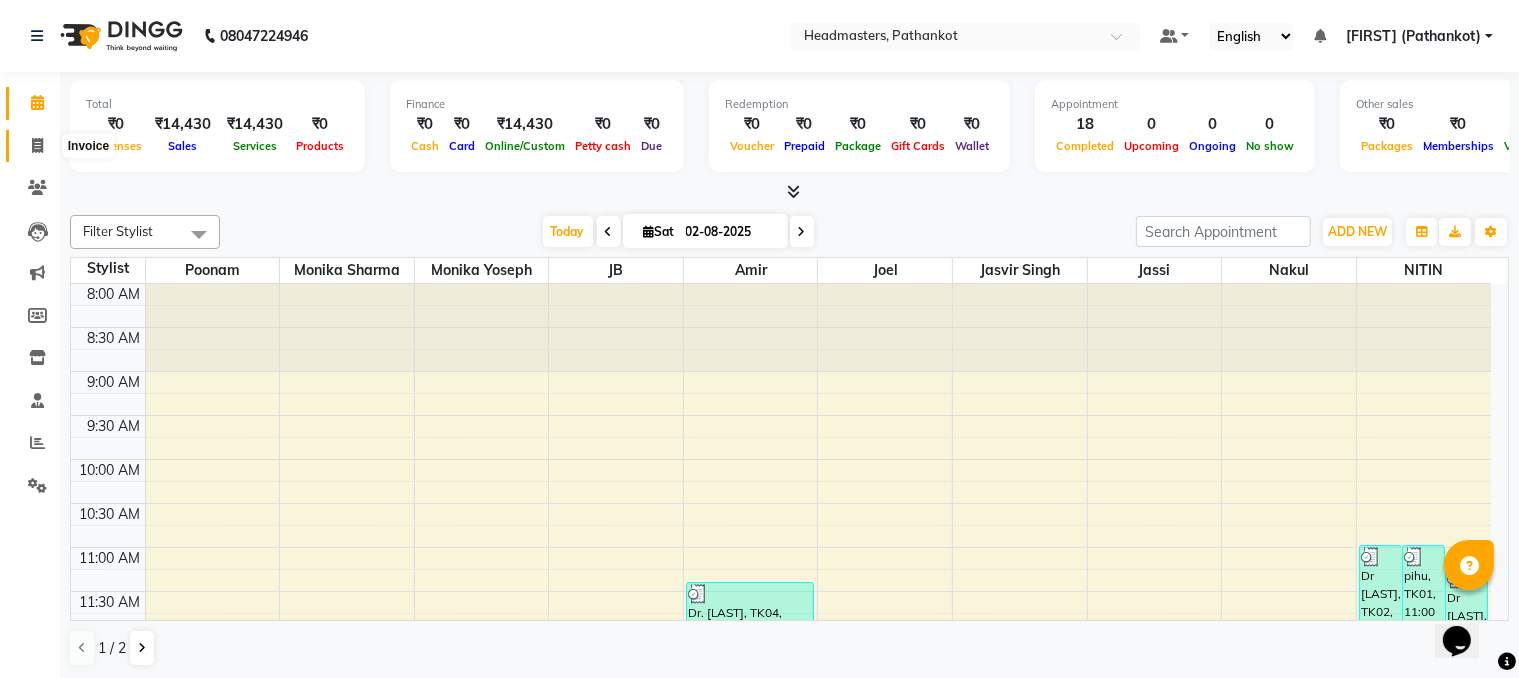 click 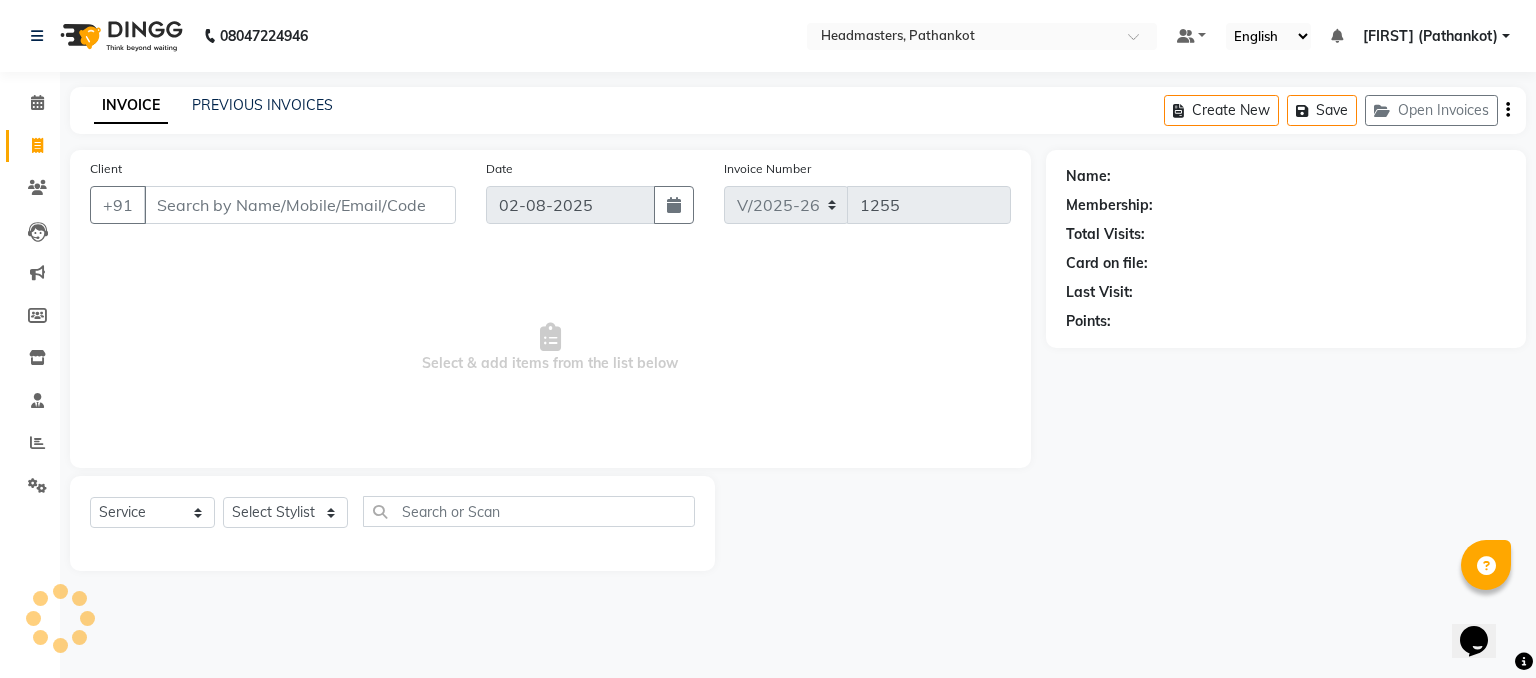 select on "66904" 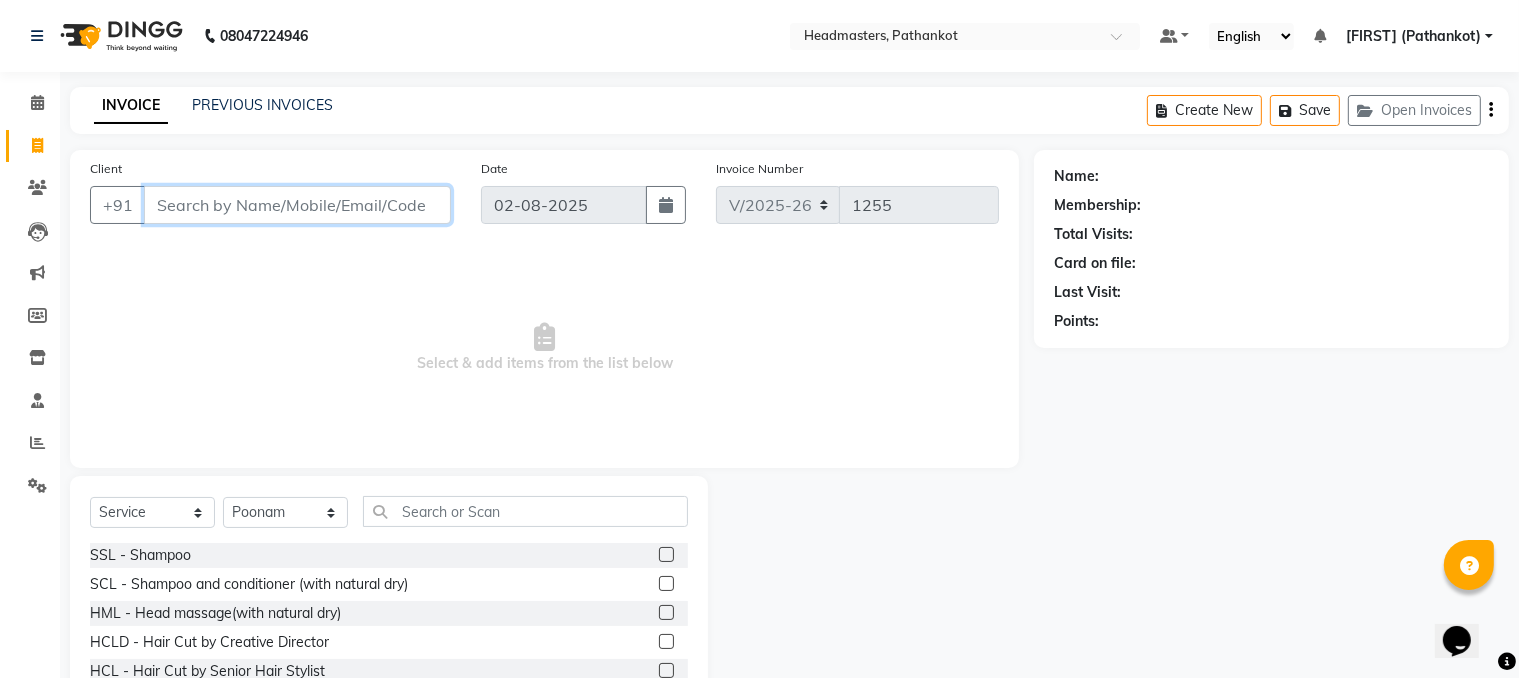 click on "Client" at bounding box center [297, 205] 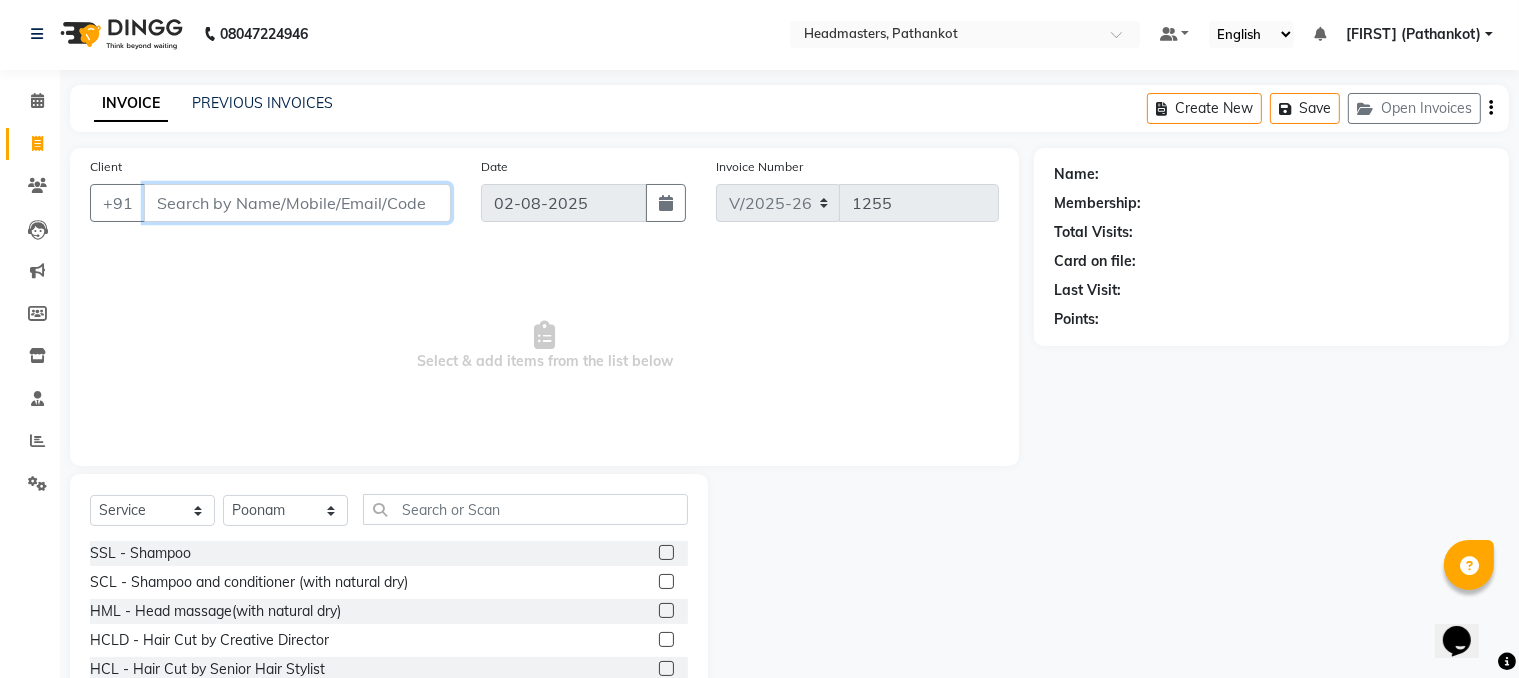 scroll, scrollTop: 0, scrollLeft: 0, axis: both 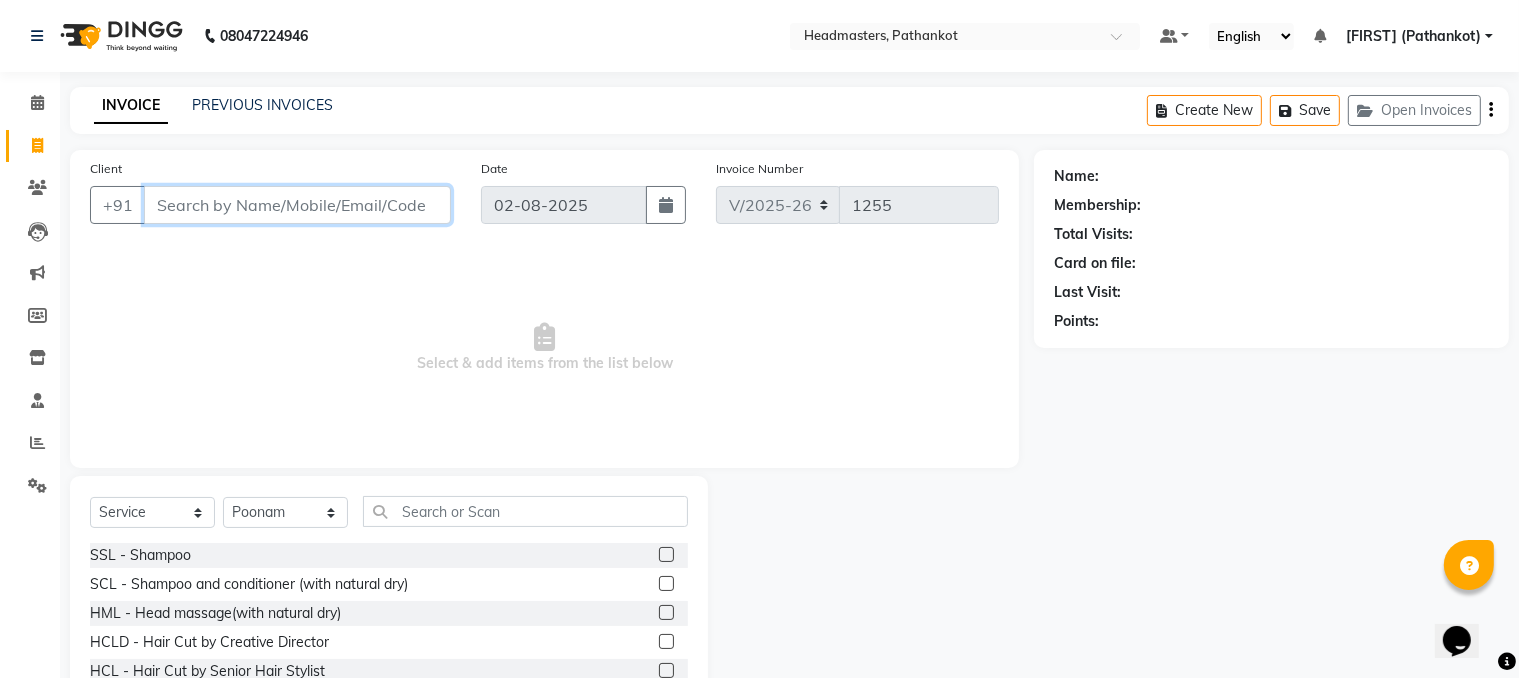 drag, startPoint x: 852, startPoint y: 256, endPoint x: 272, endPoint y: 193, distance: 583.4115 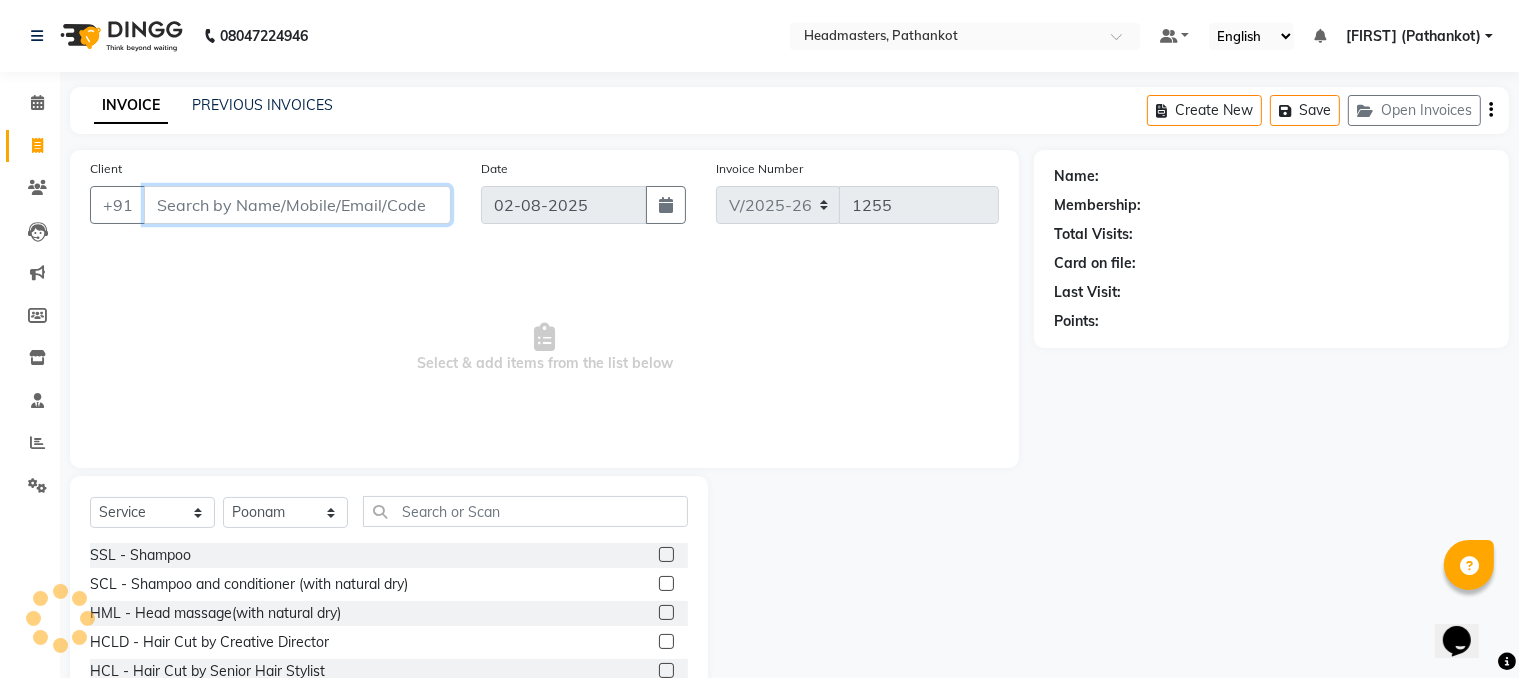 click on "Client" at bounding box center [297, 205] 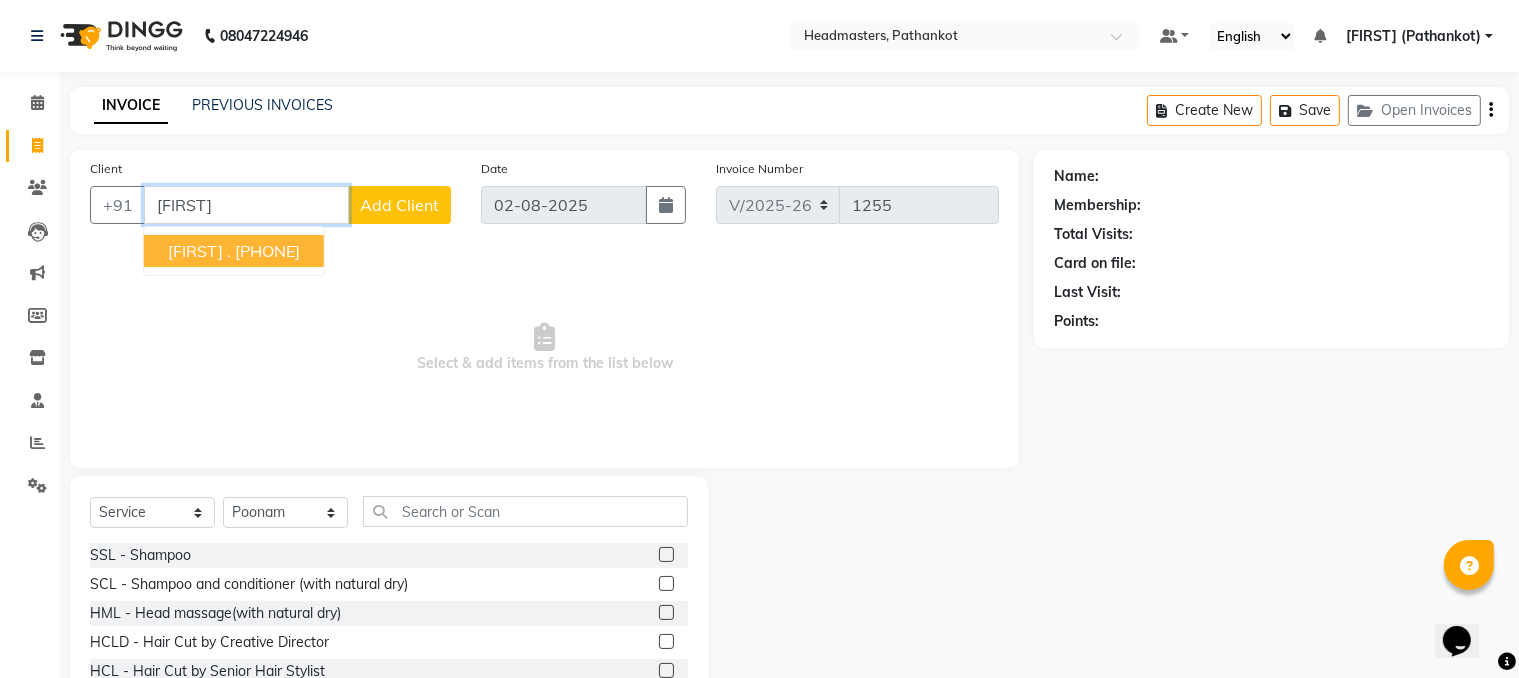 click on "[FIRST] . [PHONE]" at bounding box center (234, 251) 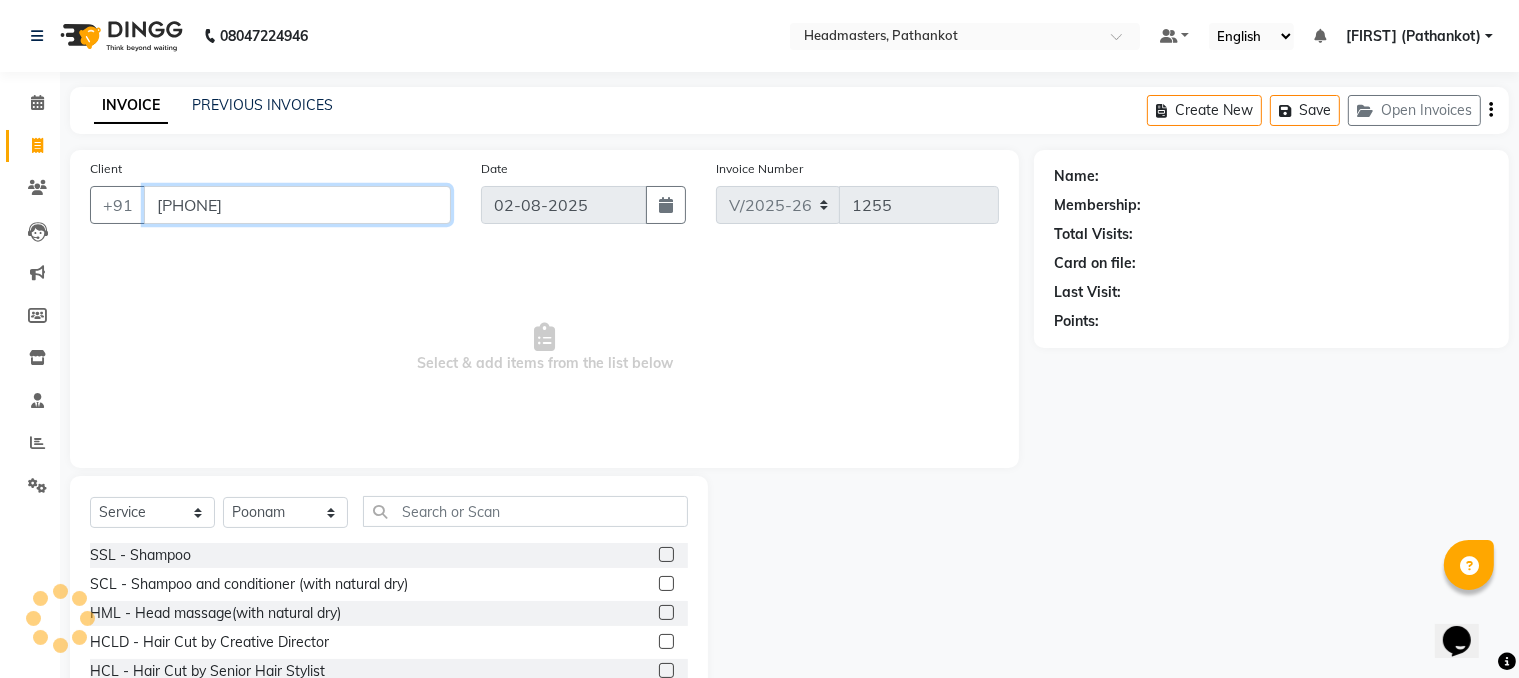 type on "[PHONE]" 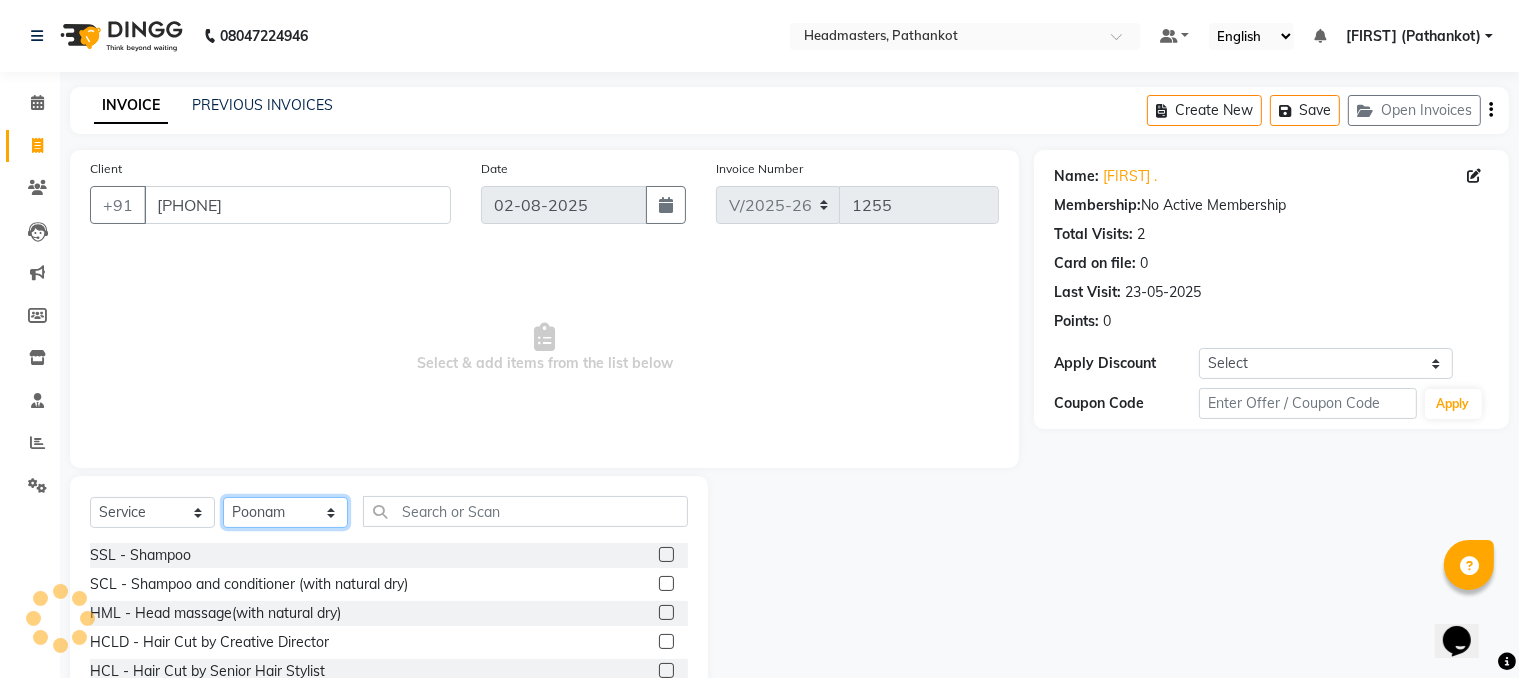 click on "Select Stylist [FIRST] [LAST] [FIRST] [FIRST] [FIRST] [FIRST] [FIRST] [FIRST] [FIRST] [FIRST] [FIRST] [FIRST] [FIRST] [FIRST] [FIRST]" 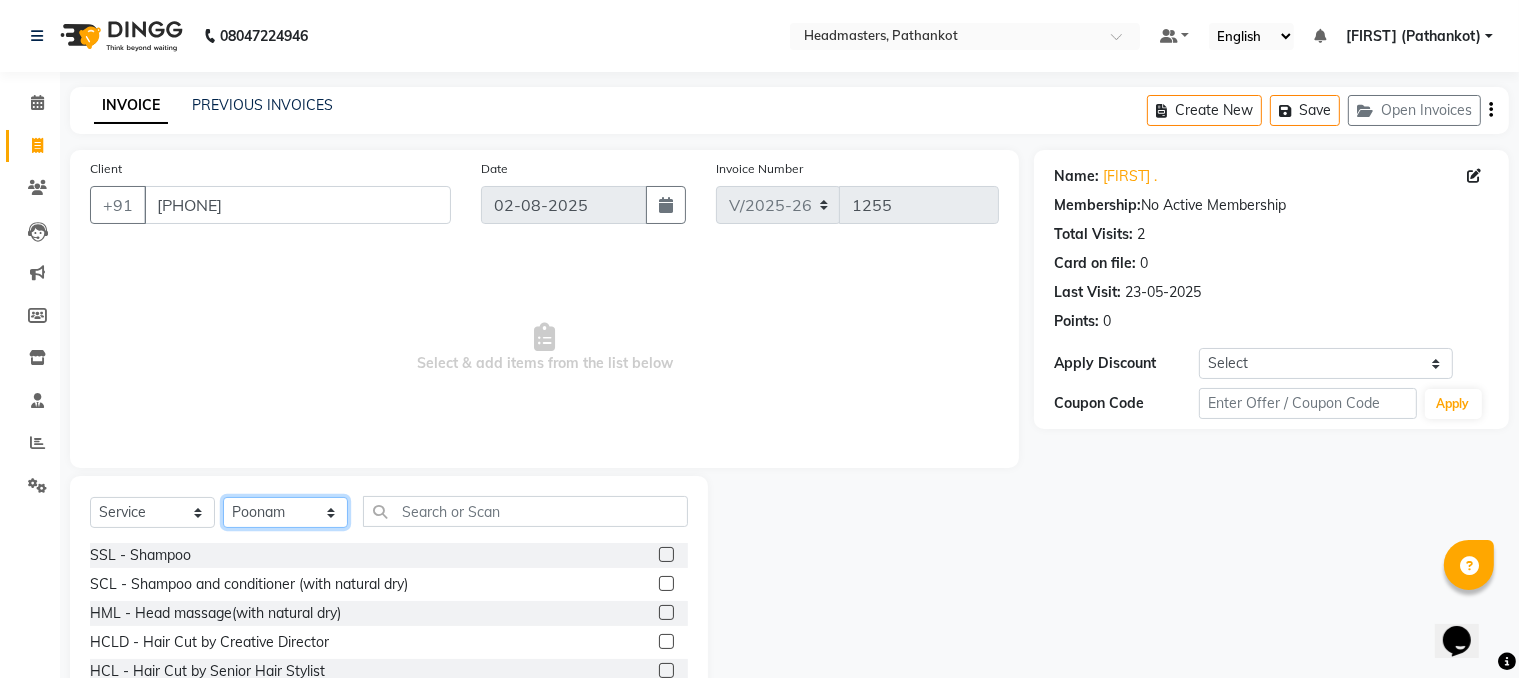 select on "66907" 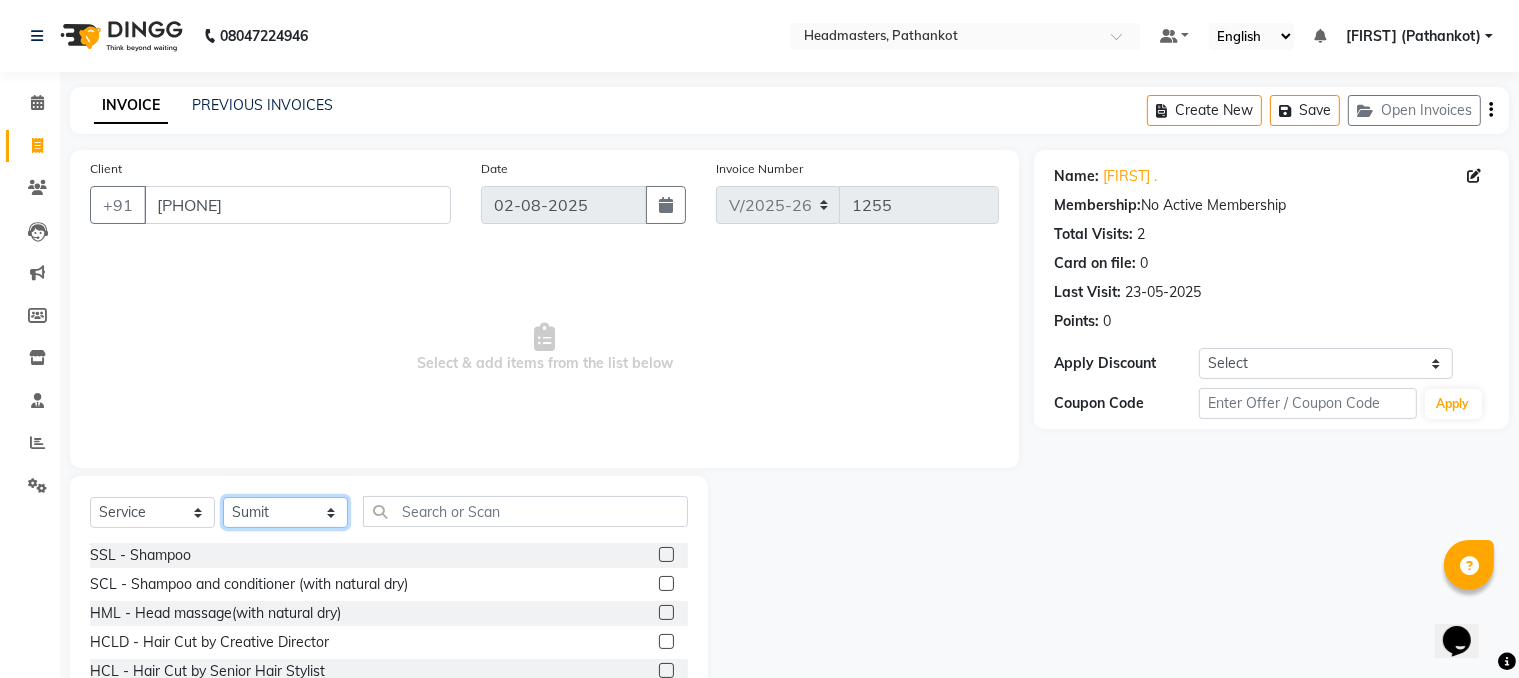 click on "Select Stylist [FIRST] [LAST] [FIRST] [FIRST] [FIRST] [FIRST] [FIRST] [FIRST] [FIRST] [FIRST] [FIRST] [FIRST] [FIRST] [FIRST] [FIRST]" 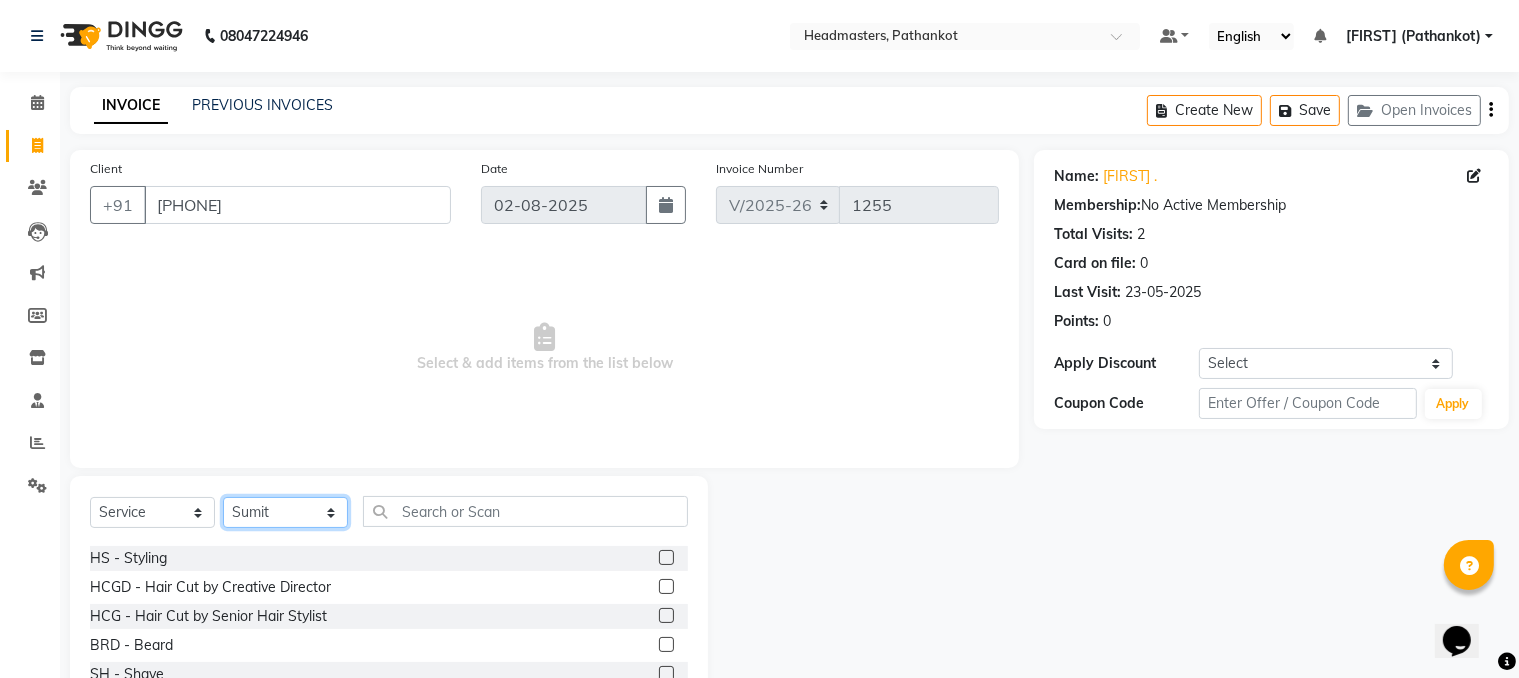 scroll, scrollTop: 900, scrollLeft: 0, axis: vertical 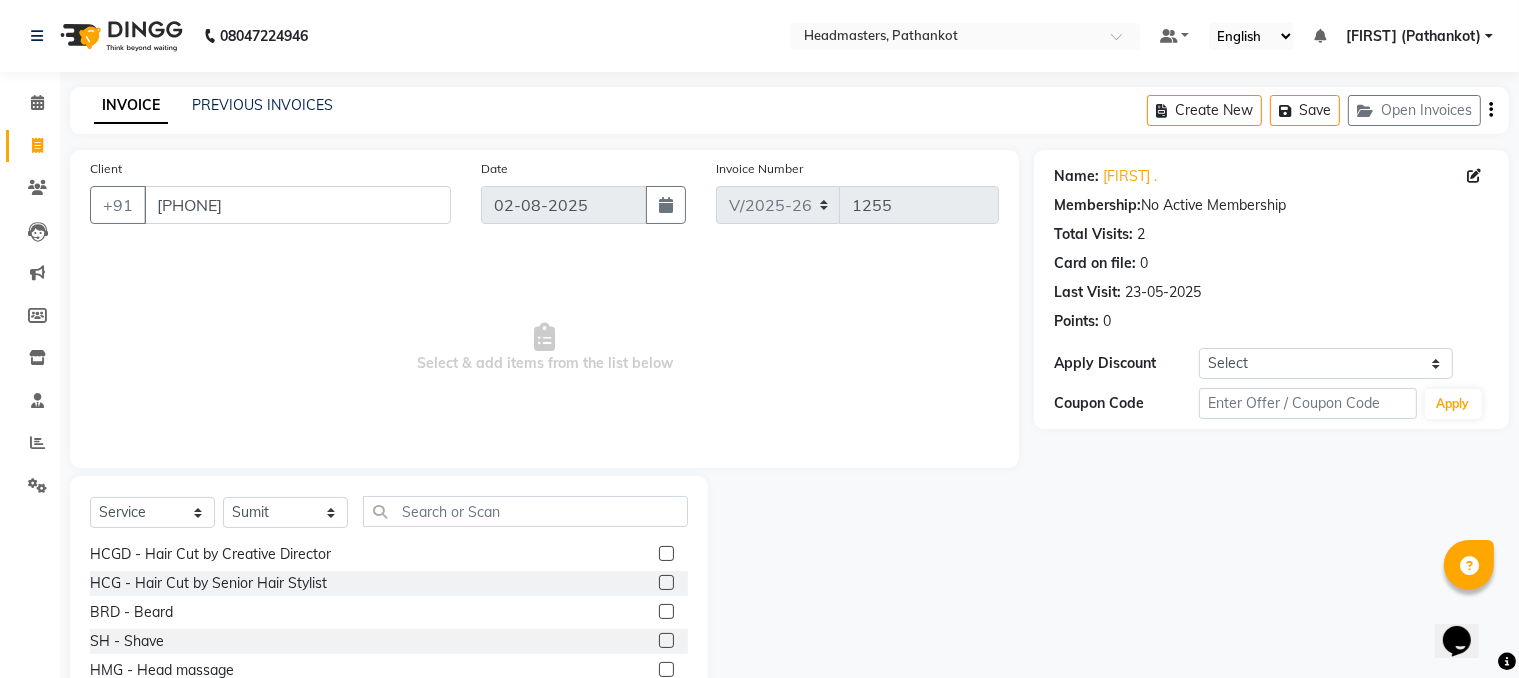 click 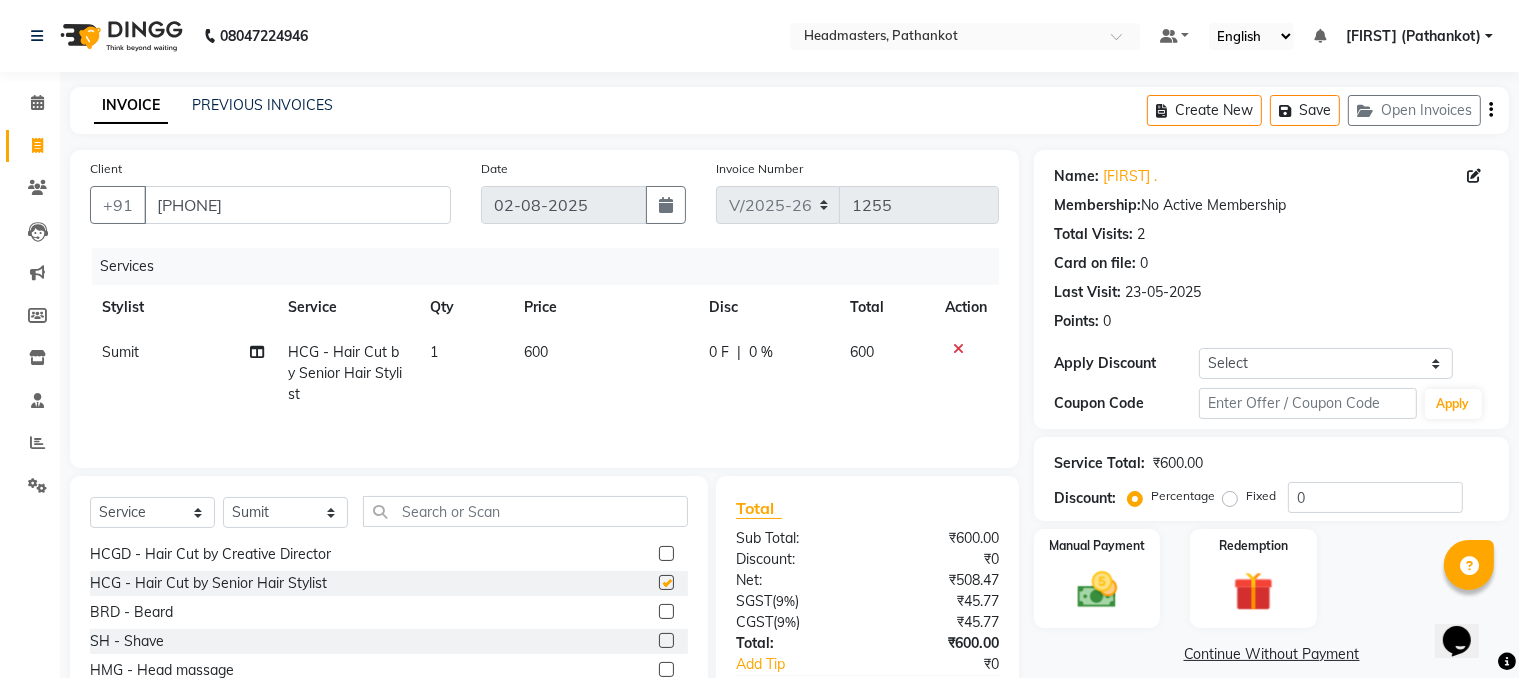 checkbox on "false" 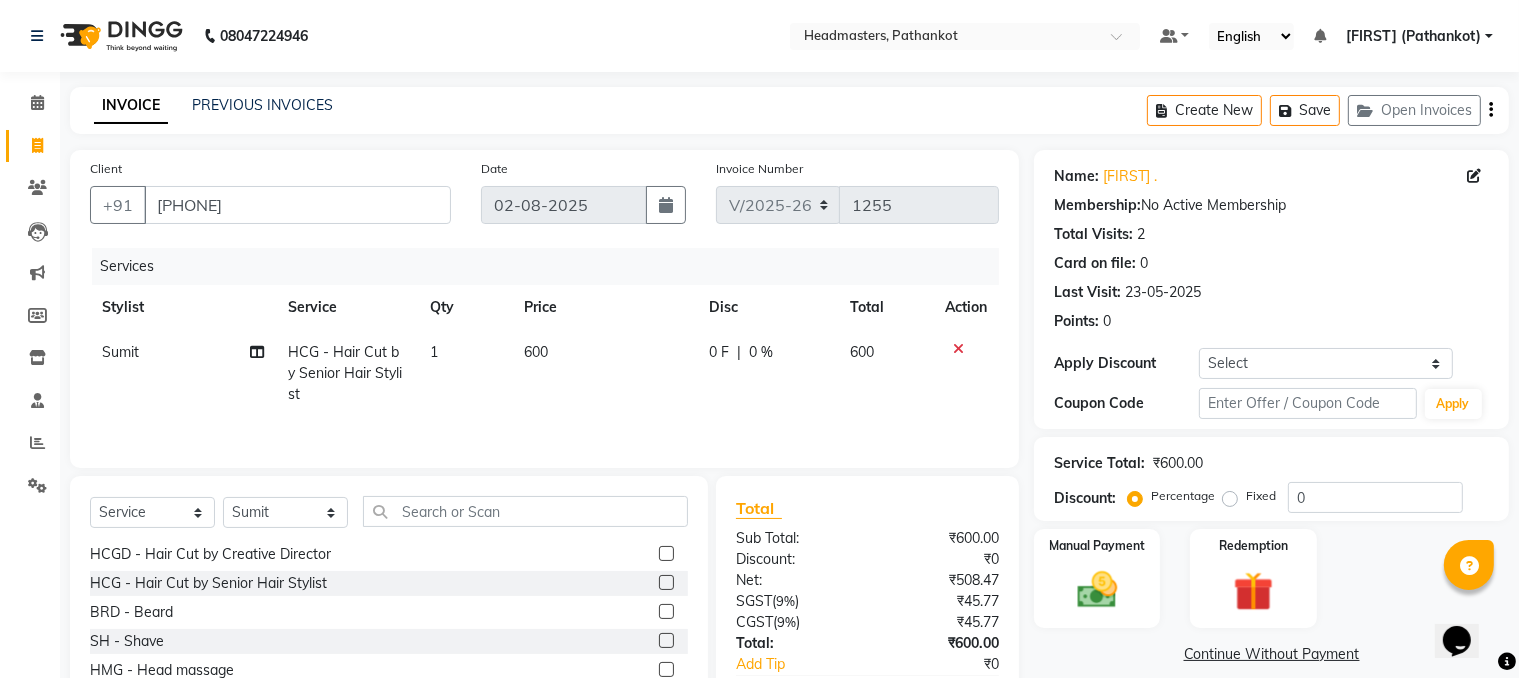 click 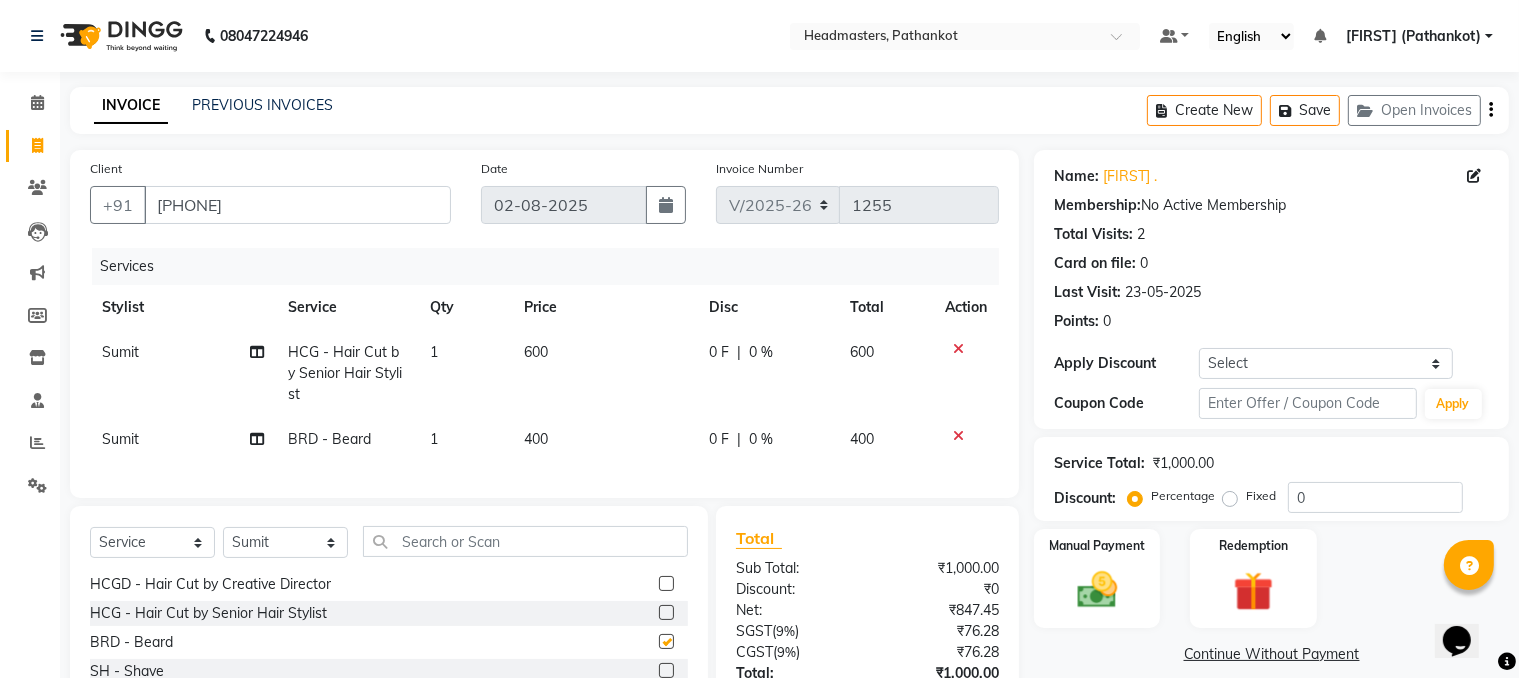 checkbox on "false" 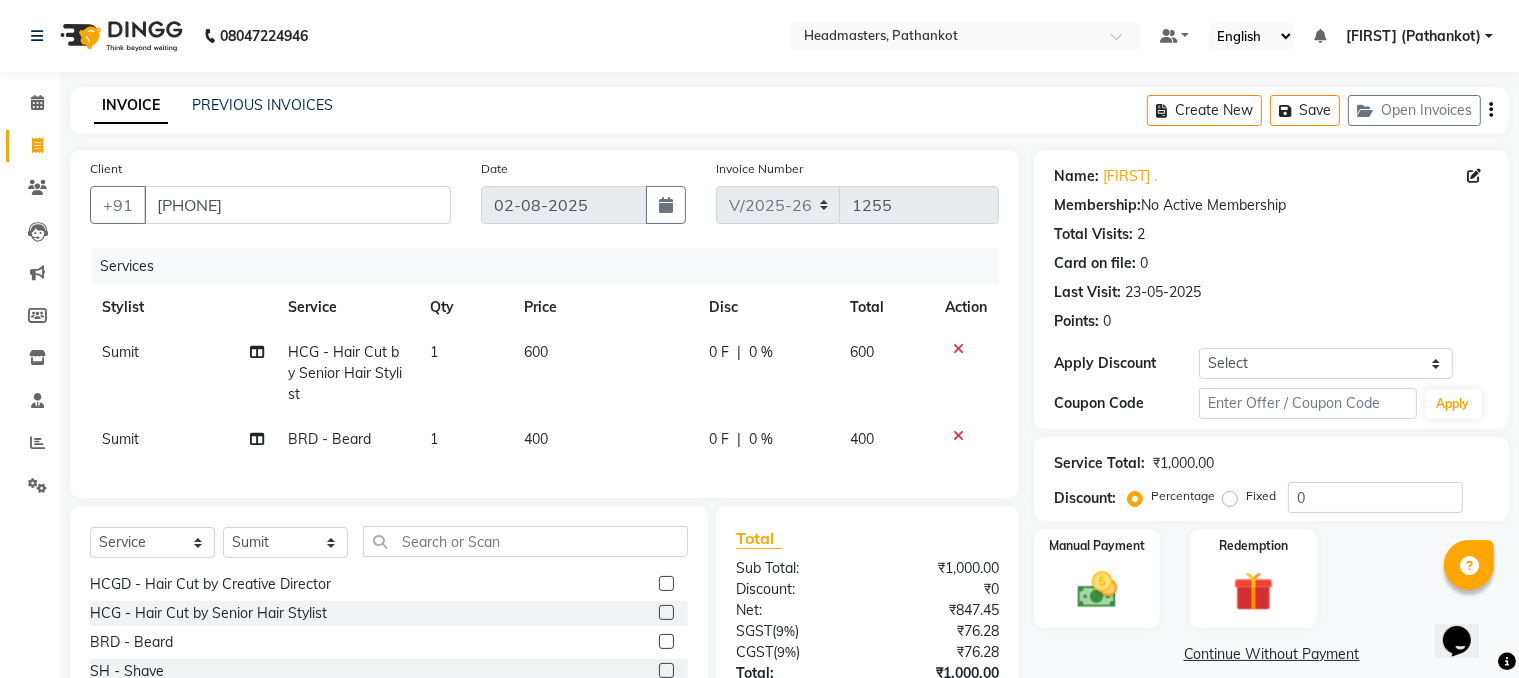 click on "400" 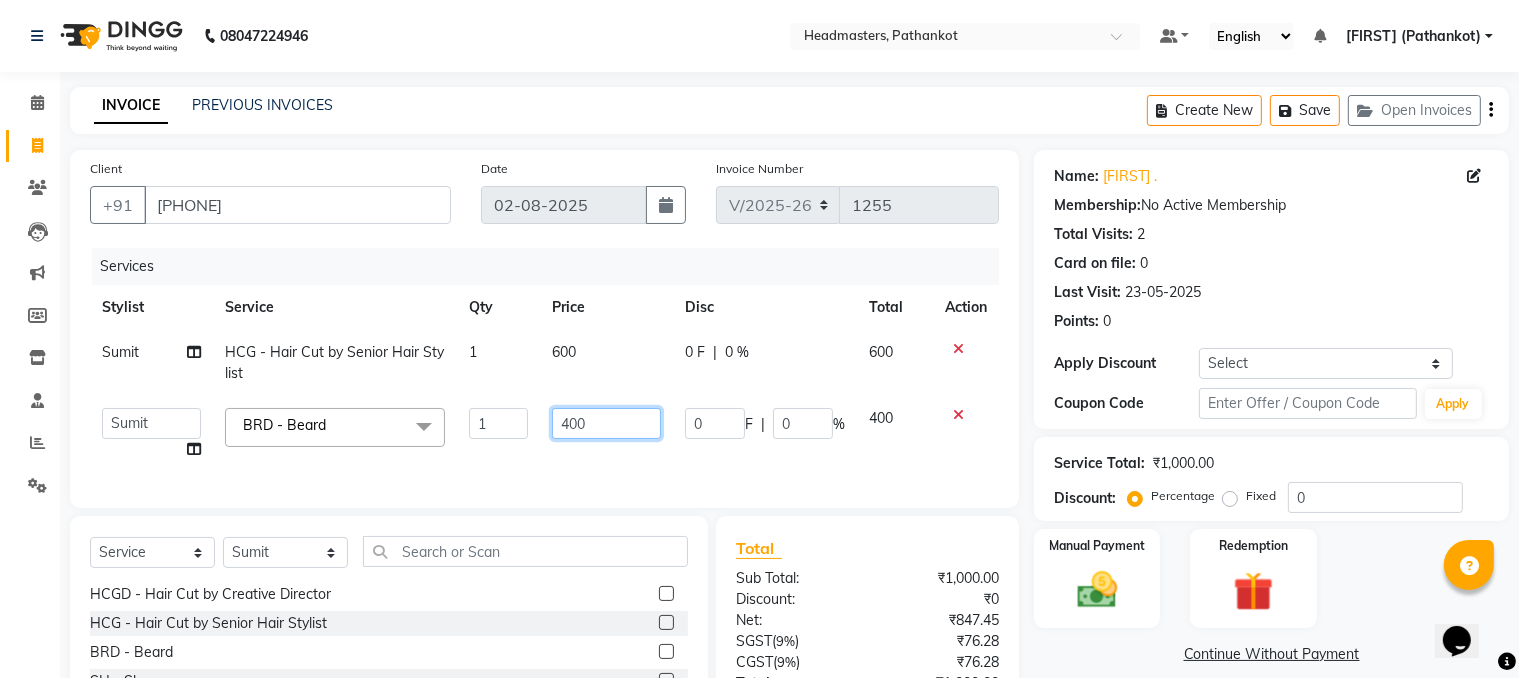 click on "400" 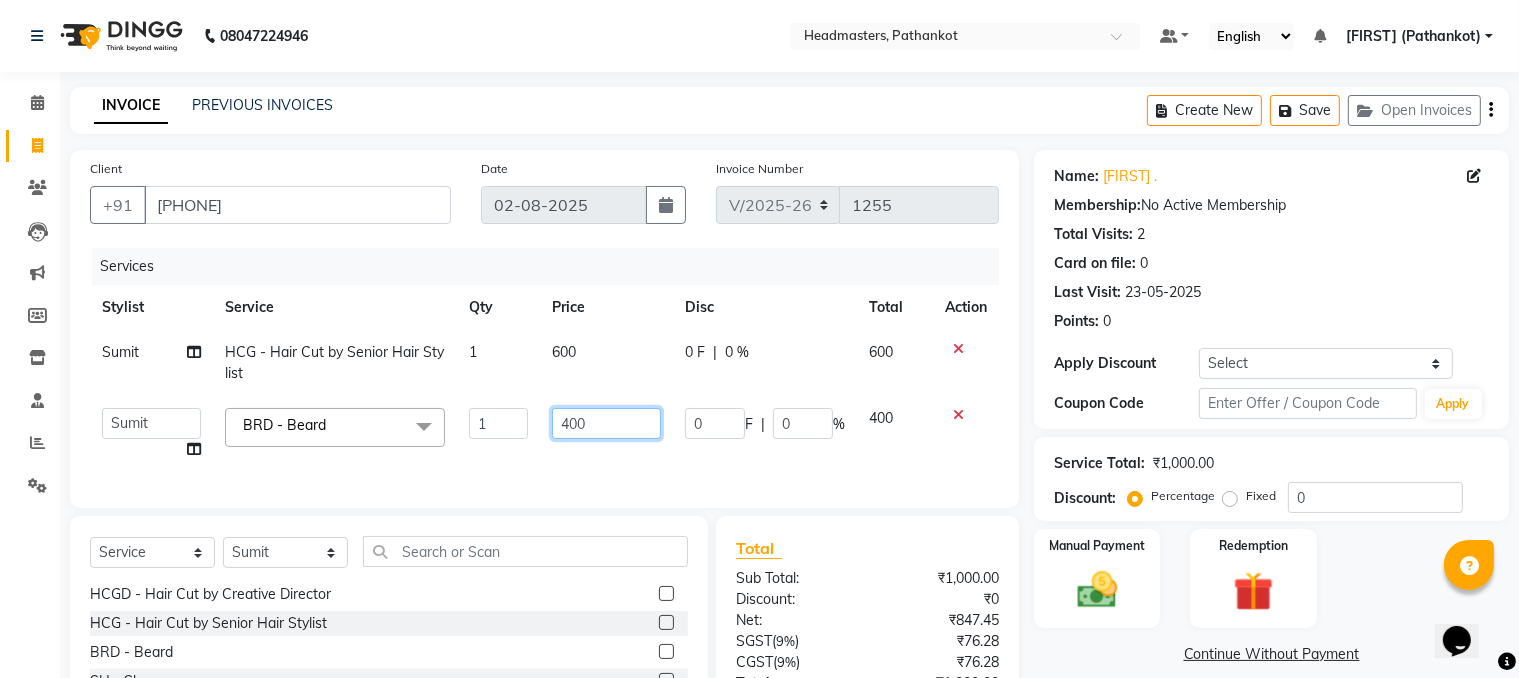 click on "400" 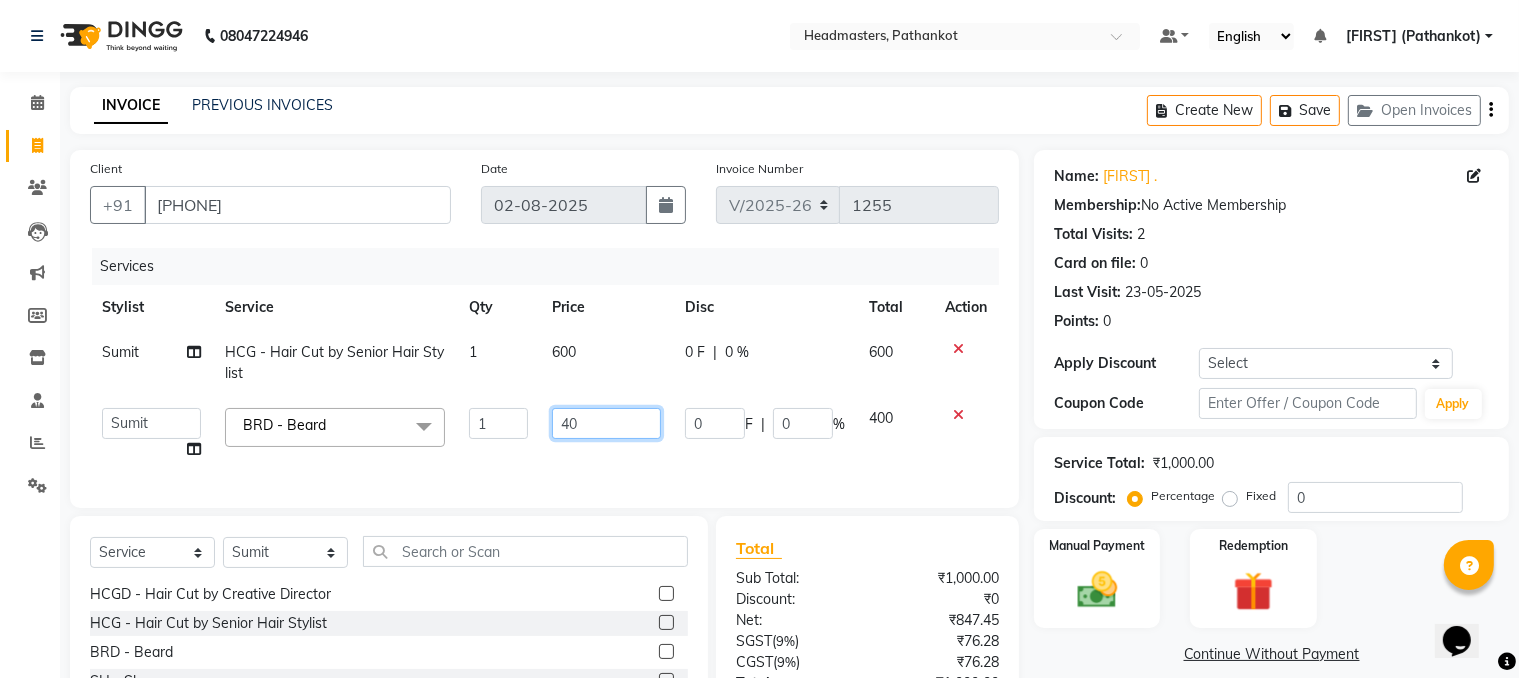 type on "4" 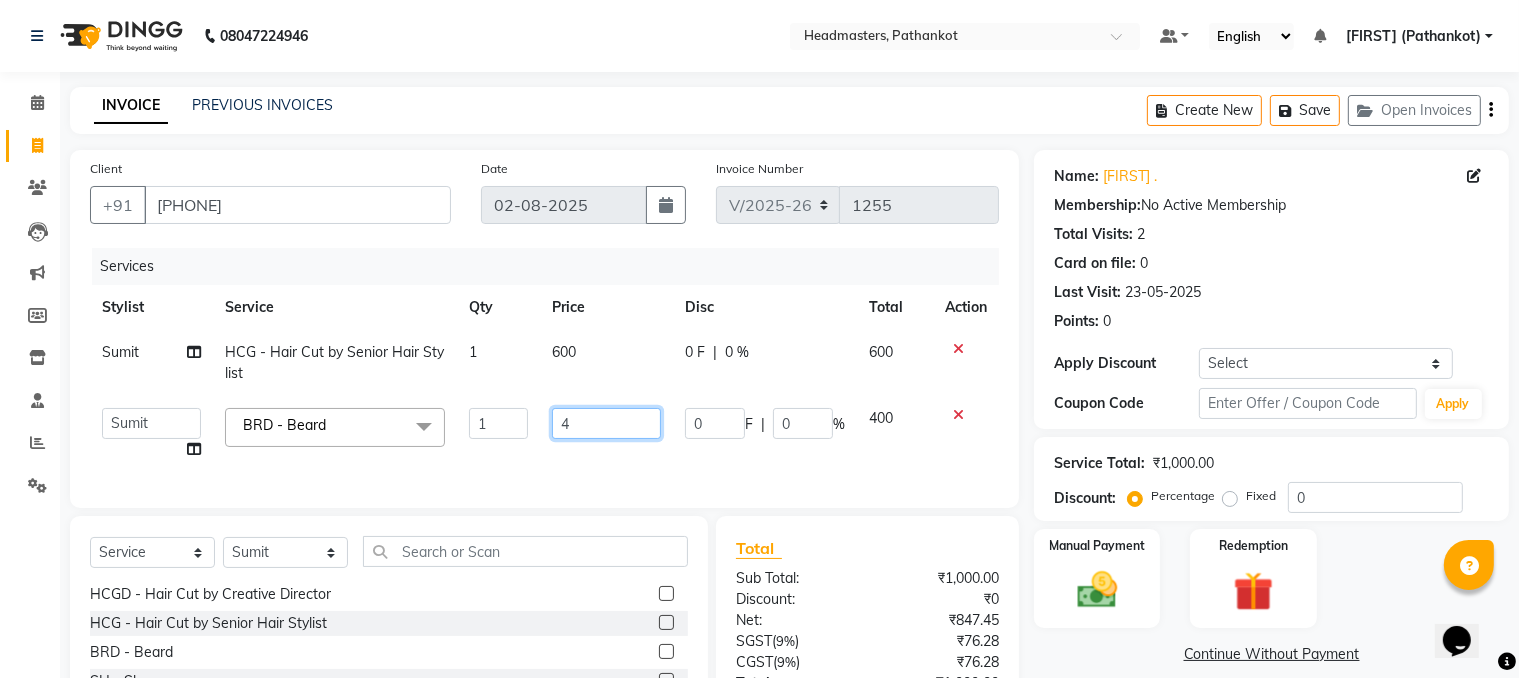 type 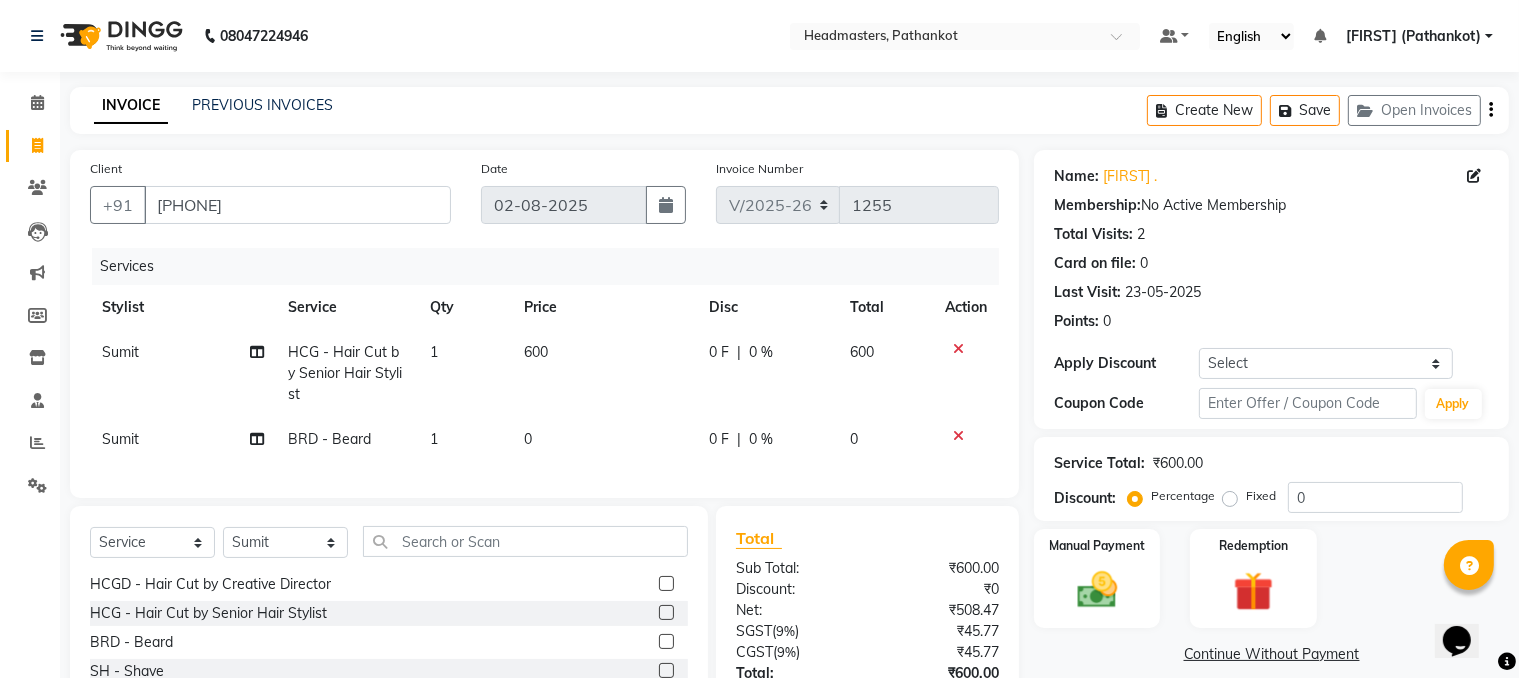 click on "600" 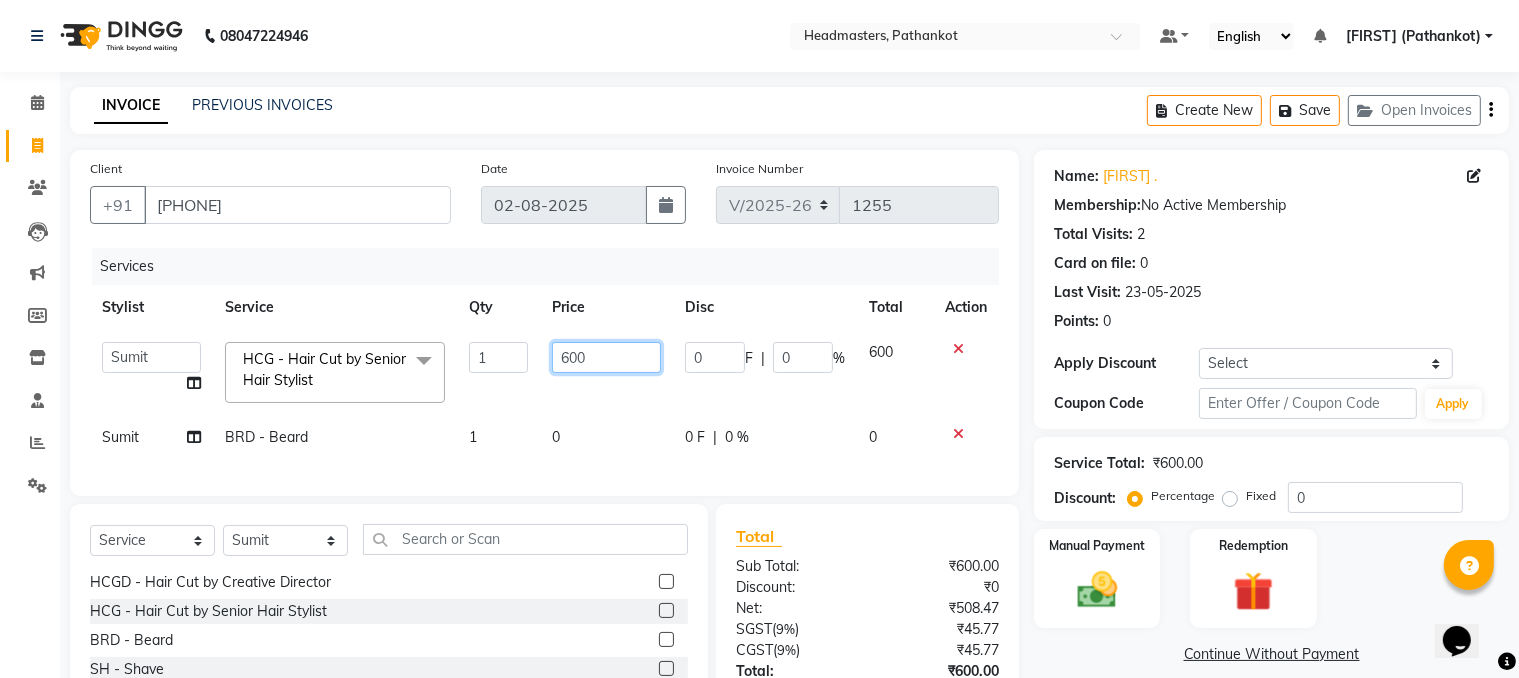 click on "600" 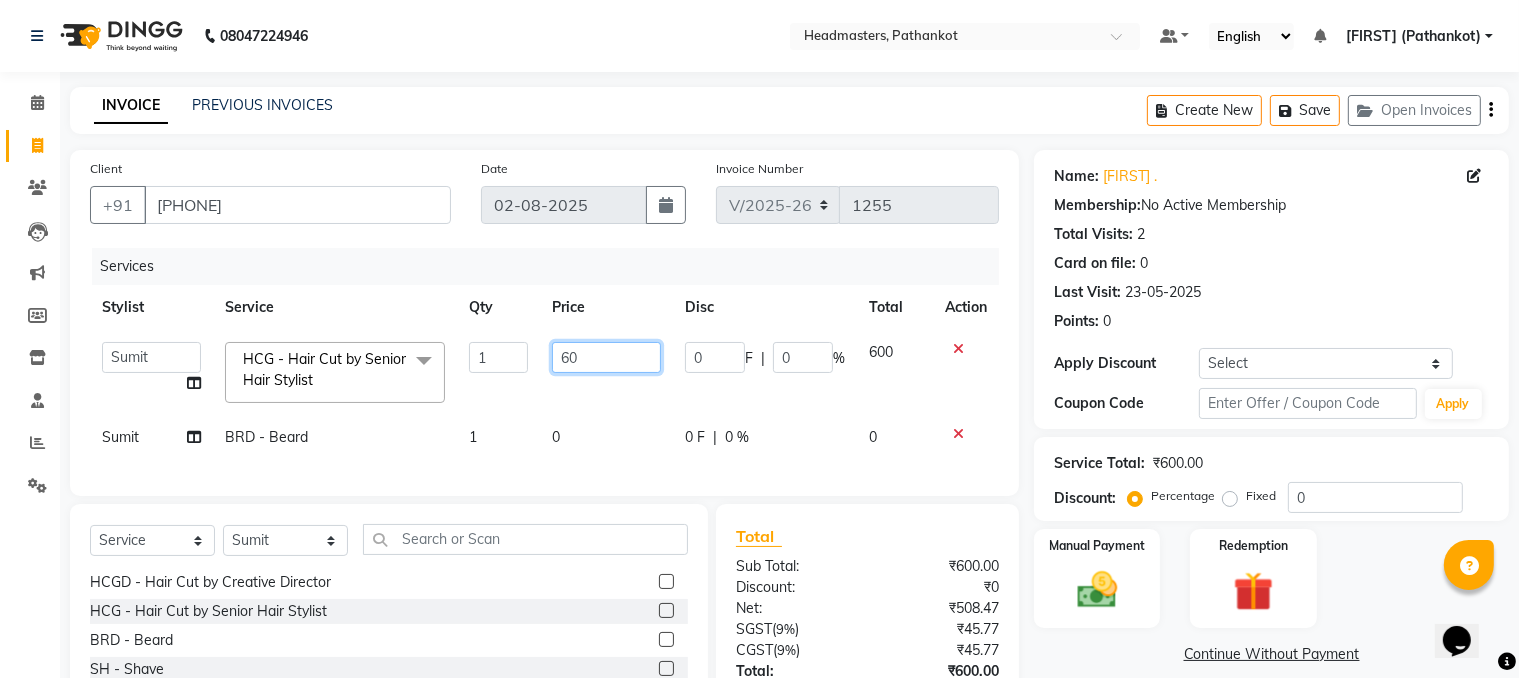 type on "6" 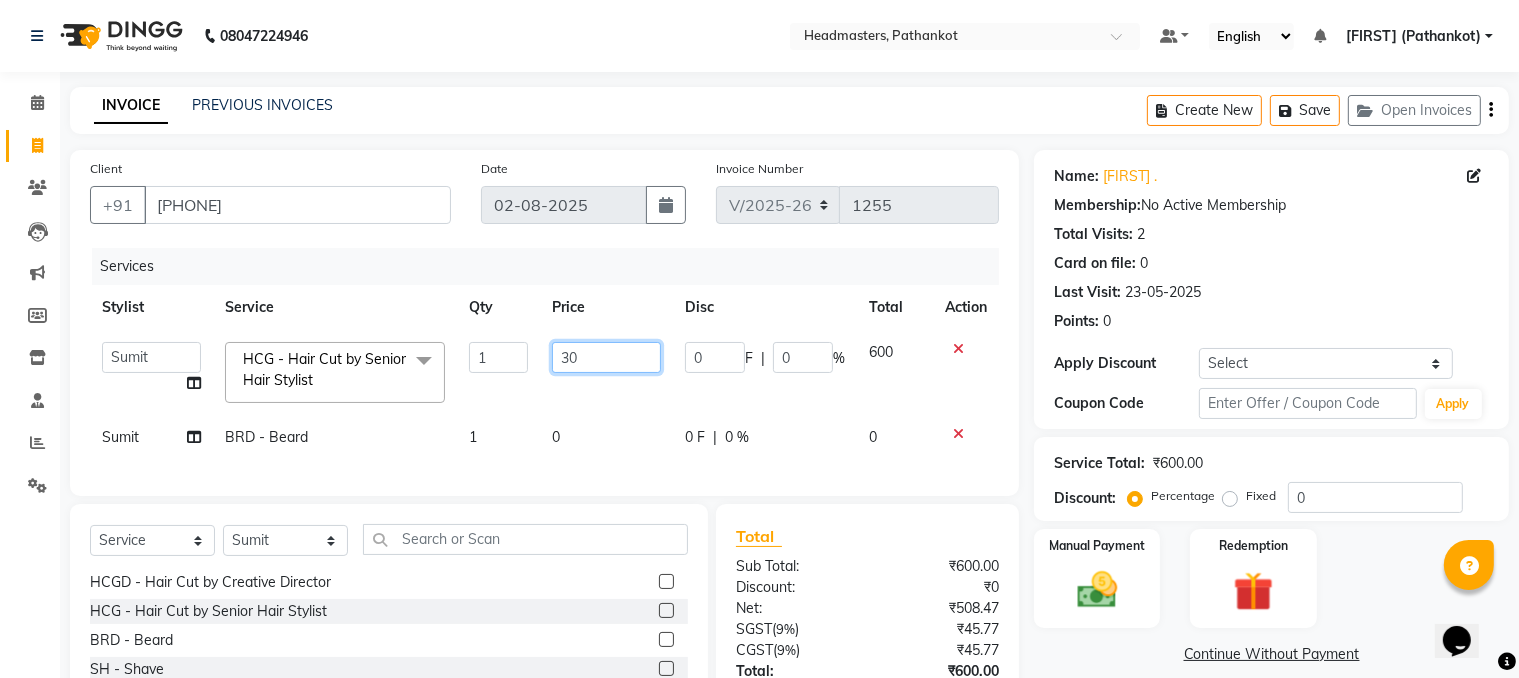 type on "300" 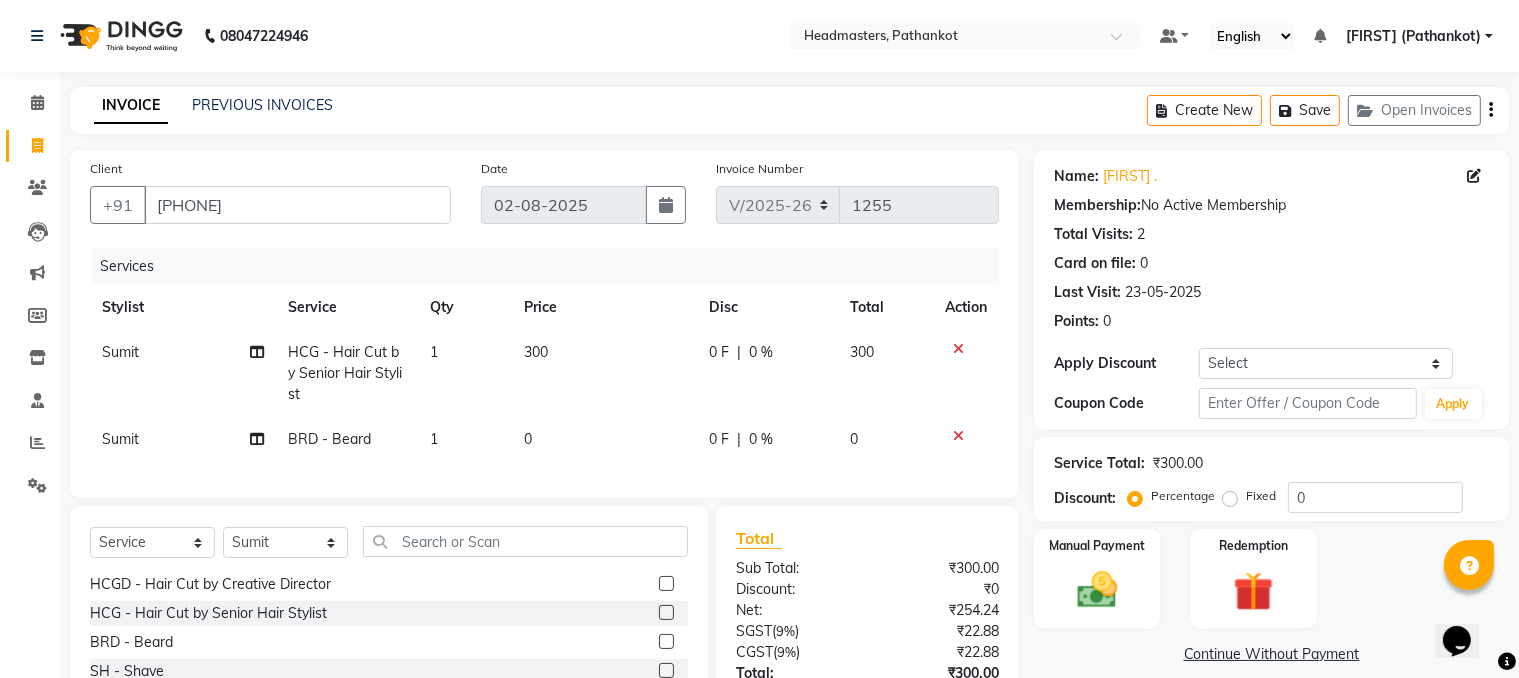 click on "0" 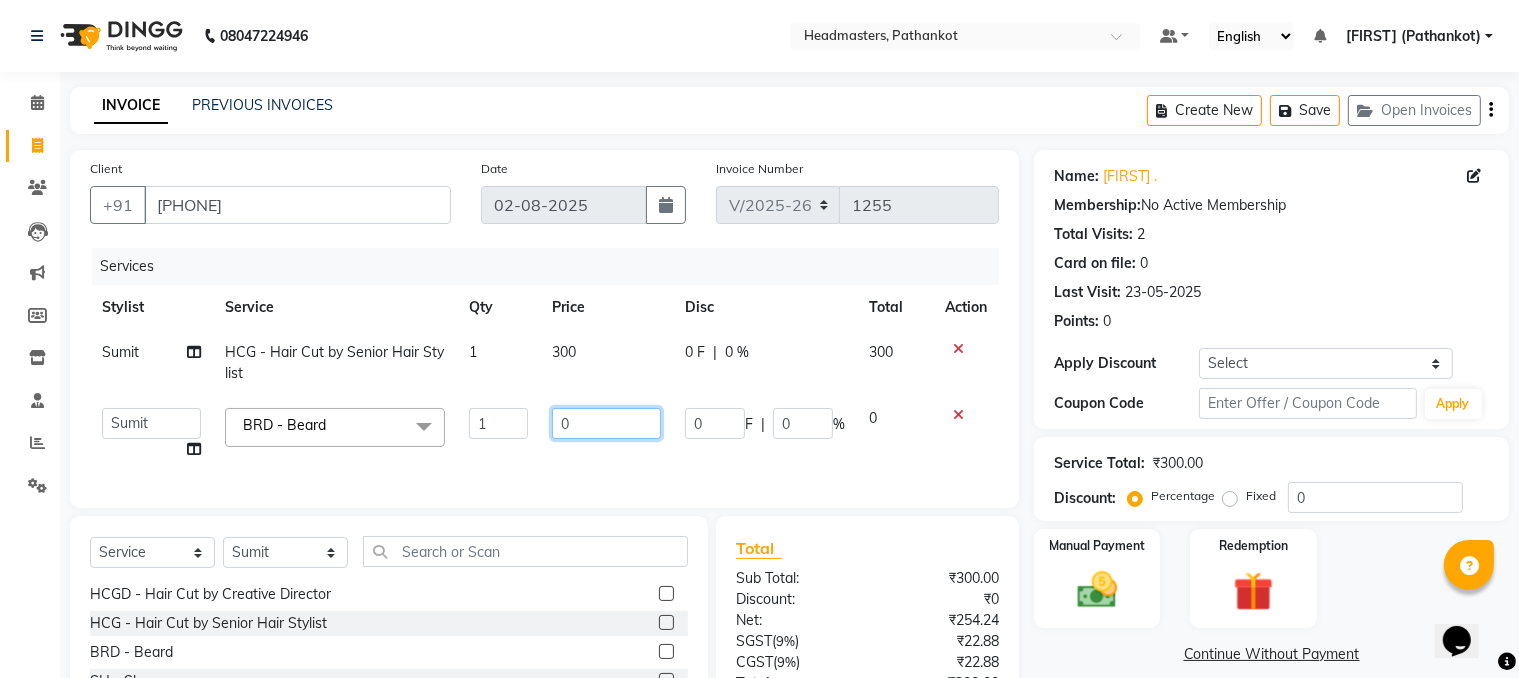click on "0" 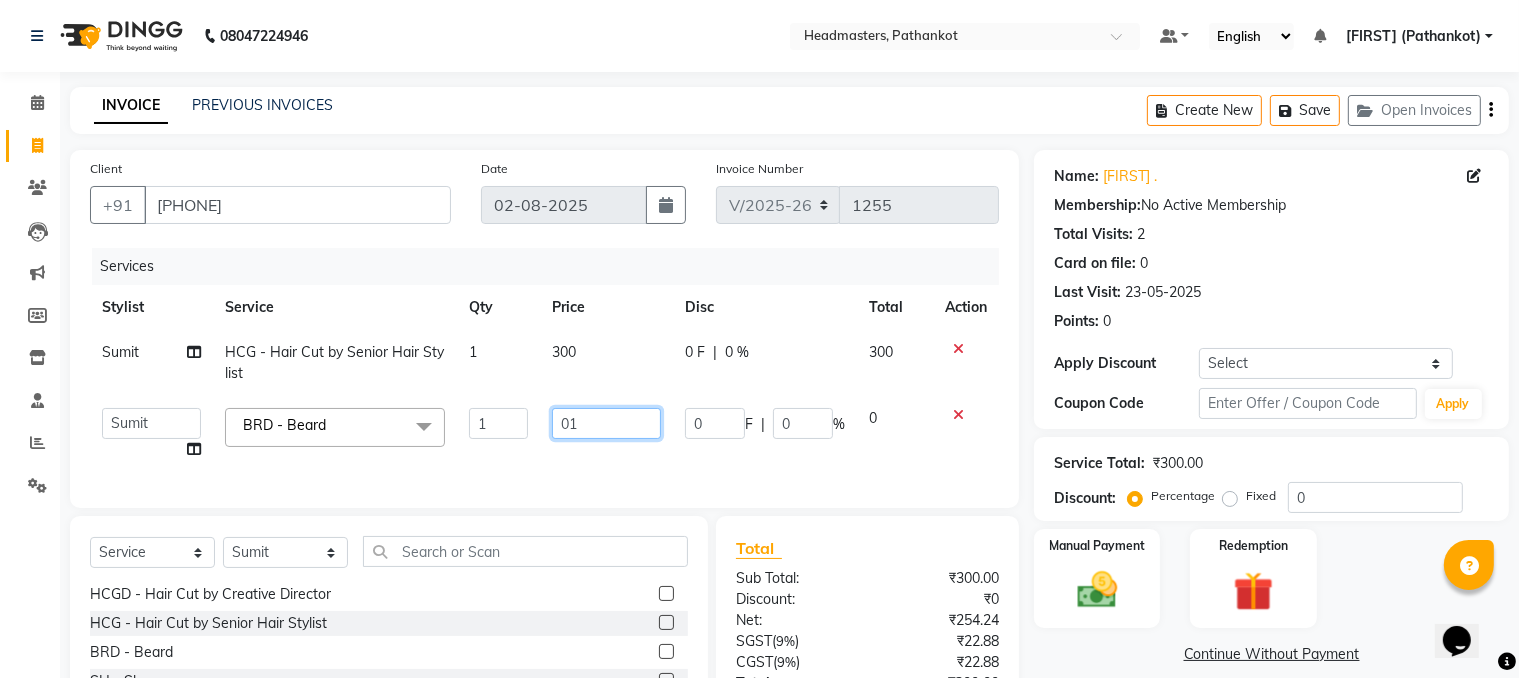 type on "0" 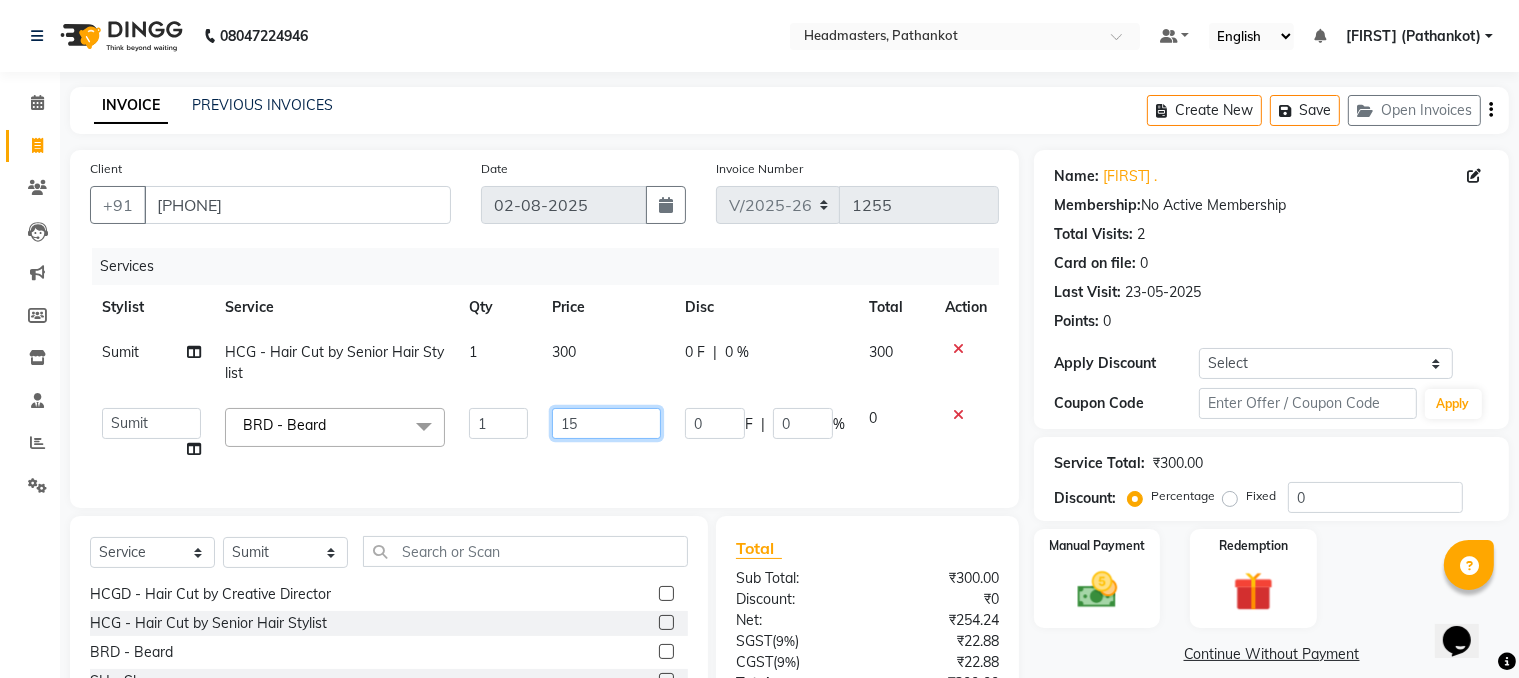 type on "150" 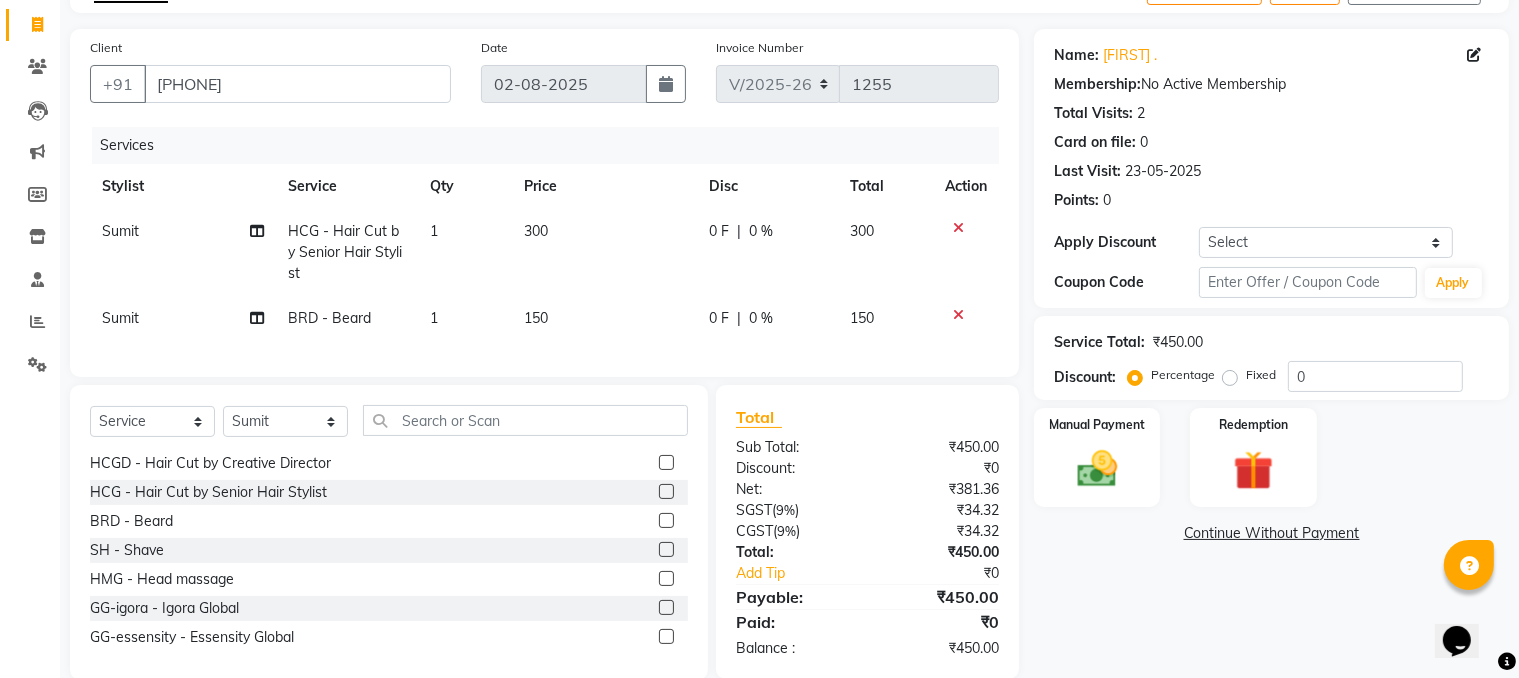 scroll, scrollTop: 170, scrollLeft: 0, axis: vertical 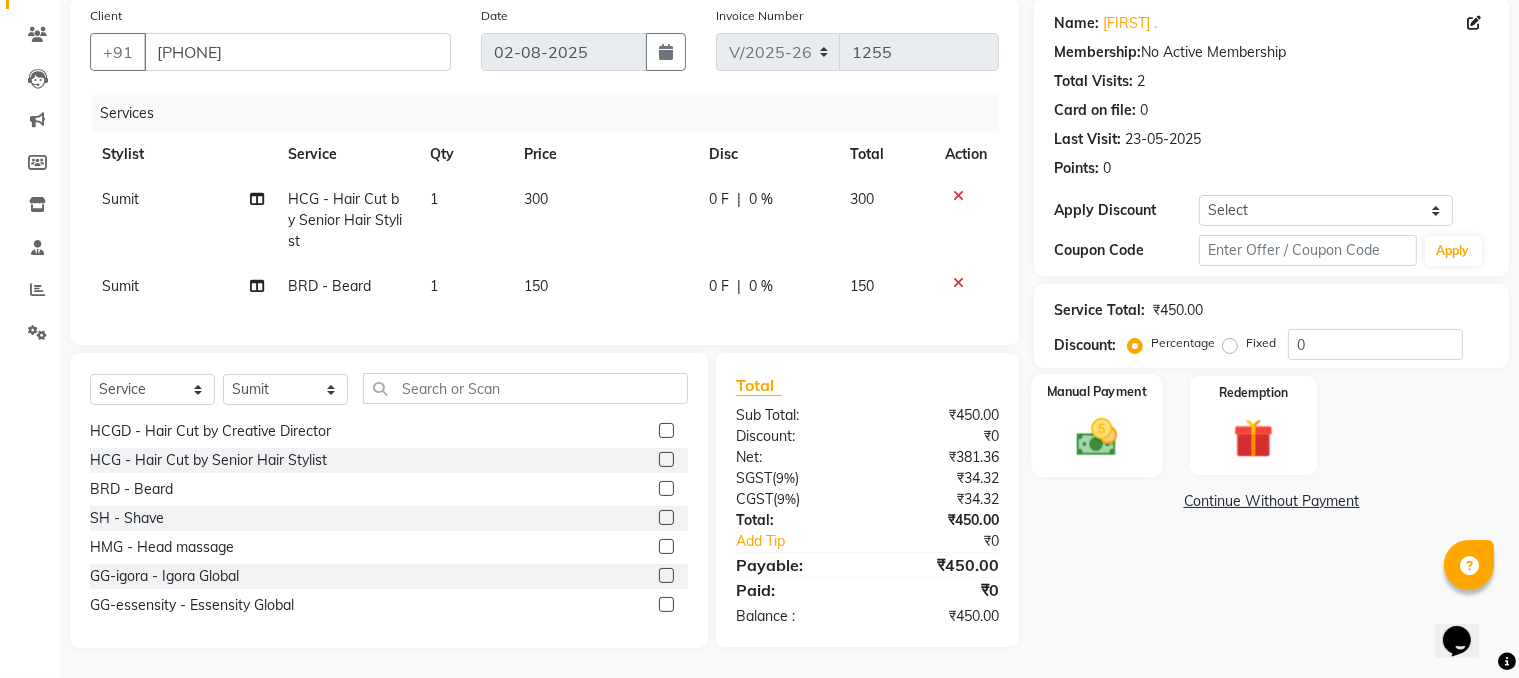 click 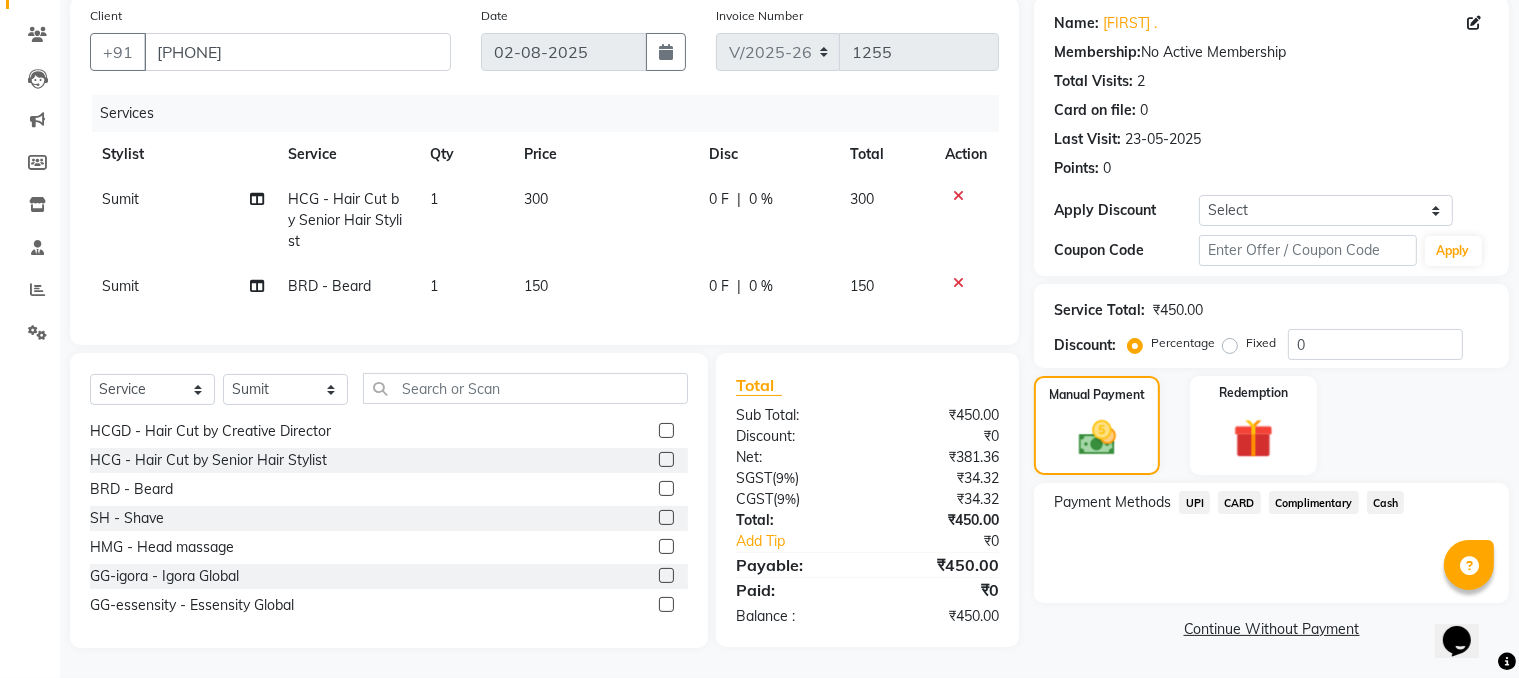 click on "UPI" 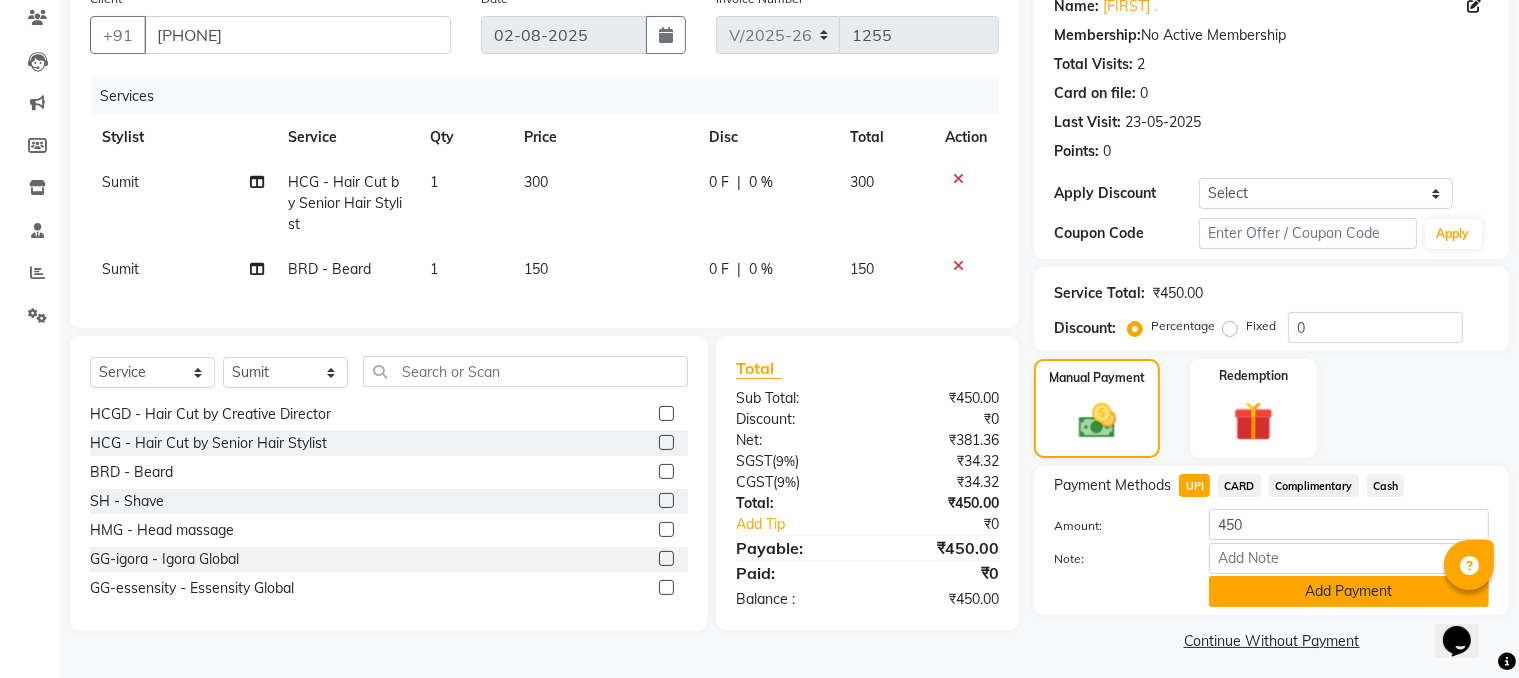 click on "Add Payment" 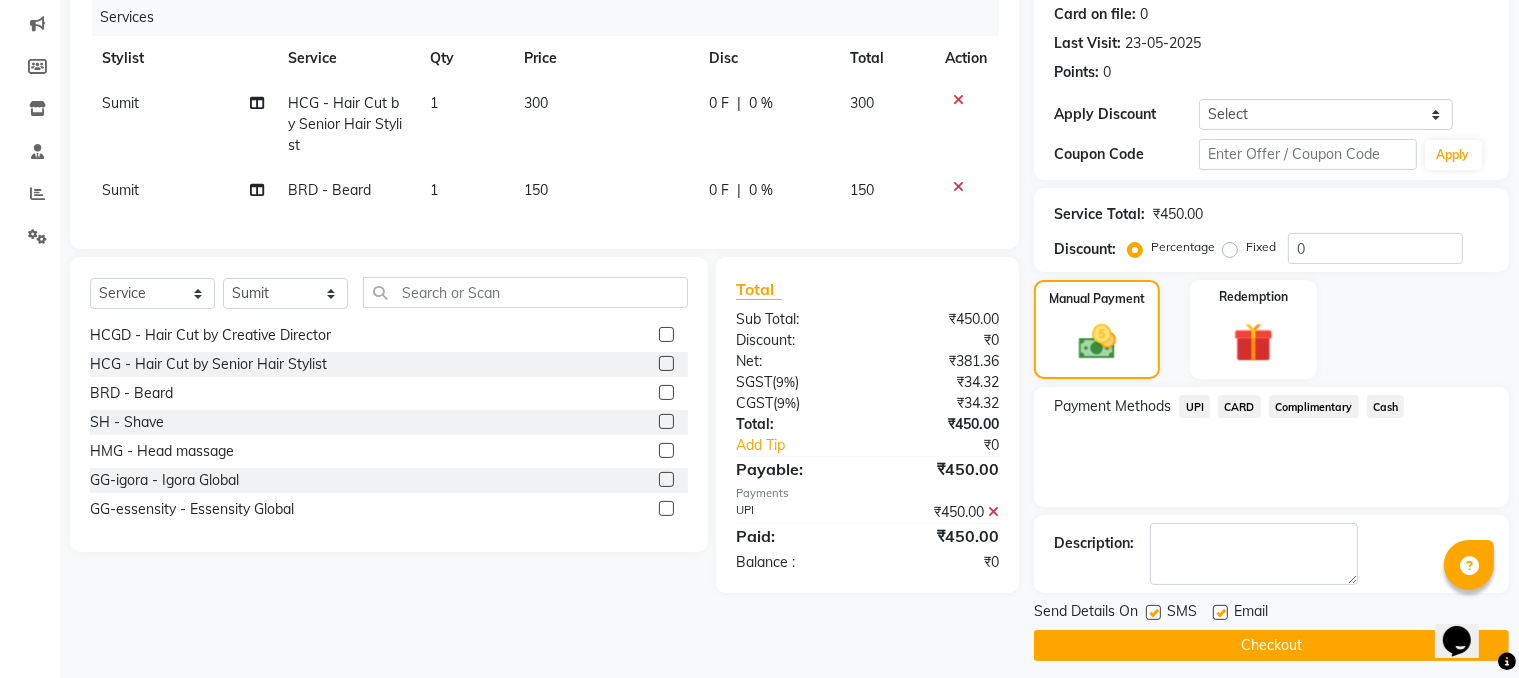 scroll, scrollTop: 260, scrollLeft: 0, axis: vertical 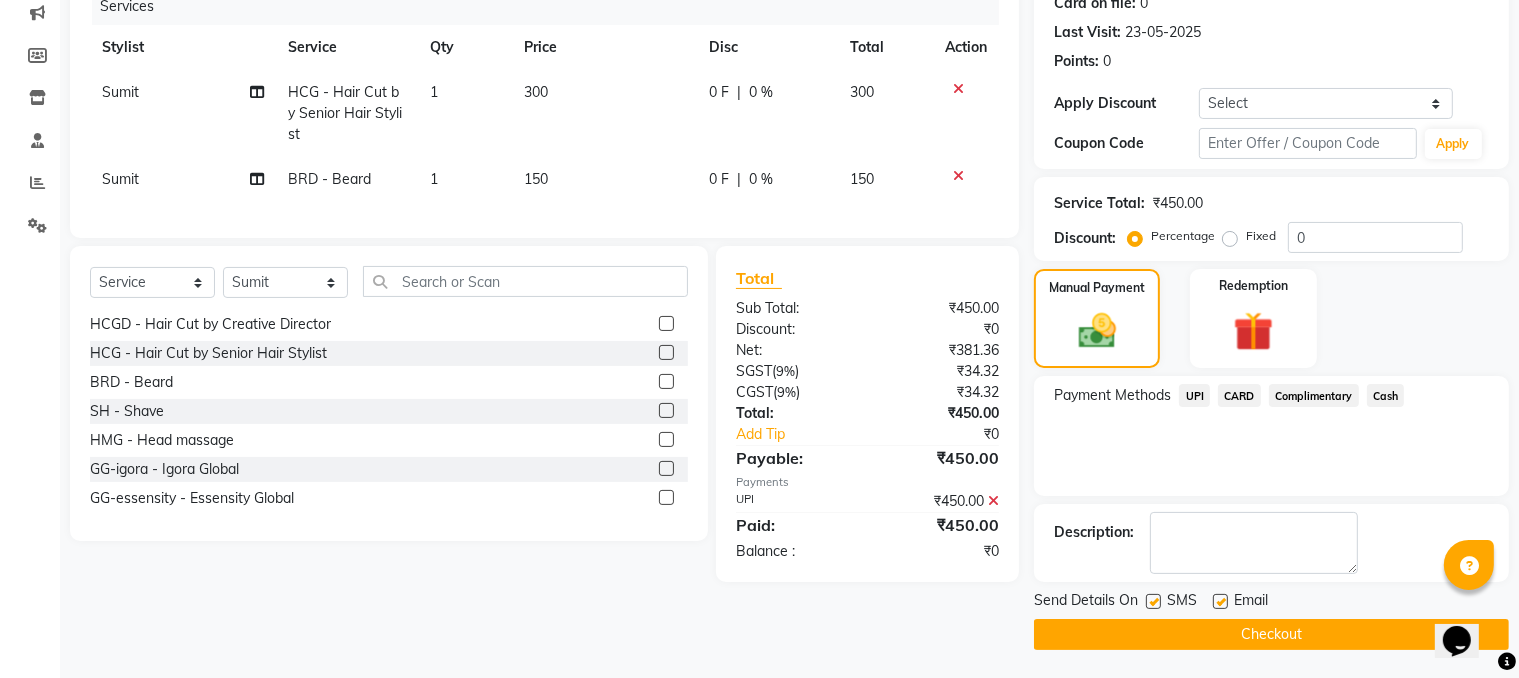 click on "Checkout" 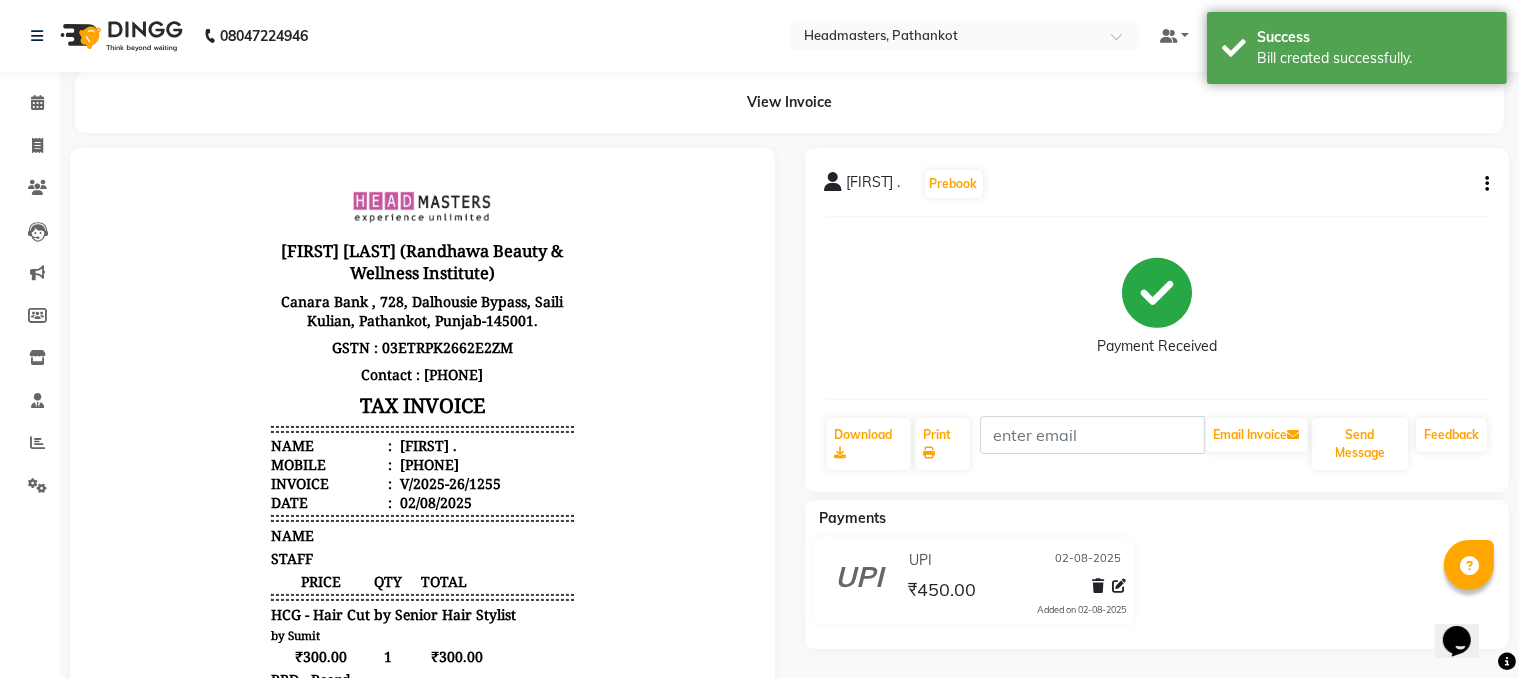 scroll, scrollTop: 0, scrollLeft: 0, axis: both 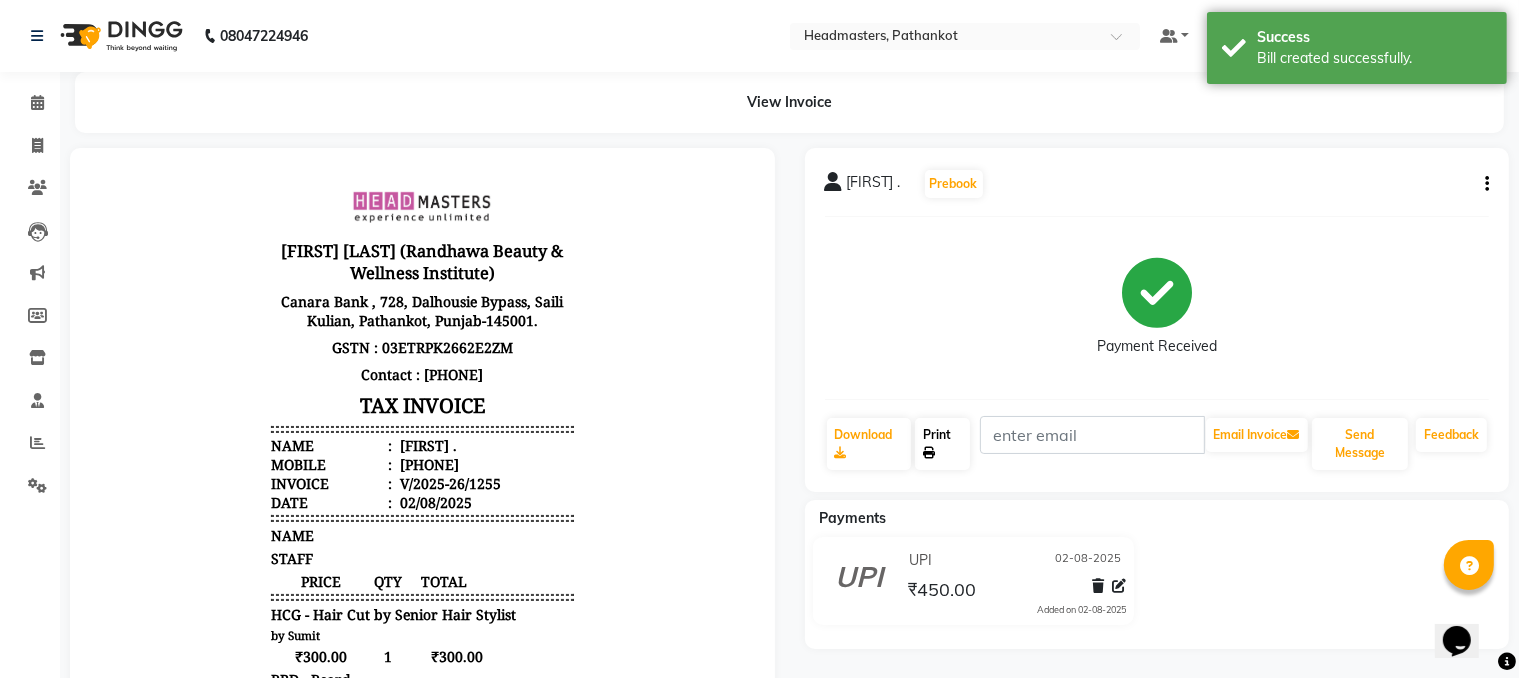 click on "Print" 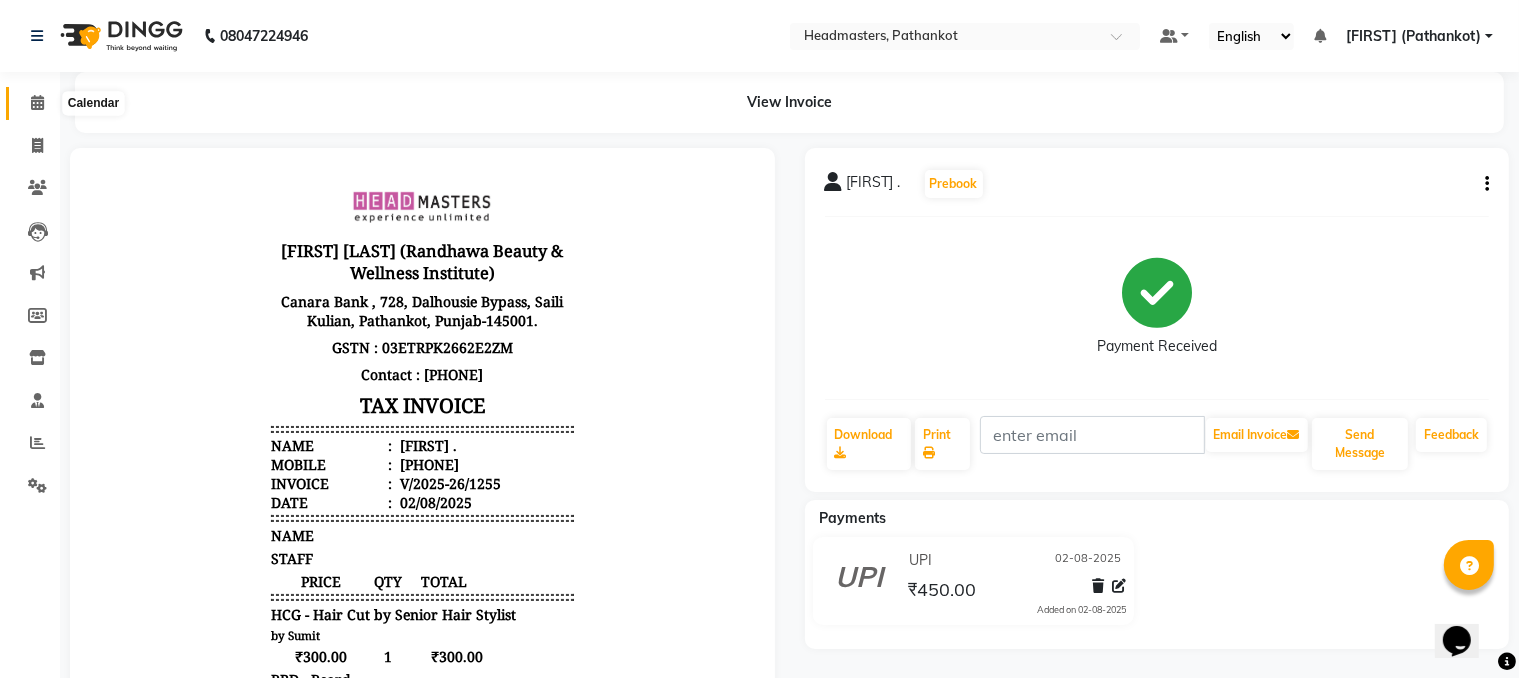 click 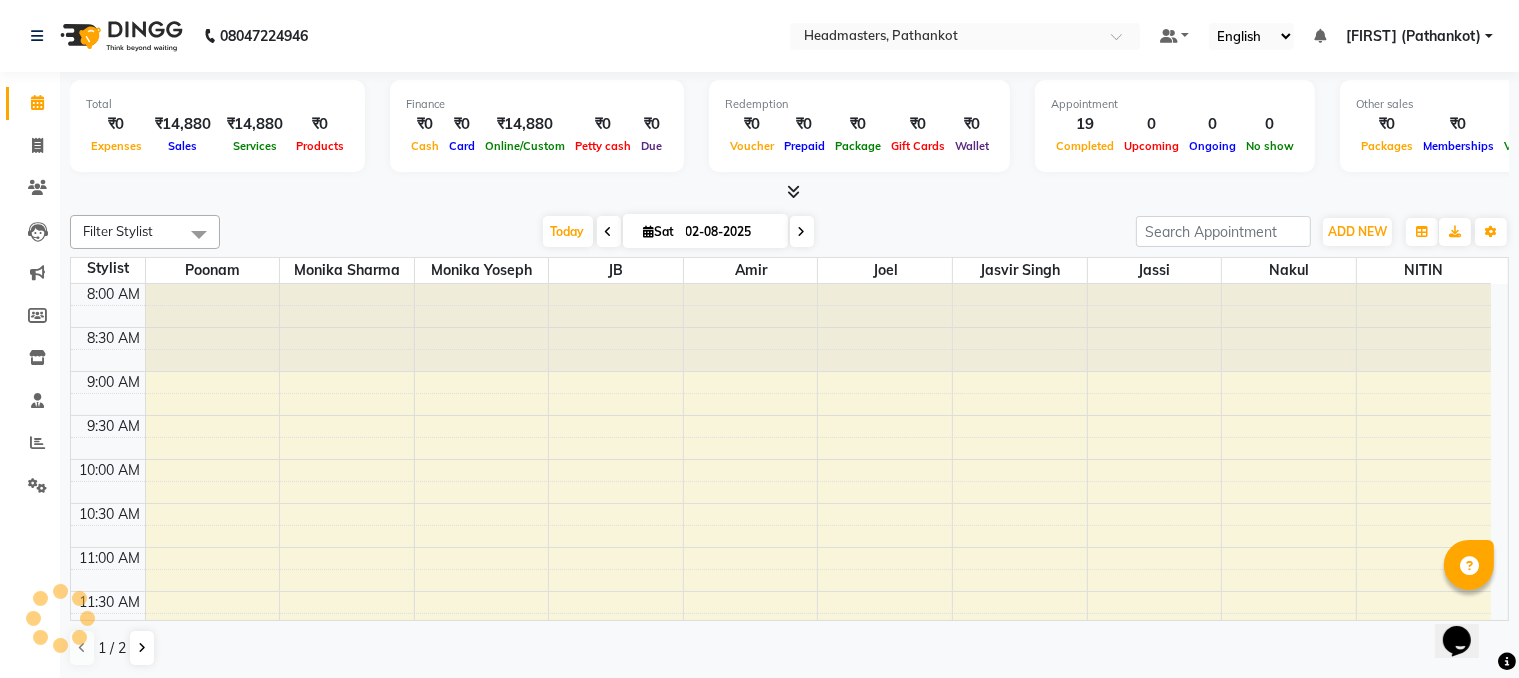 scroll, scrollTop: 757, scrollLeft: 0, axis: vertical 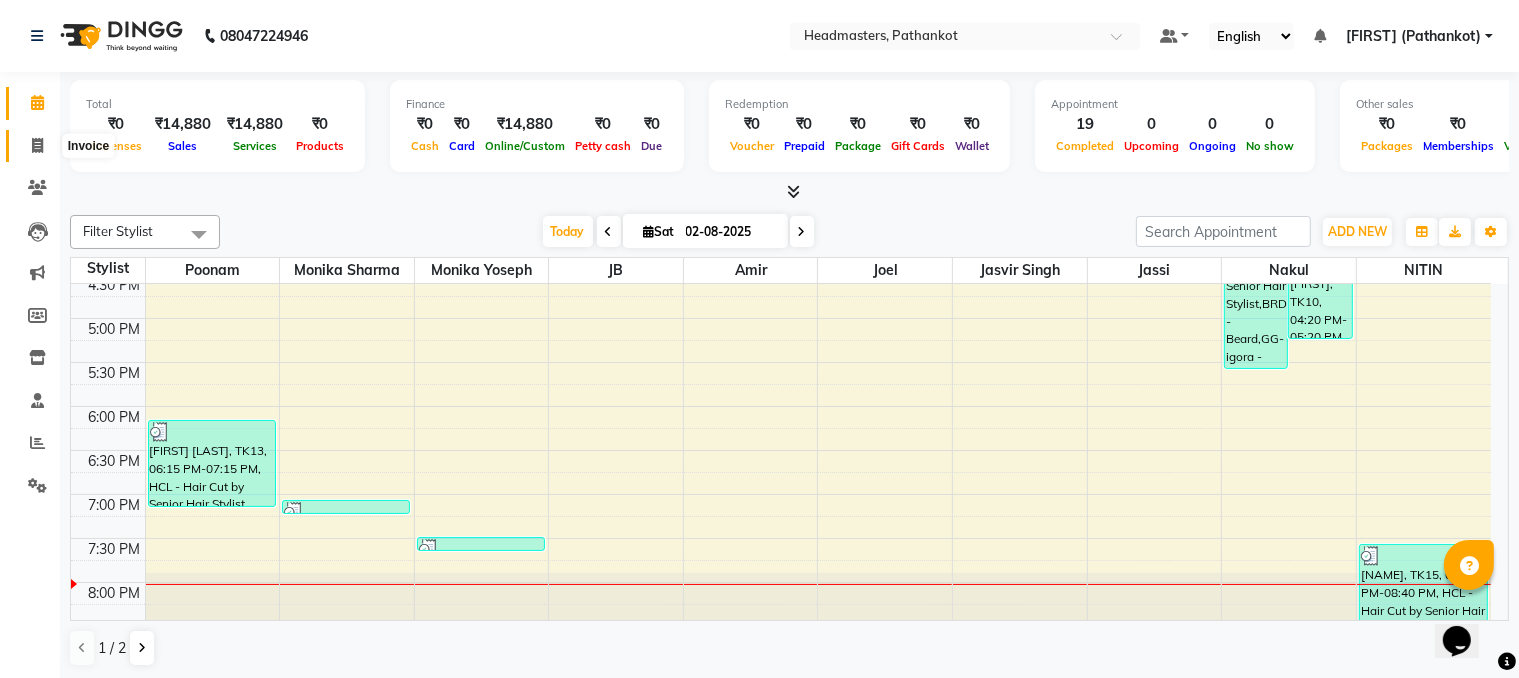 click 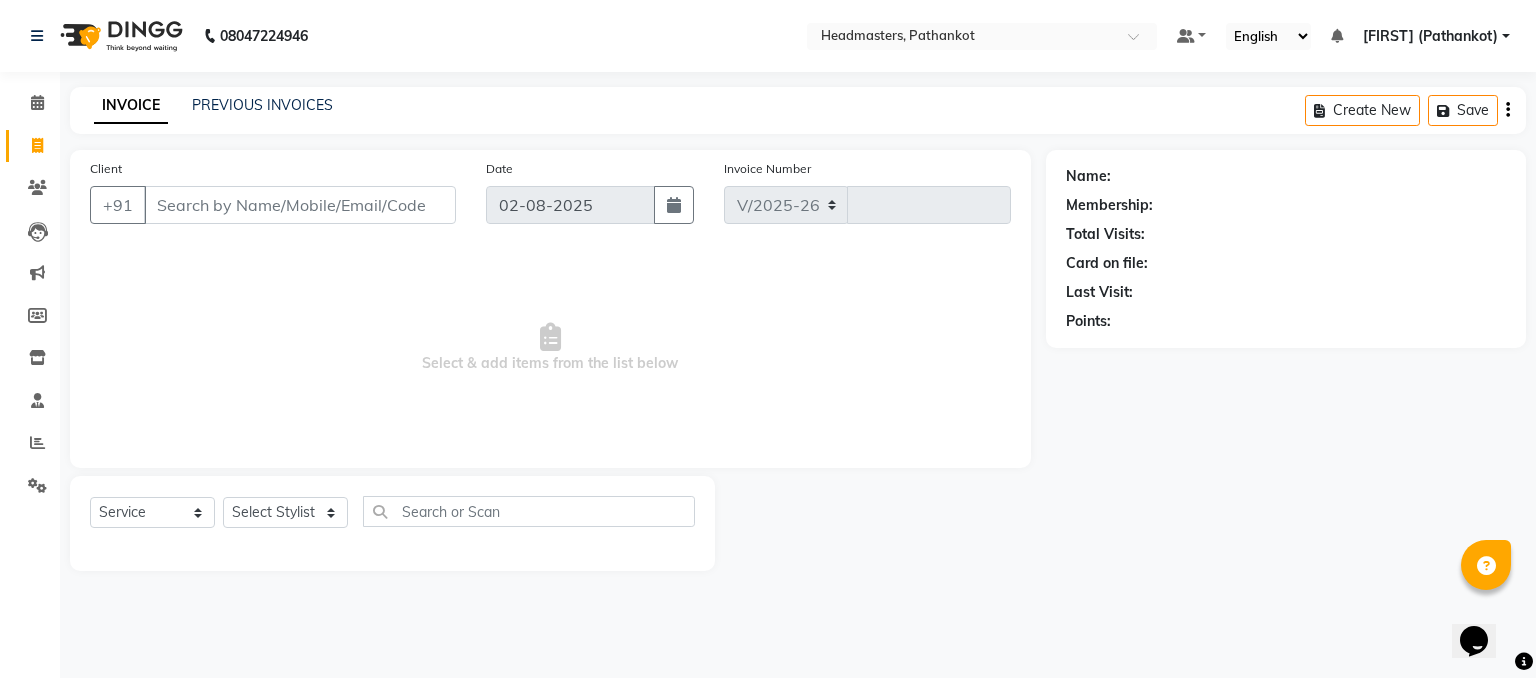 select on "7530" 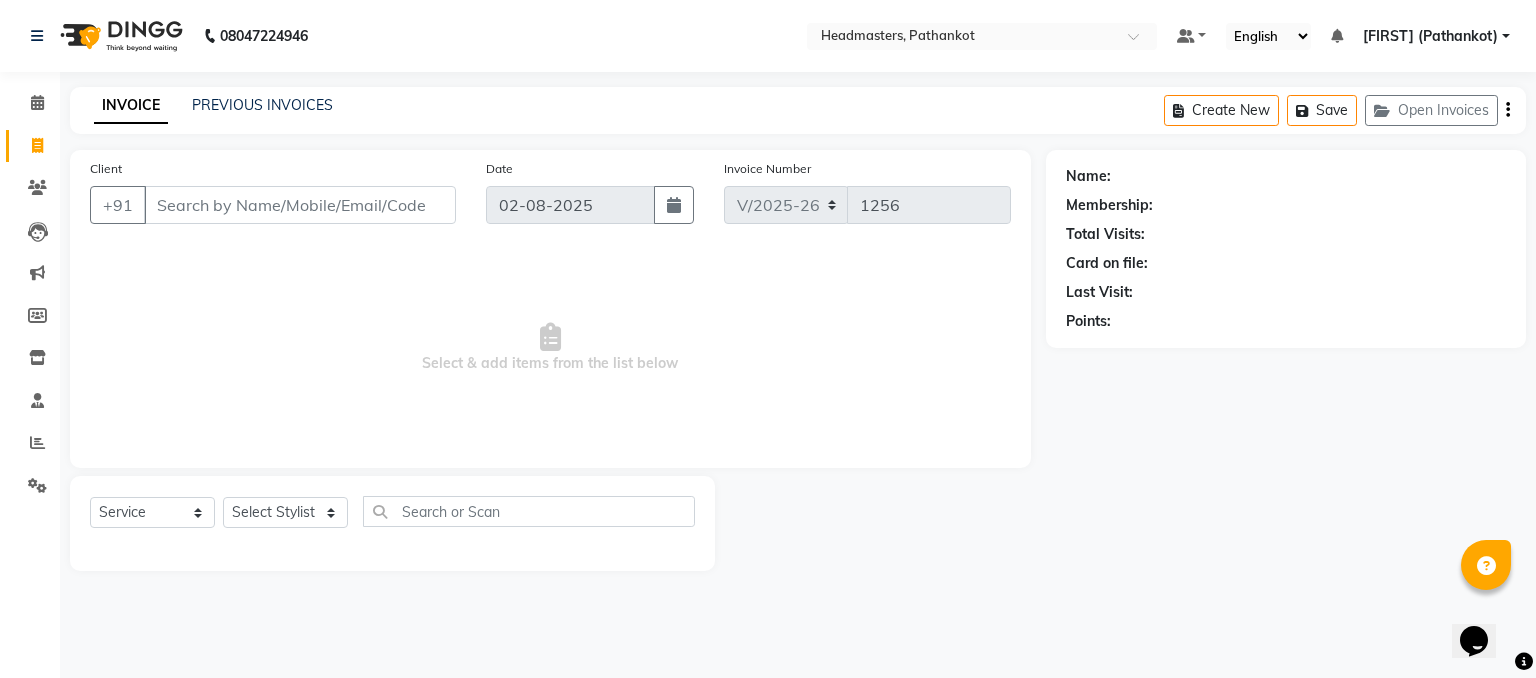 select on "66904" 